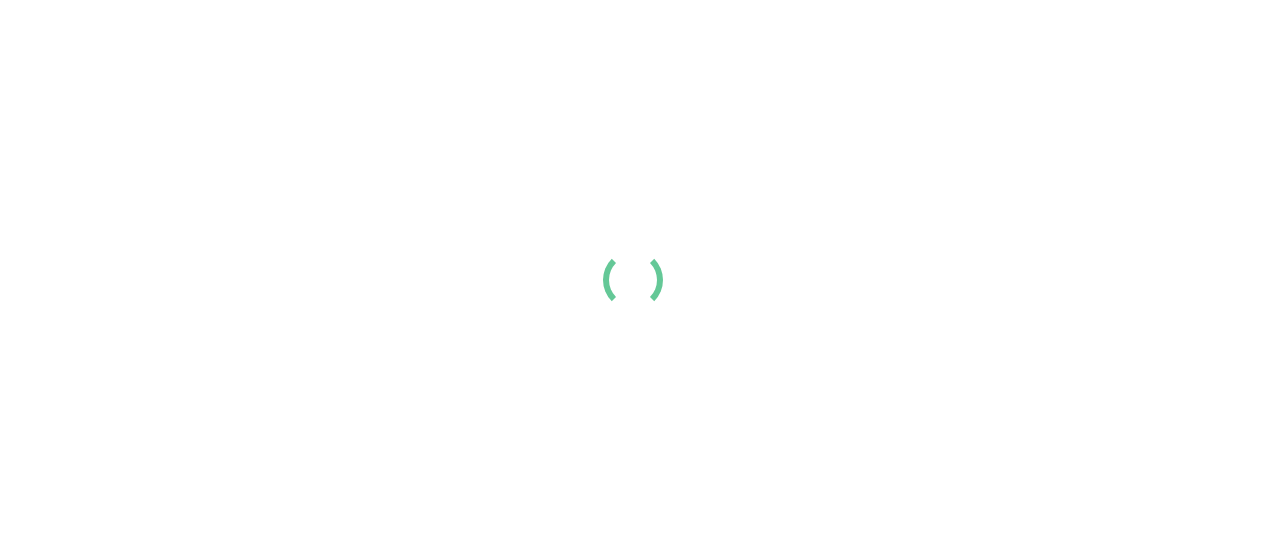 scroll, scrollTop: 0, scrollLeft: 0, axis: both 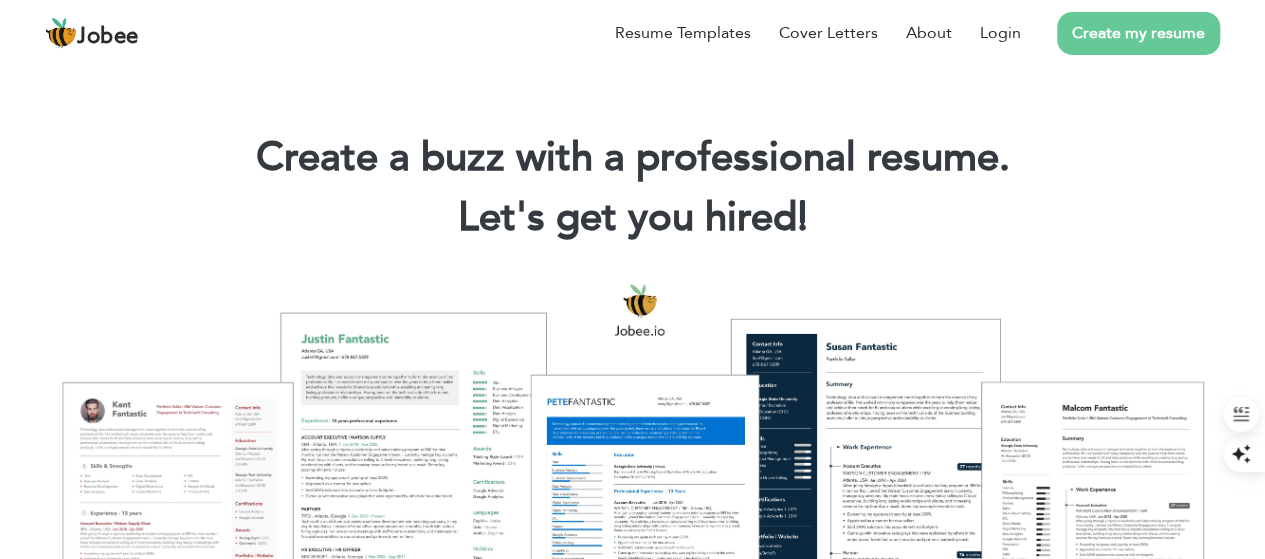 click on "Create my resume" at bounding box center (1138, 33) 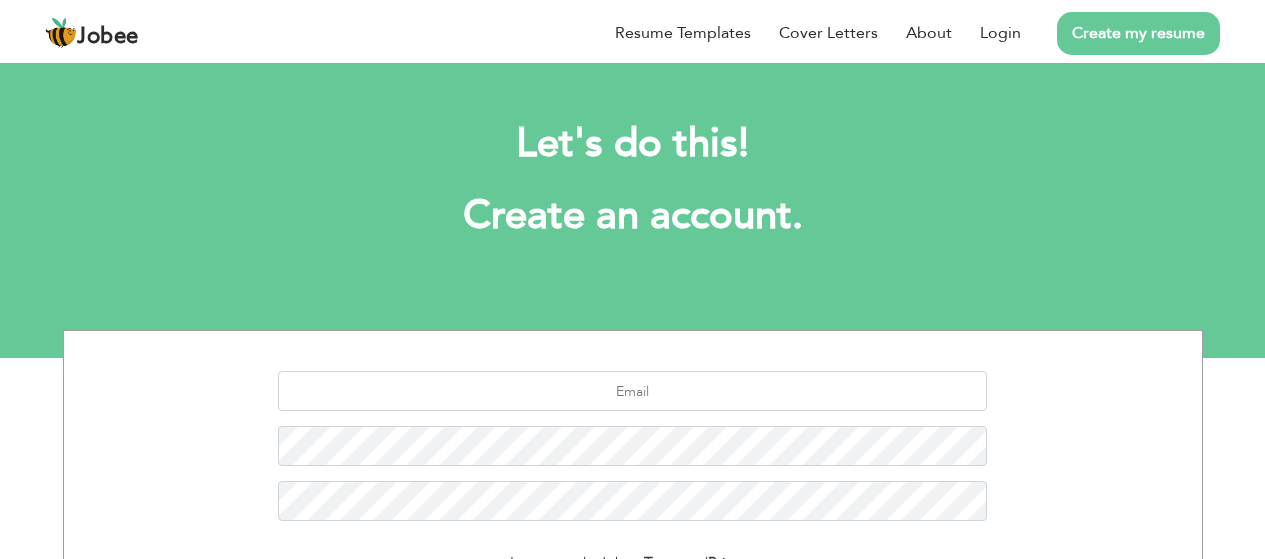 scroll, scrollTop: 0, scrollLeft: 0, axis: both 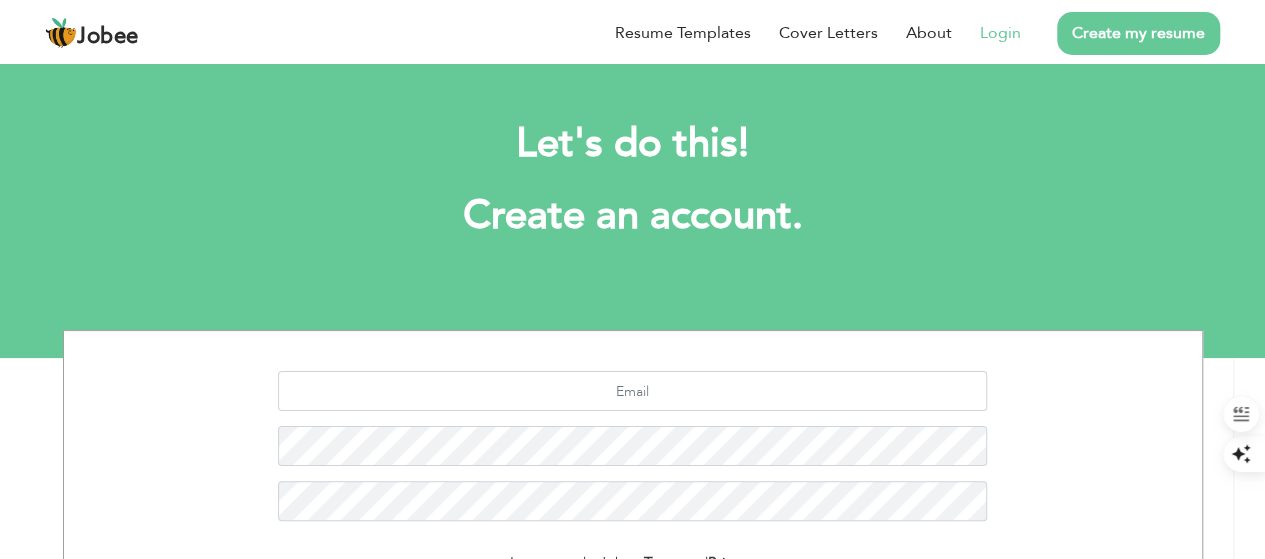 click on "Login" at bounding box center [1000, 33] 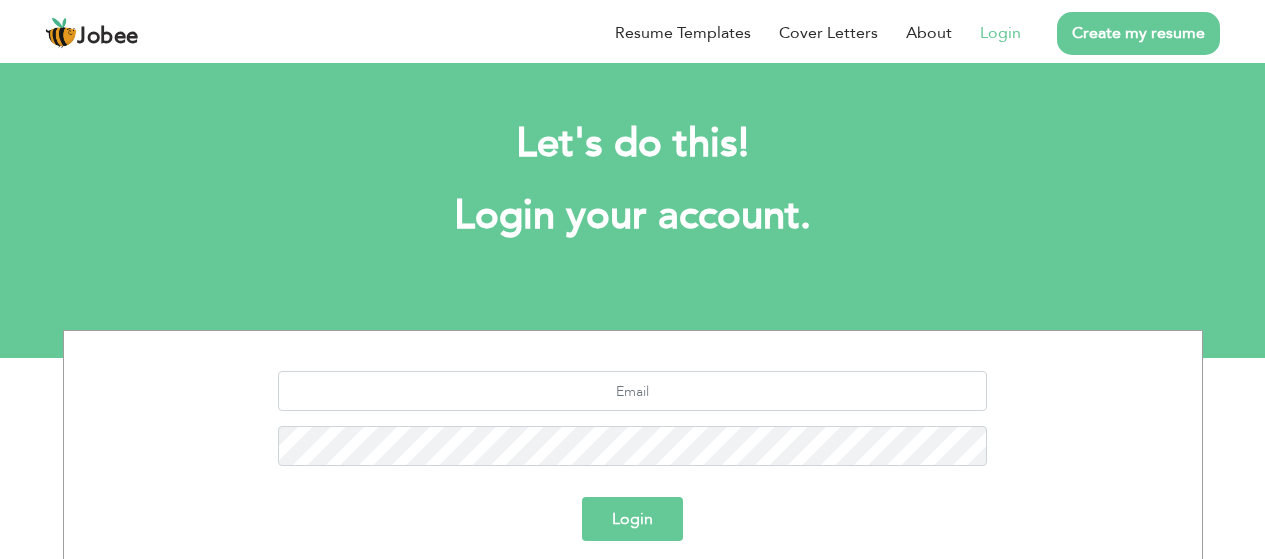 scroll, scrollTop: 0, scrollLeft: 0, axis: both 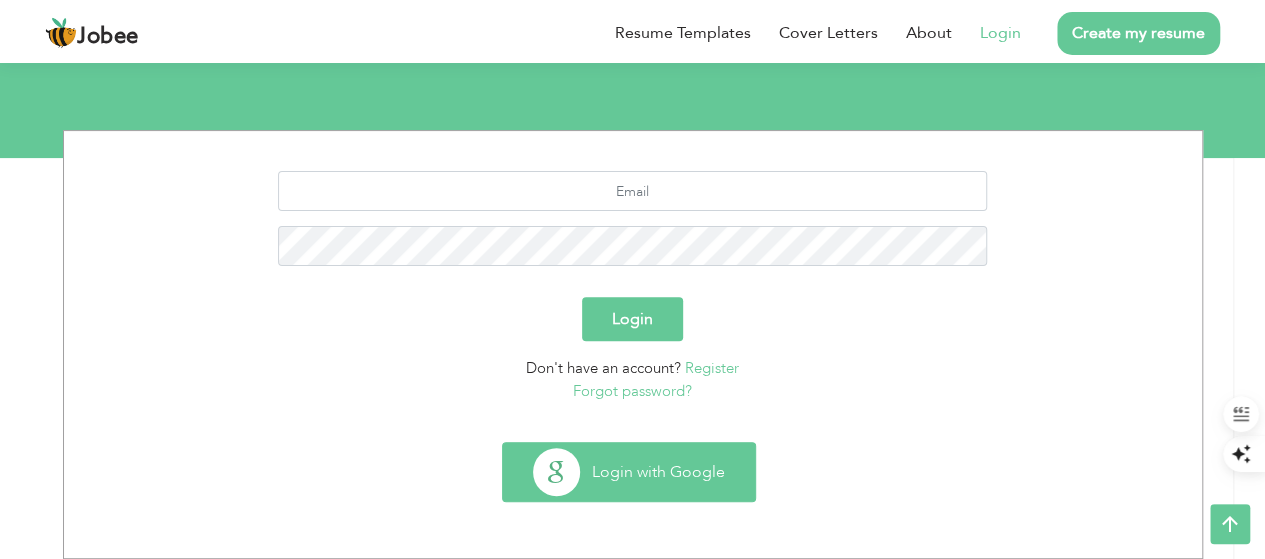 click on "Login with Google" at bounding box center [629, 472] 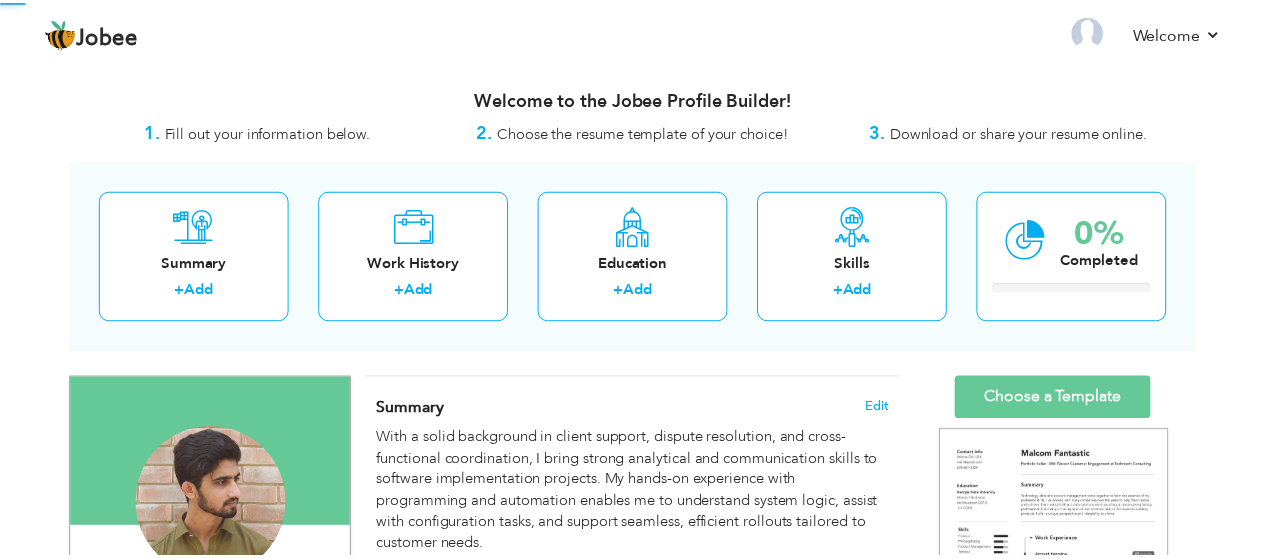 scroll, scrollTop: 0, scrollLeft: 0, axis: both 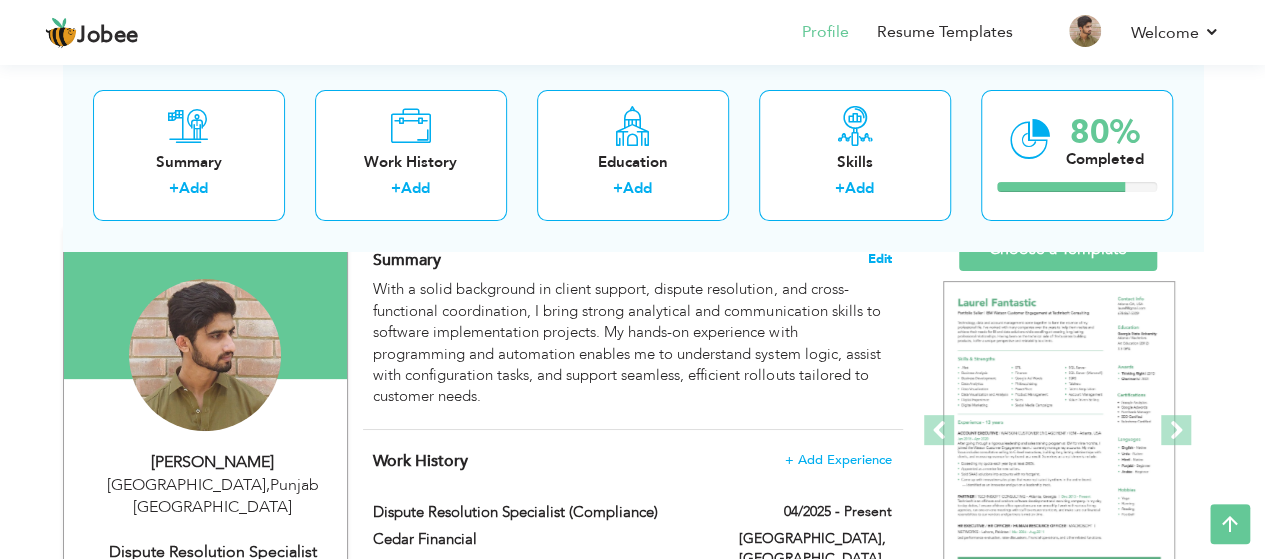 click on "Edit" at bounding box center [880, 259] 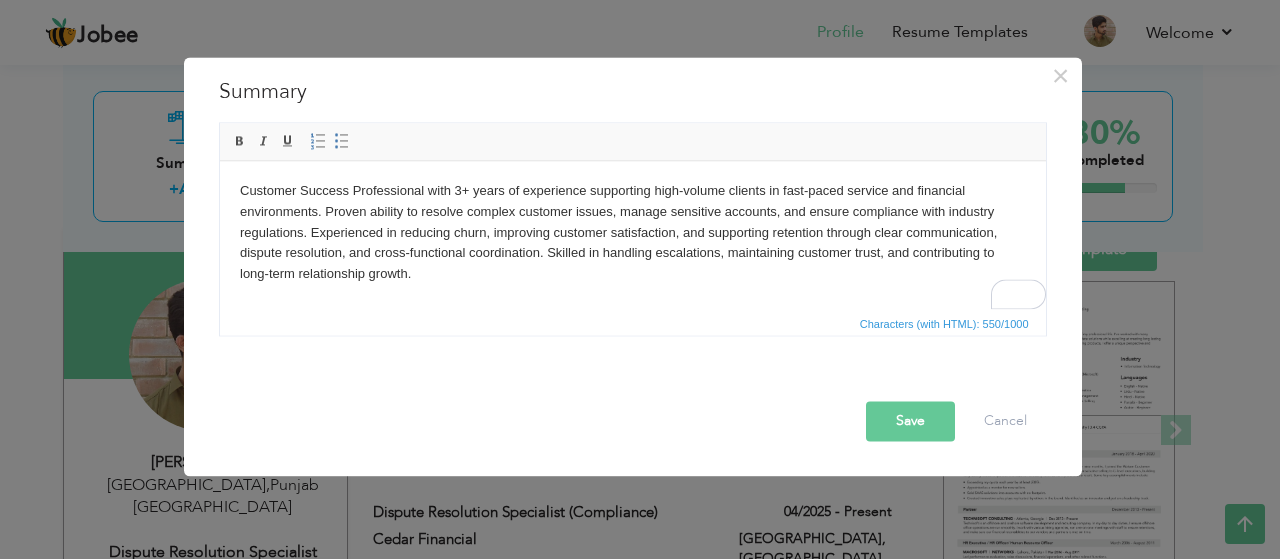 click on "Save" at bounding box center (910, 421) 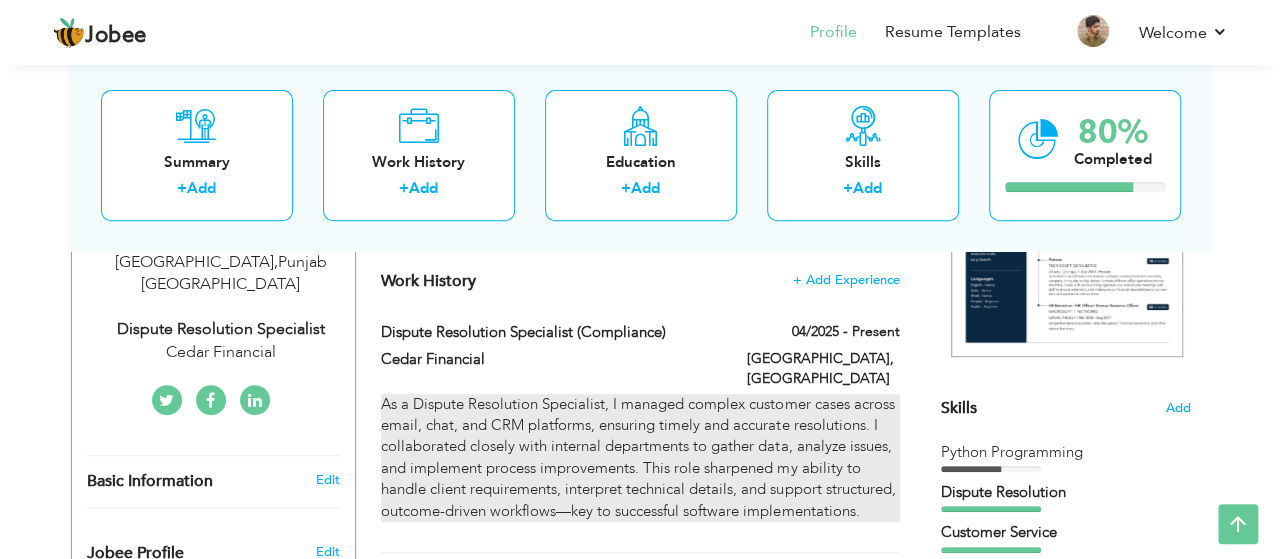 scroll, scrollTop: 374, scrollLeft: 0, axis: vertical 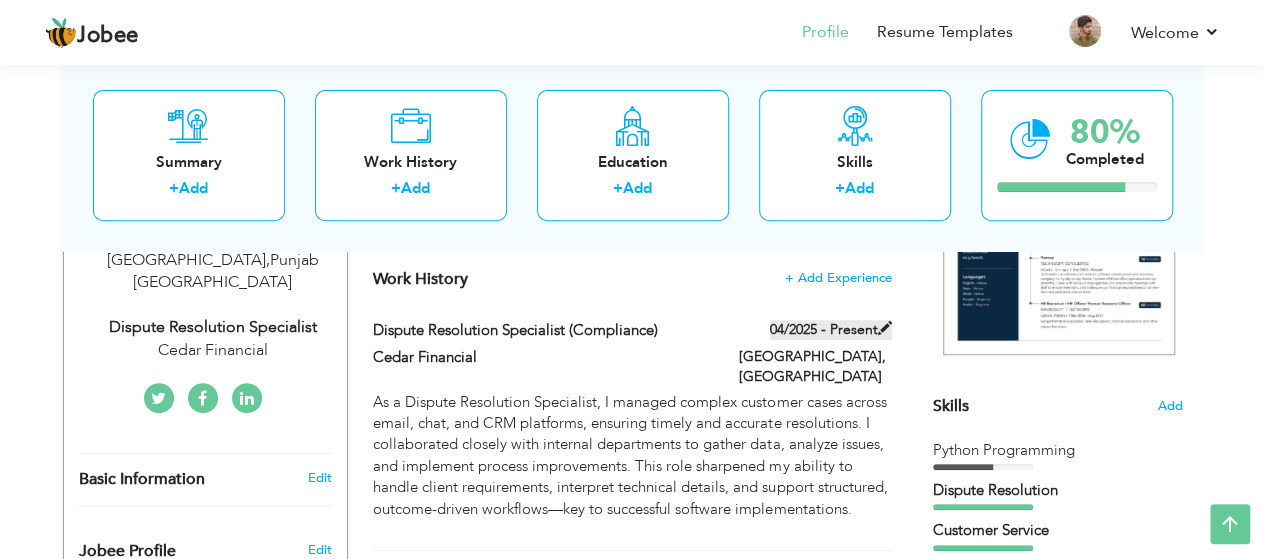 click at bounding box center (885, 328) 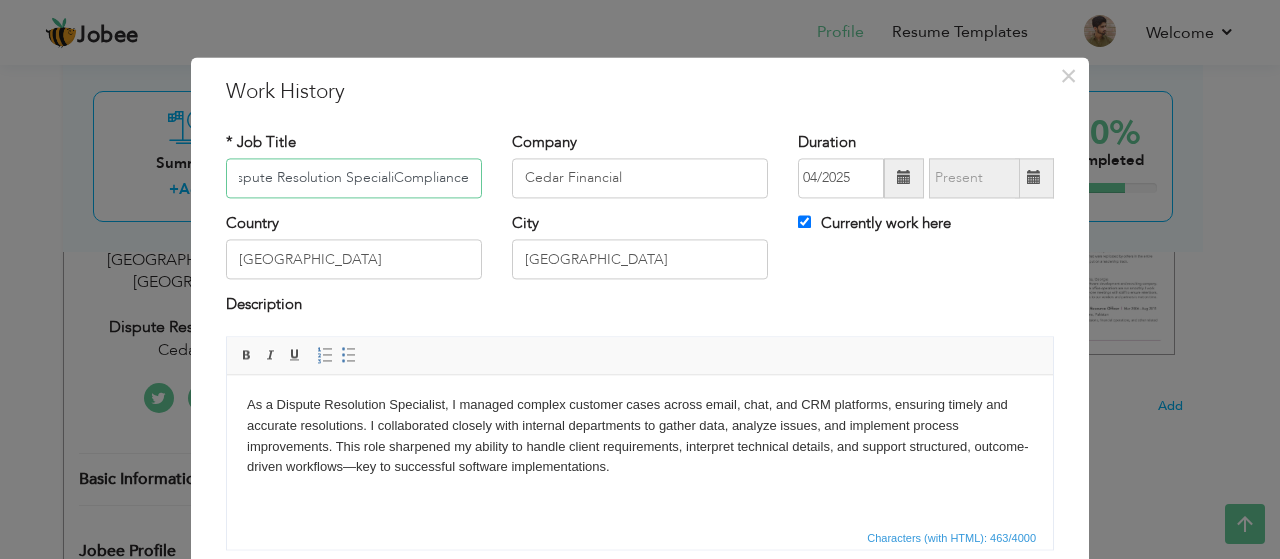 scroll, scrollTop: 0, scrollLeft: 0, axis: both 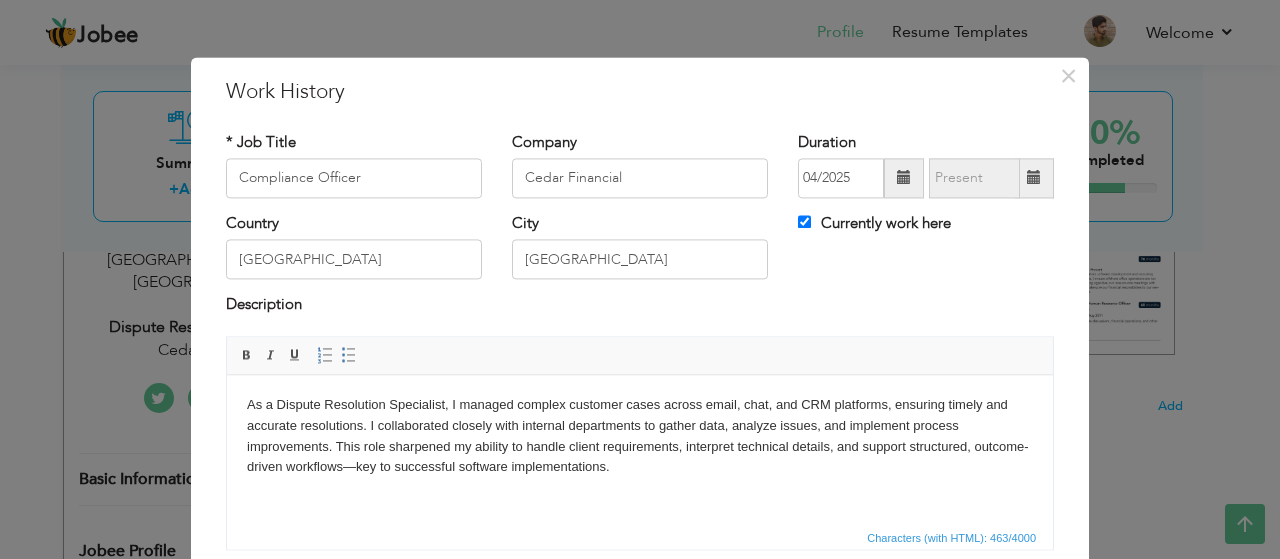 click on "As a Dispute Resolution Specialist, I managed complex customer cases across email, chat, and CRM platforms, ensuring timely and accurate resolutions. I collaborated closely with internal departments to gather data, analyze issues, and implement process improvements. This role sharpened my ability to handle client requirements, interpret technical details, and support structured, outcome-driven workflows—key to successful software implementations." at bounding box center [640, 436] 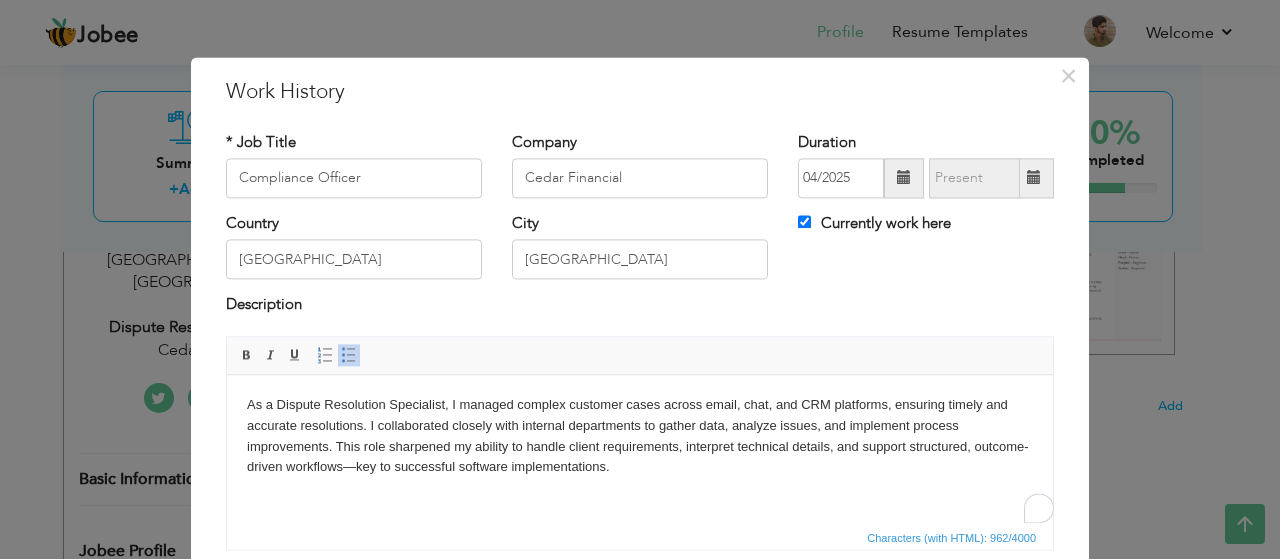 scroll, scrollTop: 181, scrollLeft: 0, axis: vertical 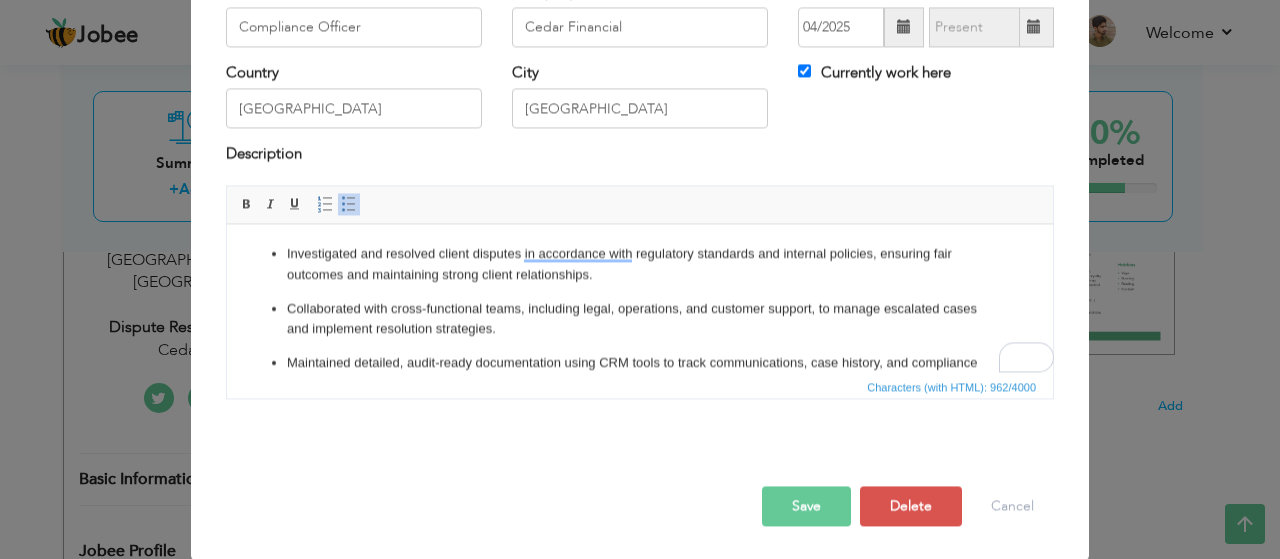 click on "Save" at bounding box center [806, 506] 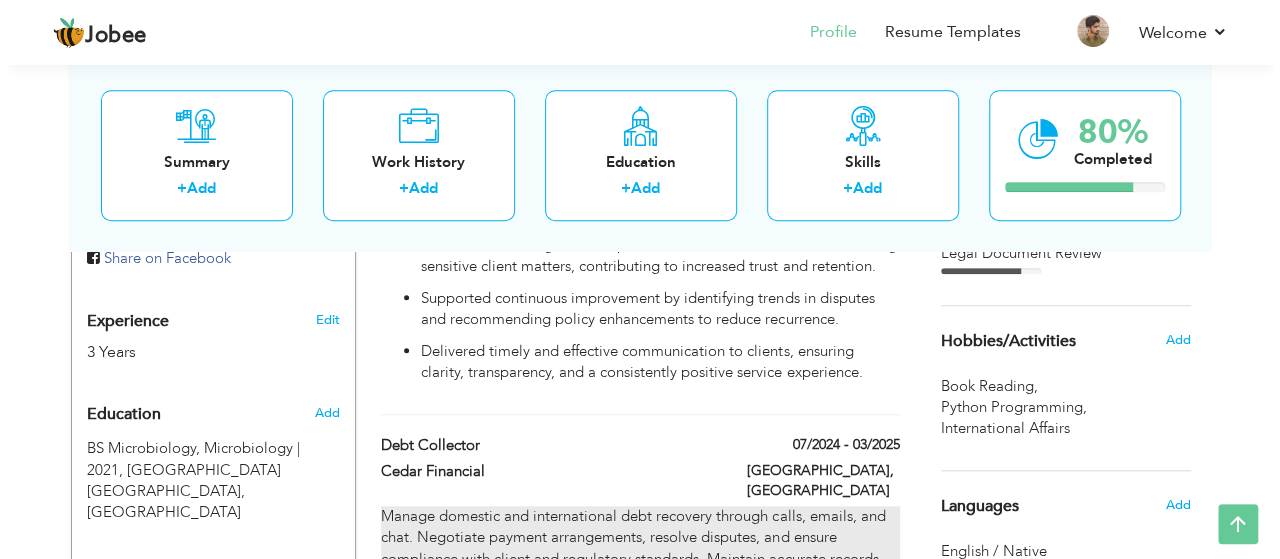 scroll, scrollTop: 731, scrollLeft: 0, axis: vertical 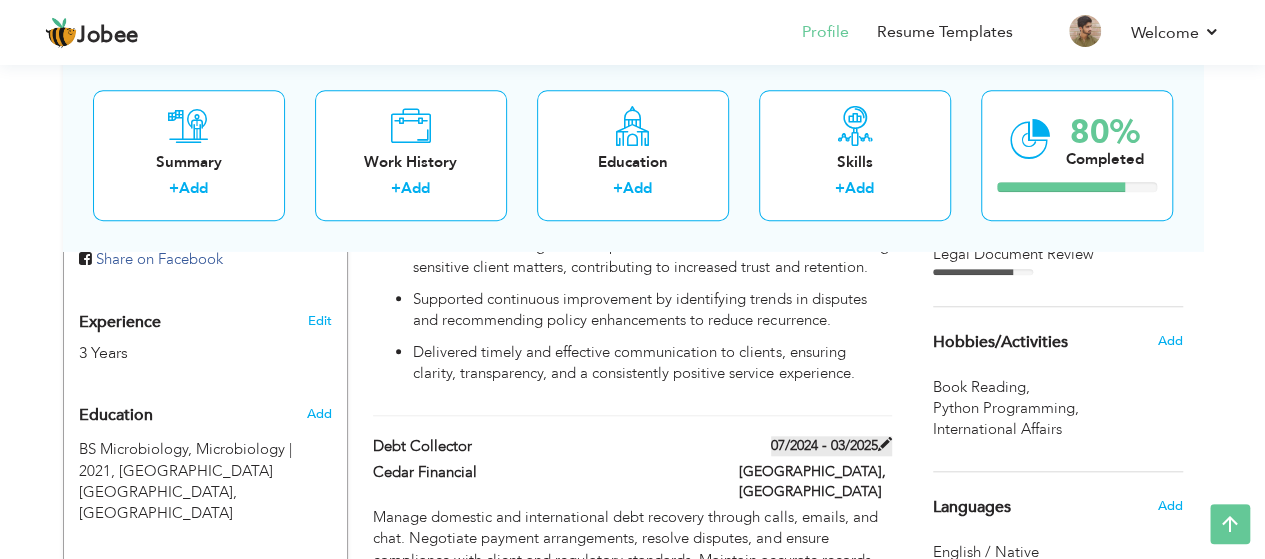 click at bounding box center [885, 444] 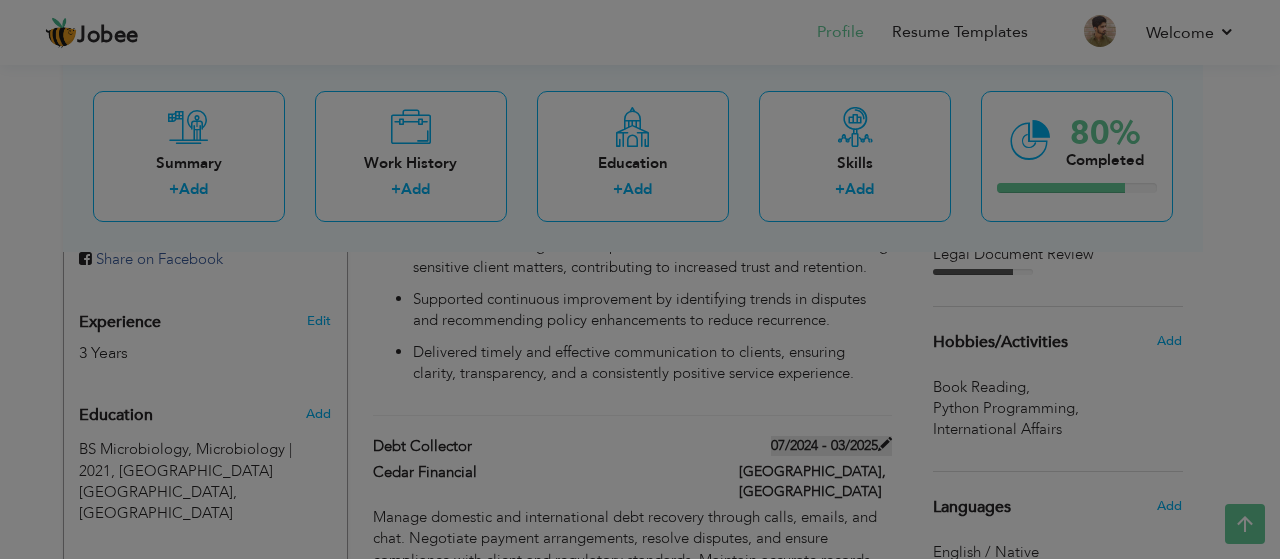 scroll, scrollTop: 0, scrollLeft: 0, axis: both 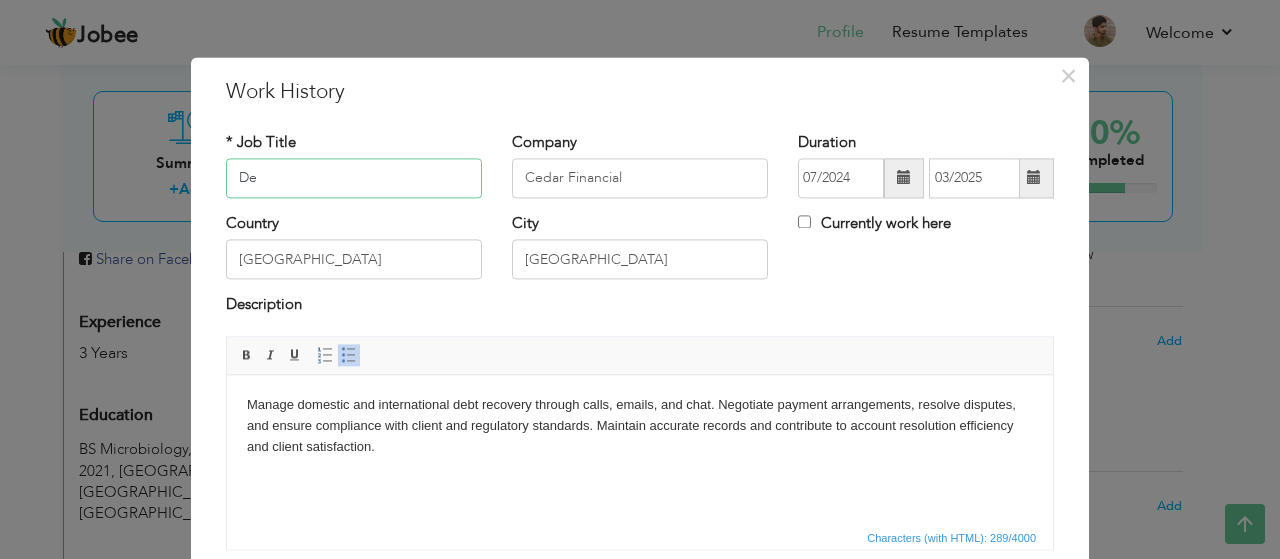type on "D" 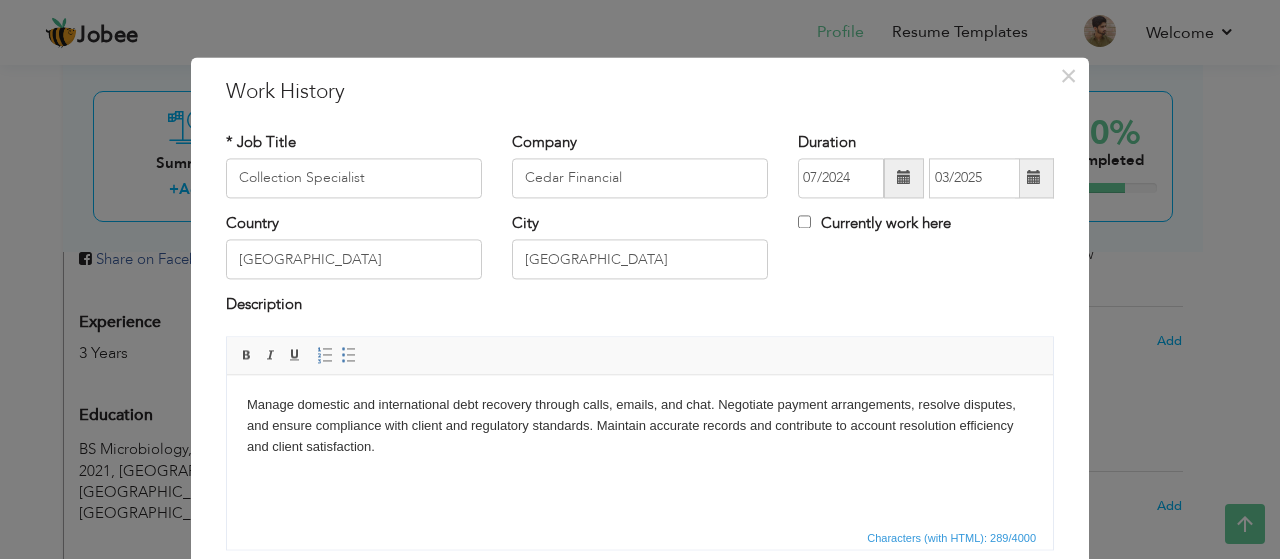 click on "Manage domestic and international debt recovery through calls, emails, and chat. Negotiate payment arrangements, resolve disputes, and ensure compliance with client and regulatory standards. Maintain accurate records and contribute to account resolution efficiency and client satisfaction." at bounding box center [640, 426] 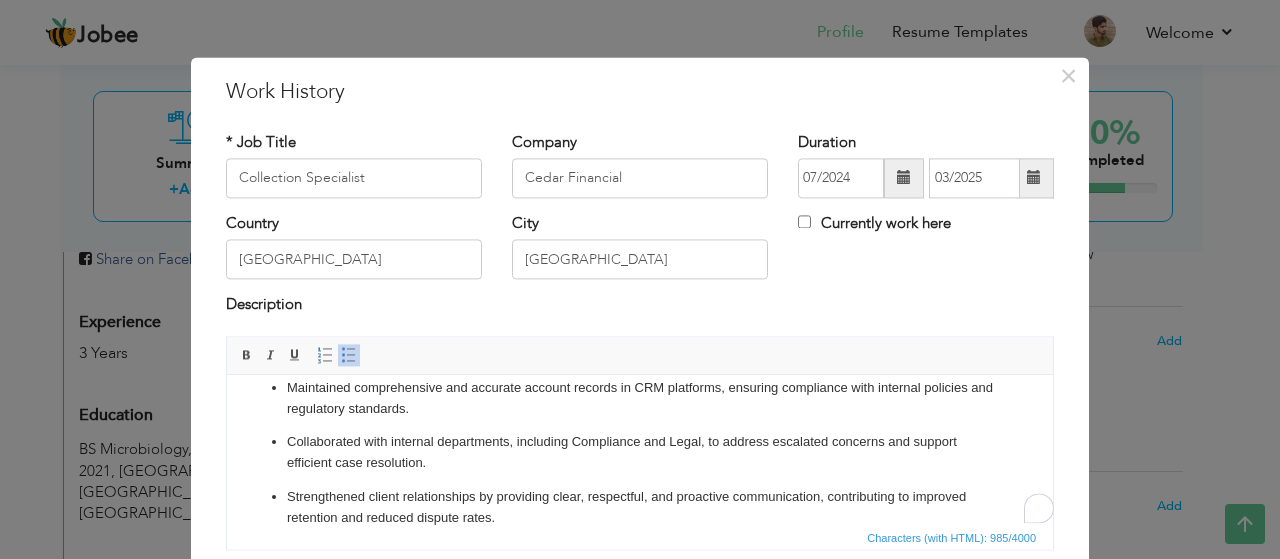 scroll, scrollTop: 93, scrollLeft: 0, axis: vertical 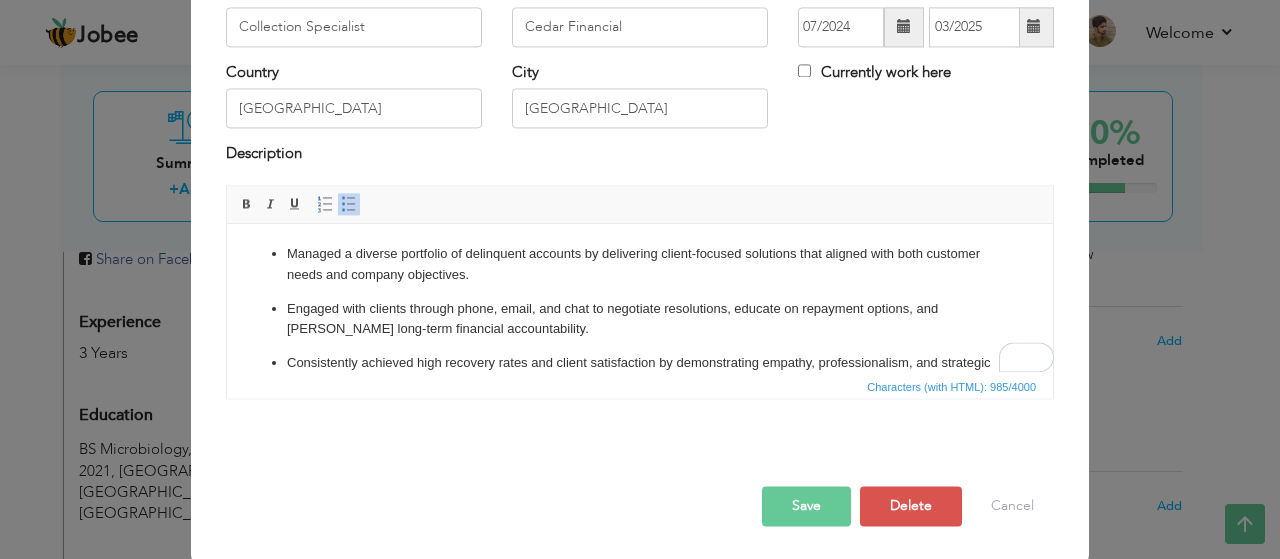 click on "Save" at bounding box center [806, 506] 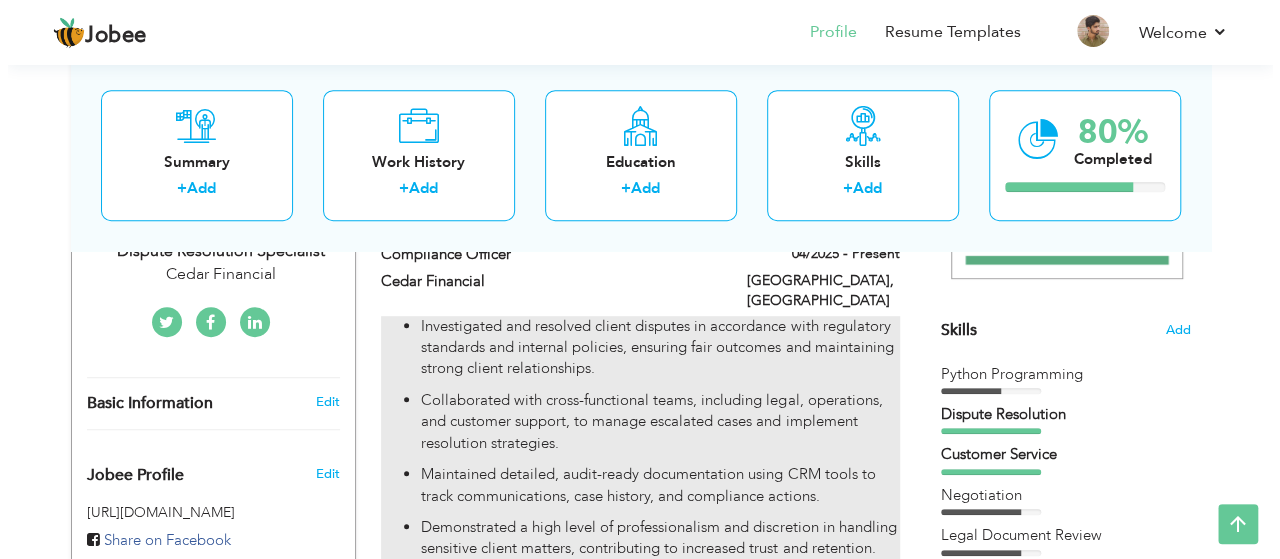 scroll, scrollTop: 449, scrollLeft: 0, axis: vertical 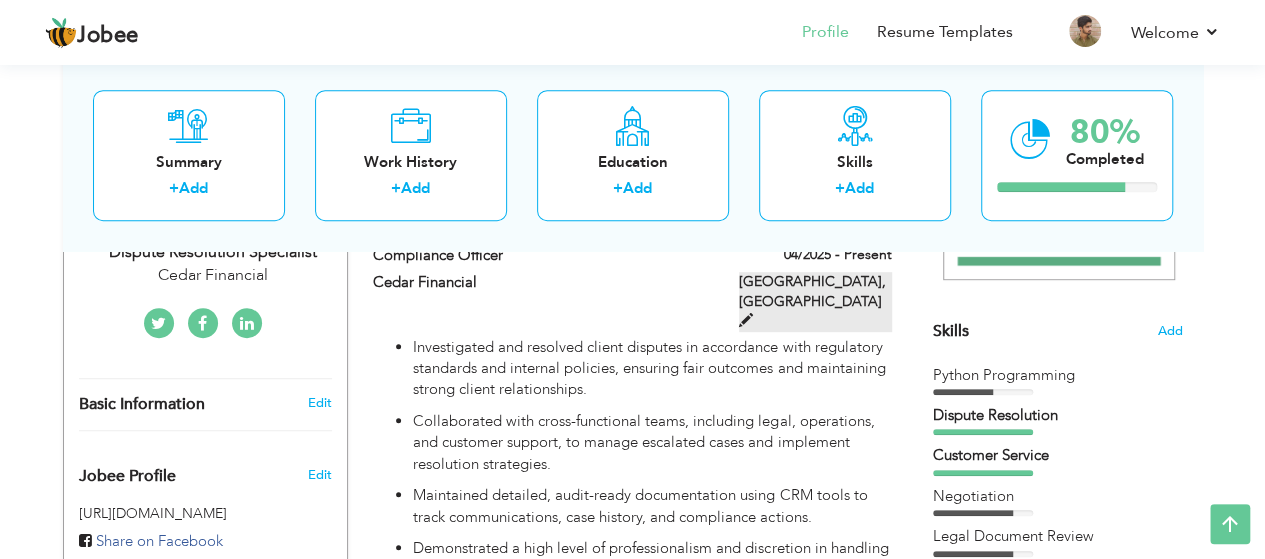 click at bounding box center (746, 320) 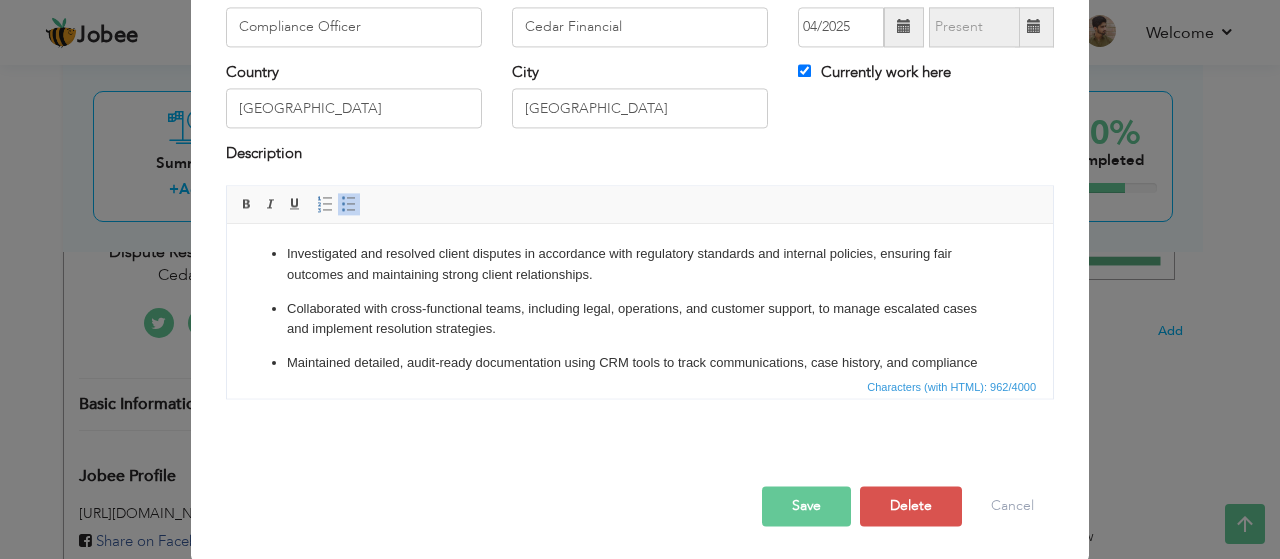 scroll, scrollTop: 0, scrollLeft: 0, axis: both 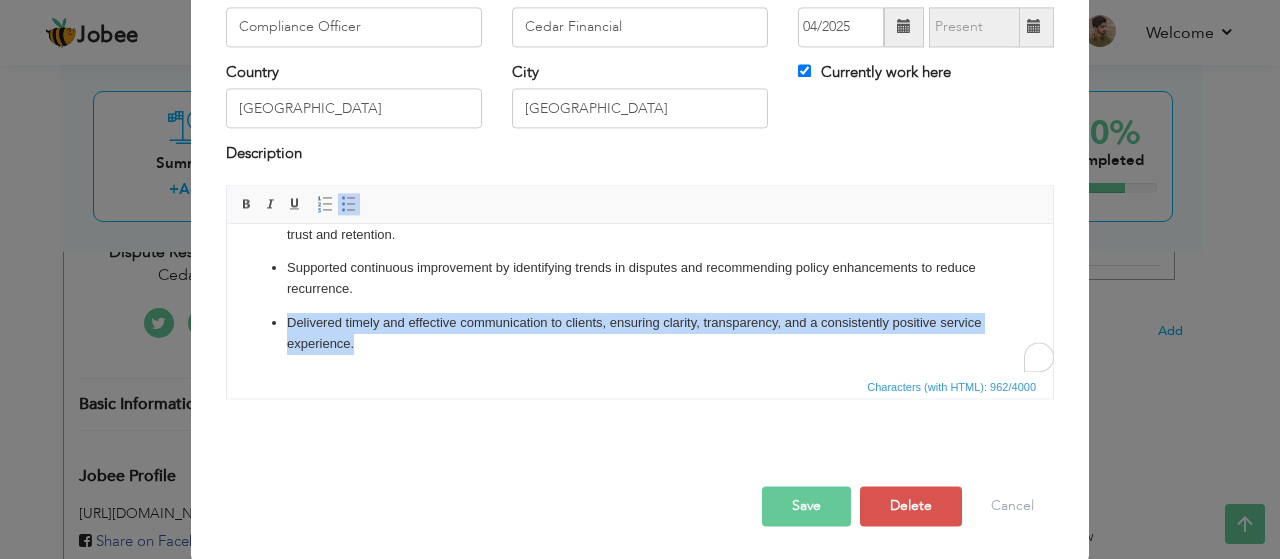 drag, startPoint x: 461, startPoint y: 346, endPoint x: 259, endPoint y: 328, distance: 202.8004 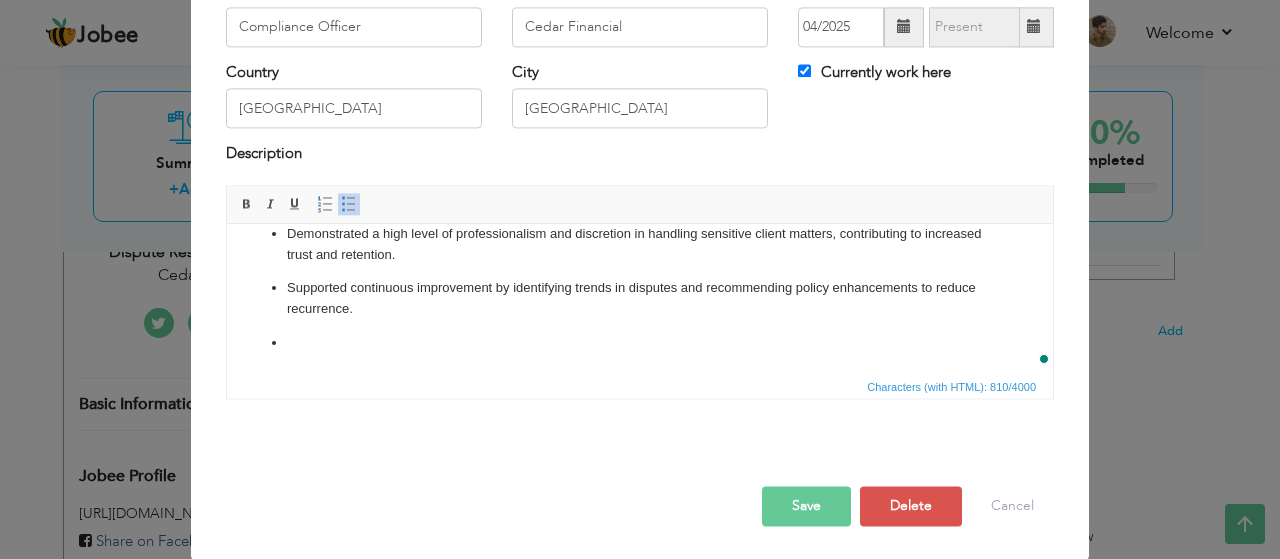 scroll, scrollTop: 150, scrollLeft: 0, axis: vertical 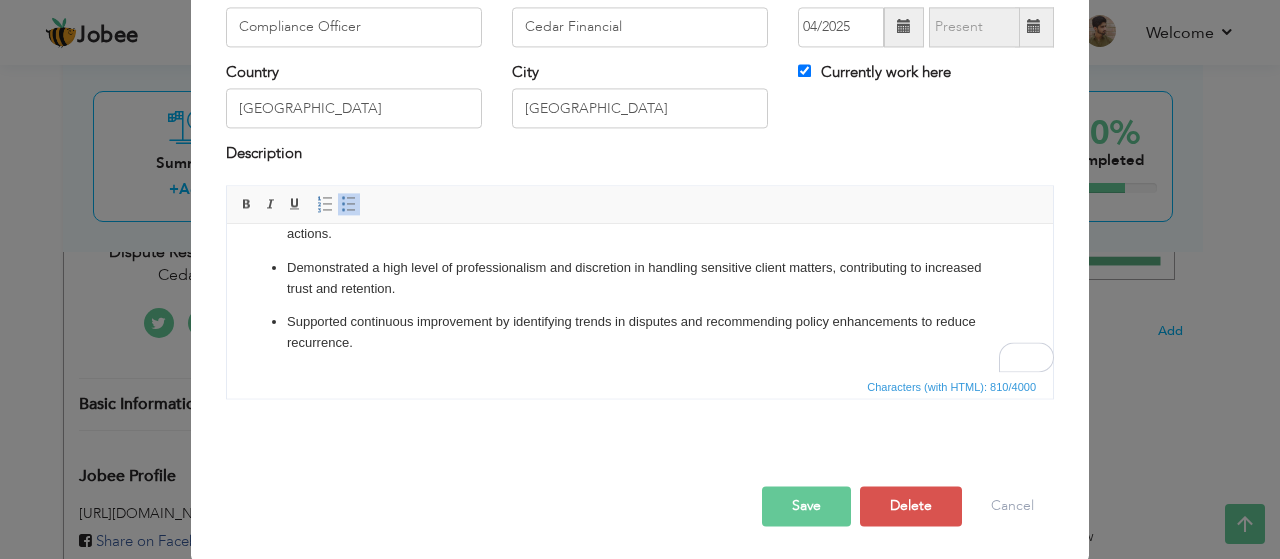 click on "Save" at bounding box center (806, 506) 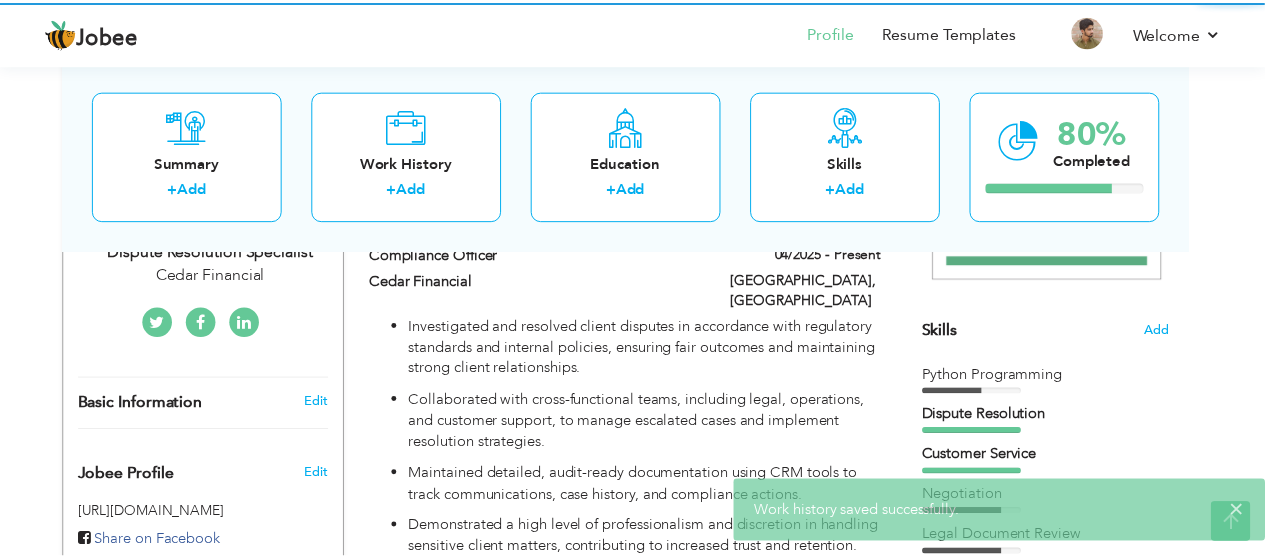scroll, scrollTop: 0, scrollLeft: 0, axis: both 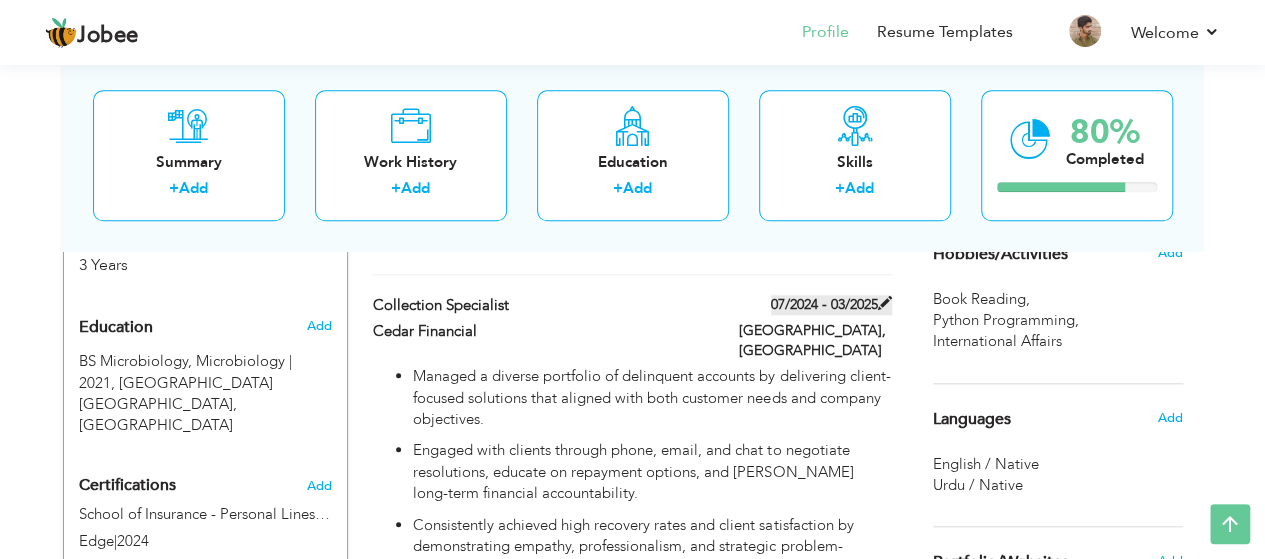 click at bounding box center (885, 303) 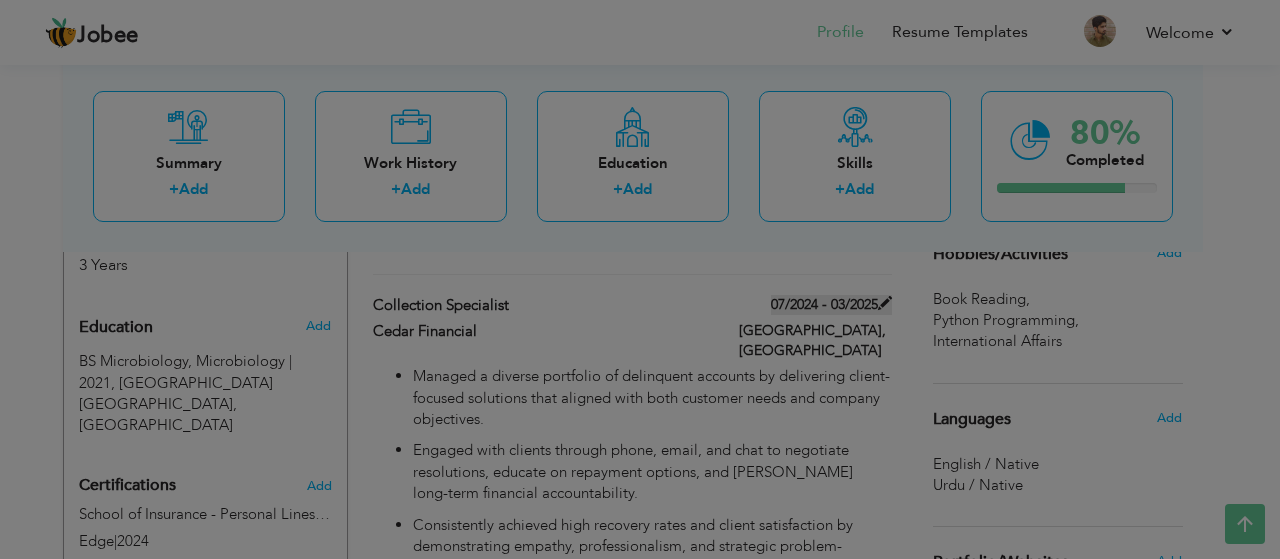 scroll, scrollTop: 0, scrollLeft: 0, axis: both 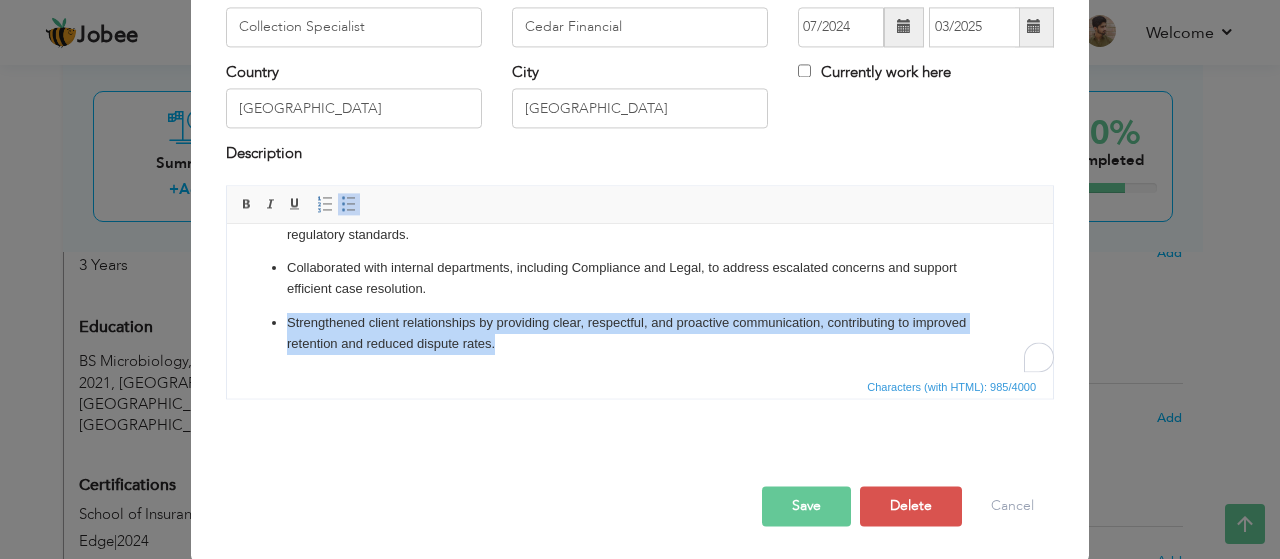 drag, startPoint x: 527, startPoint y: 354, endPoint x: 233, endPoint y: 324, distance: 295.52664 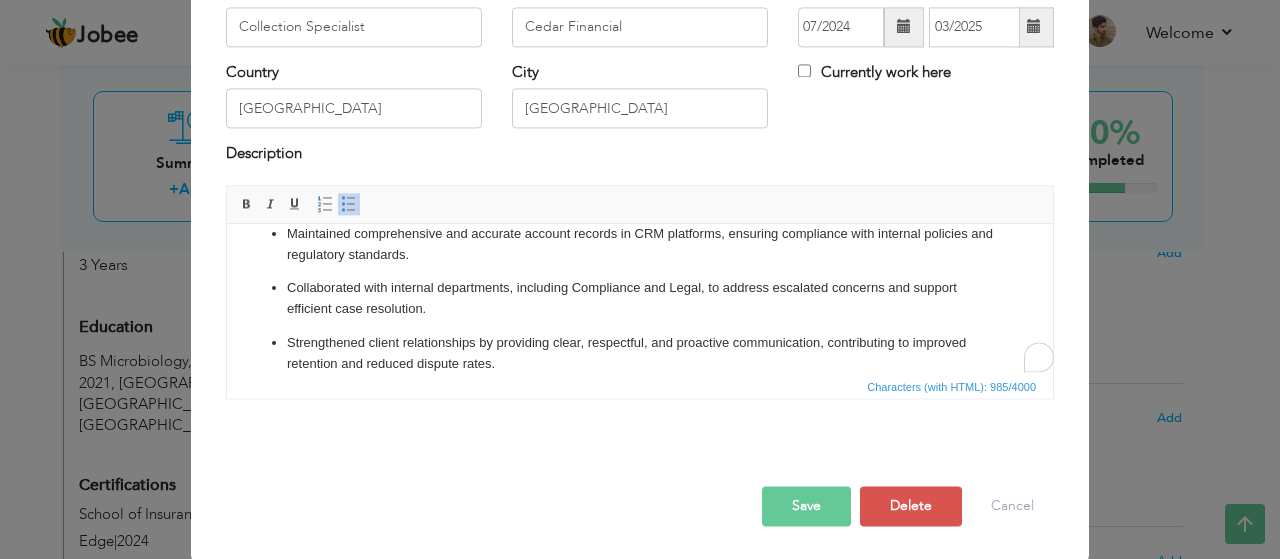scroll, scrollTop: 184, scrollLeft: 0, axis: vertical 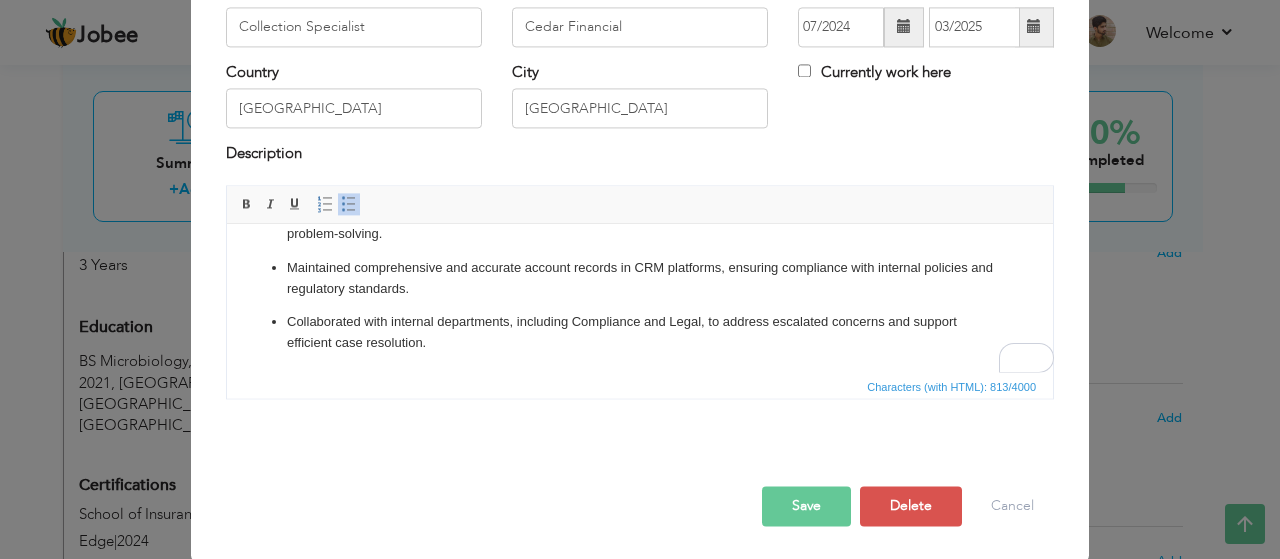 click on "Save" at bounding box center [806, 506] 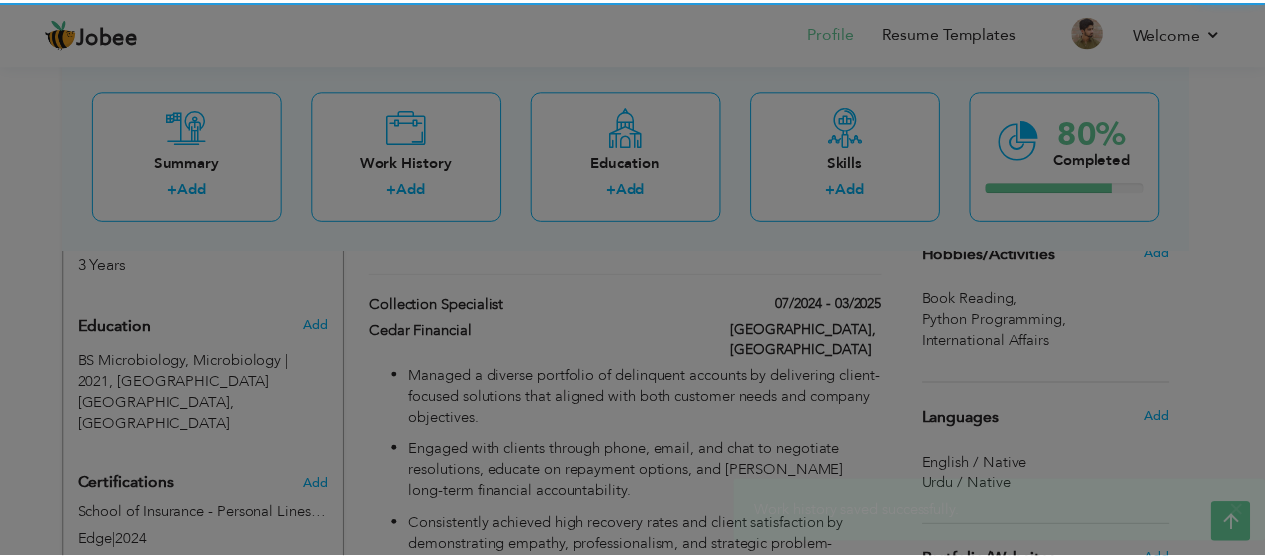 scroll, scrollTop: 0, scrollLeft: 0, axis: both 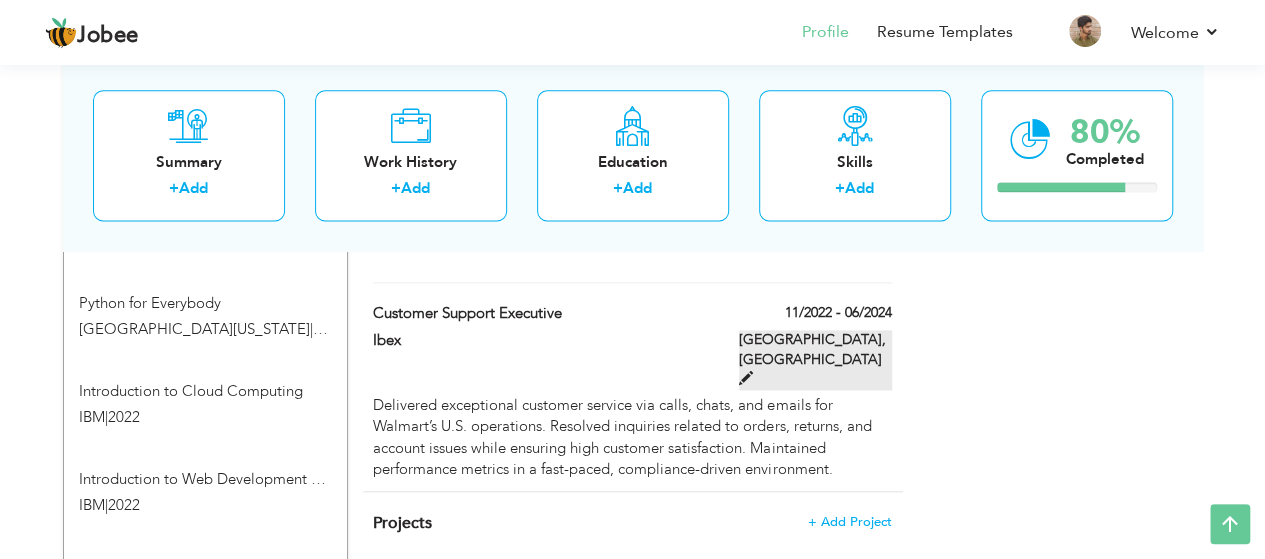 click at bounding box center [746, 378] 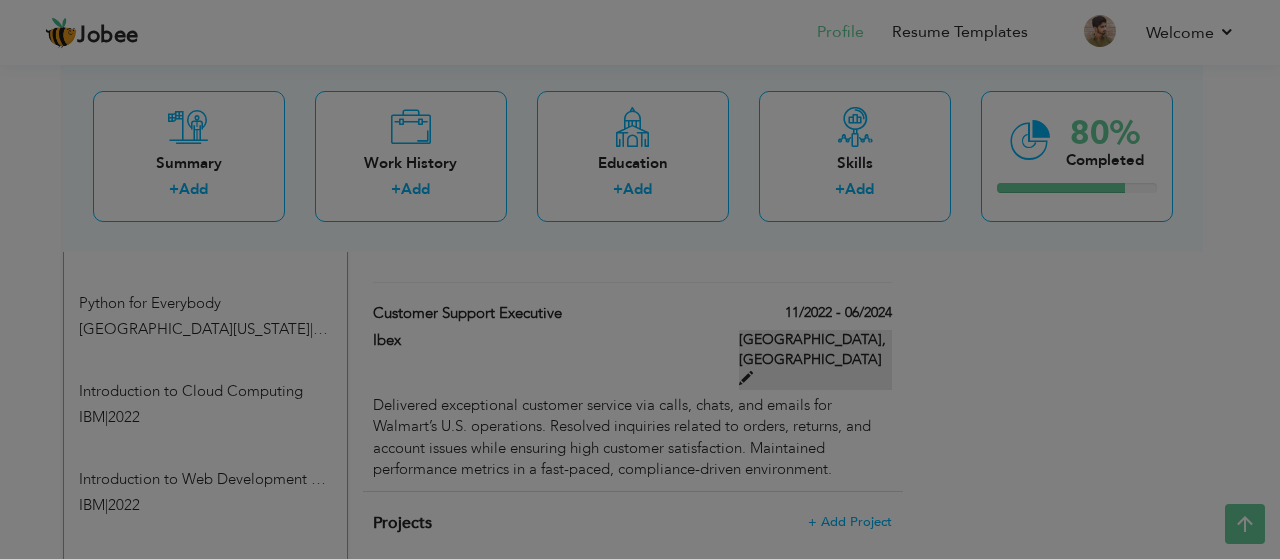 scroll, scrollTop: 0, scrollLeft: 0, axis: both 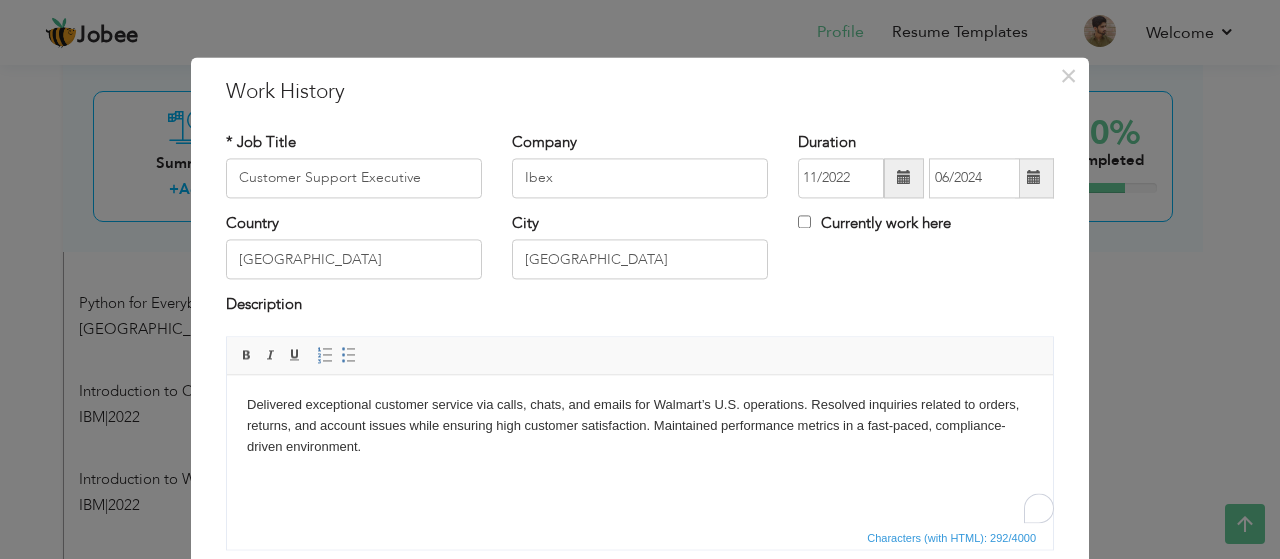 click on "Delivered exceptional customer service via calls, chats, and emails for Walmart’s U.S. operations. Resolved inquiries related to orders, returns, and account issues while ensuring high customer satisfaction. Maintained performance metrics in a fast-paced, compliance-driven environment." at bounding box center (640, 426) 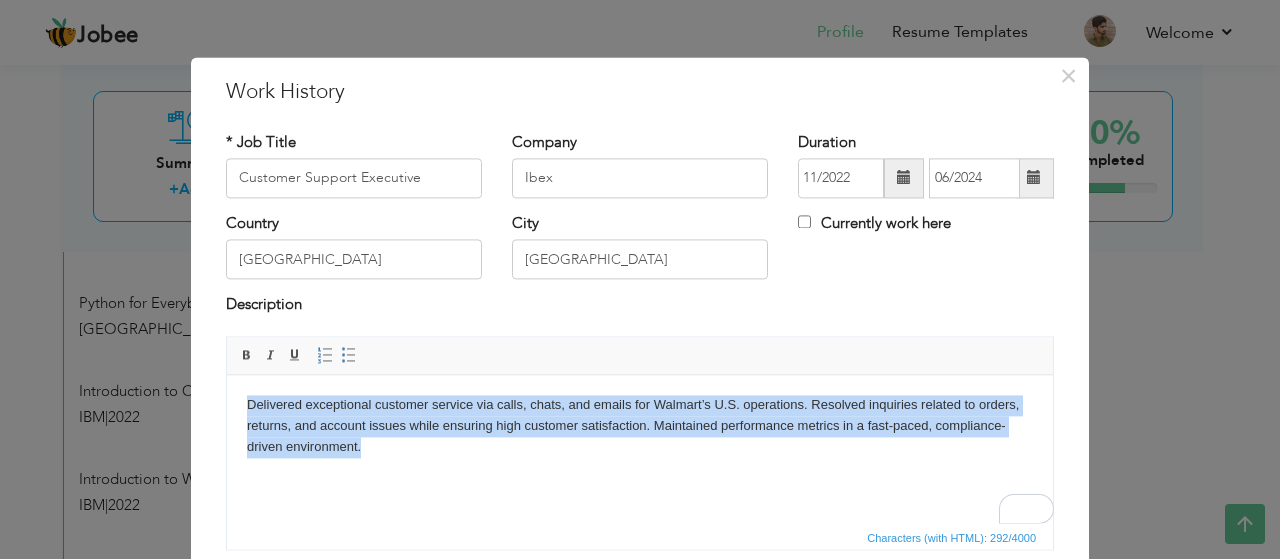 scroll, scrollTop: 181, scrollLeft: 0, axis: vertical 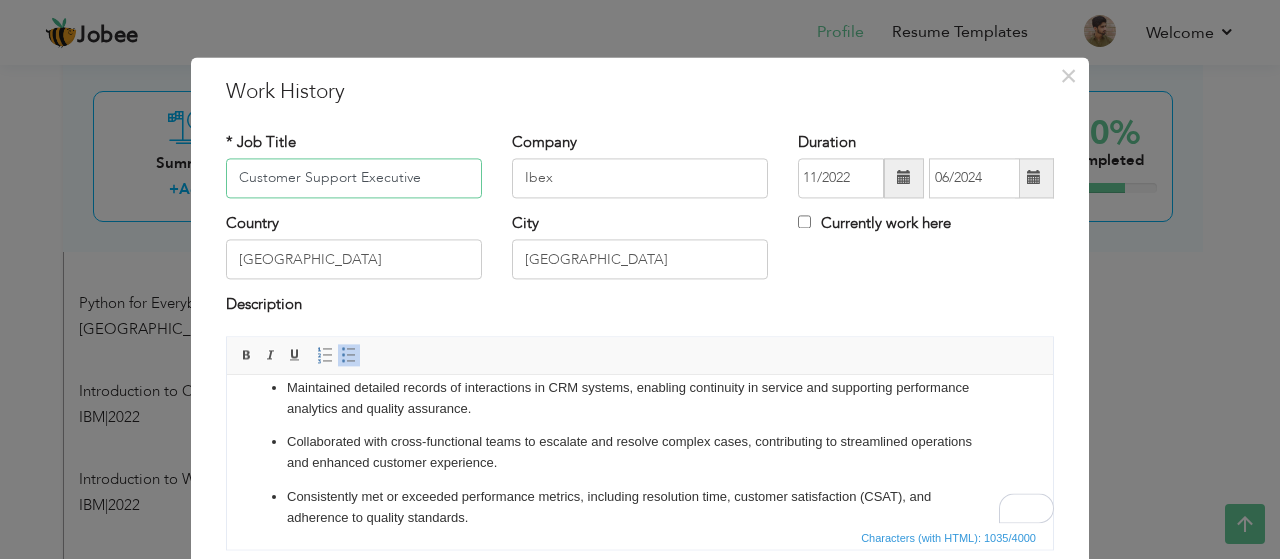 click on "Customer Support Executive" at bounding box center (354, 178) 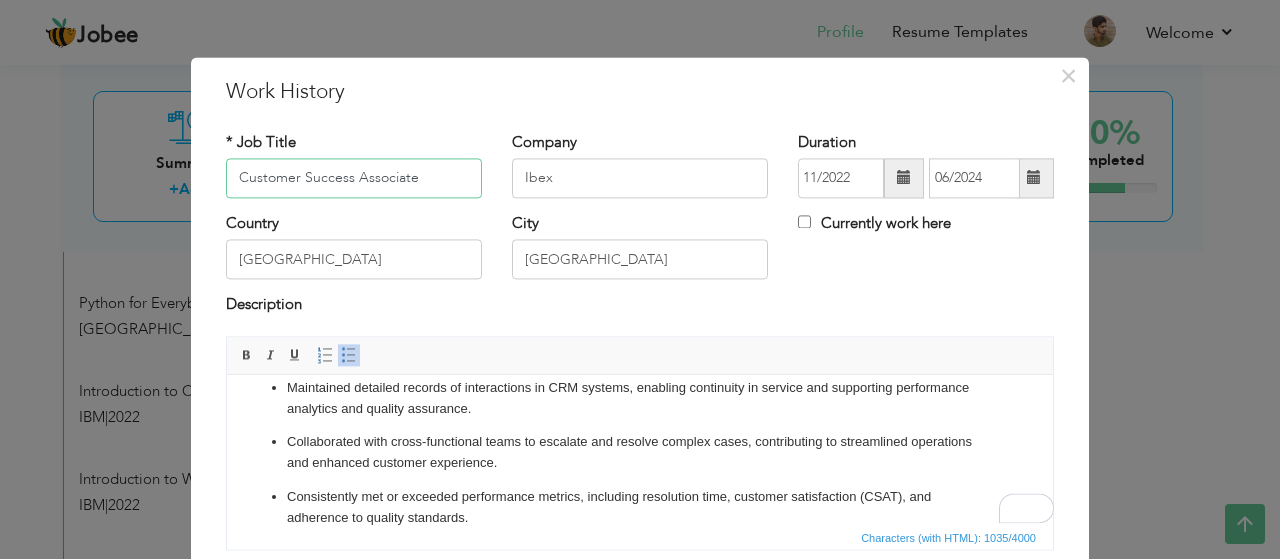 type on "Customer Success Associate" 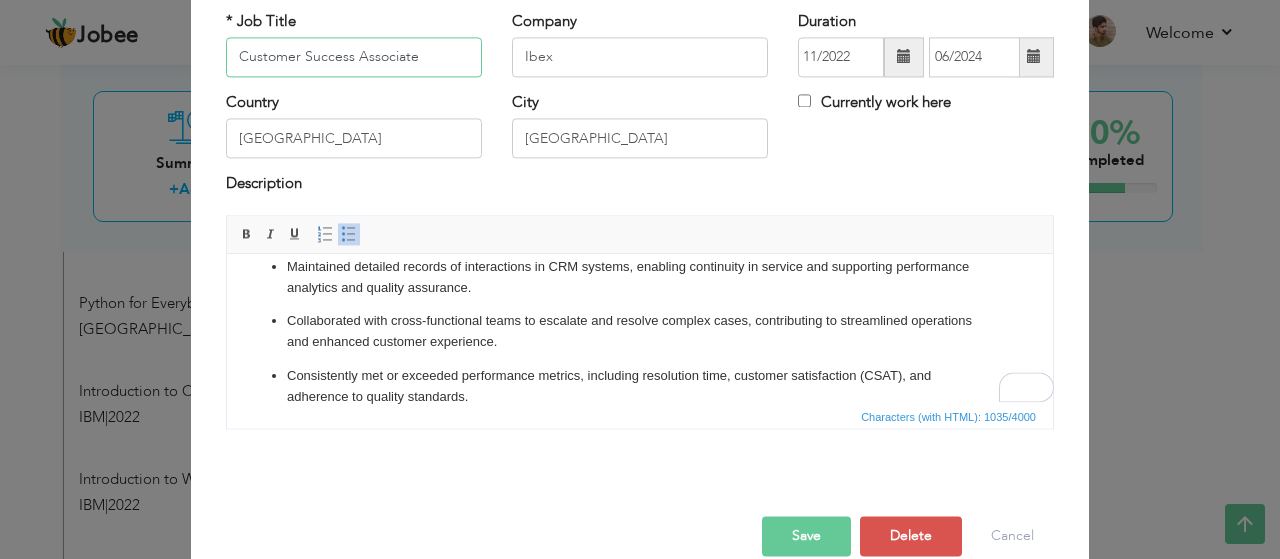 scroll, scrollTop: 125, scrollLeft: 0, axis: vertical 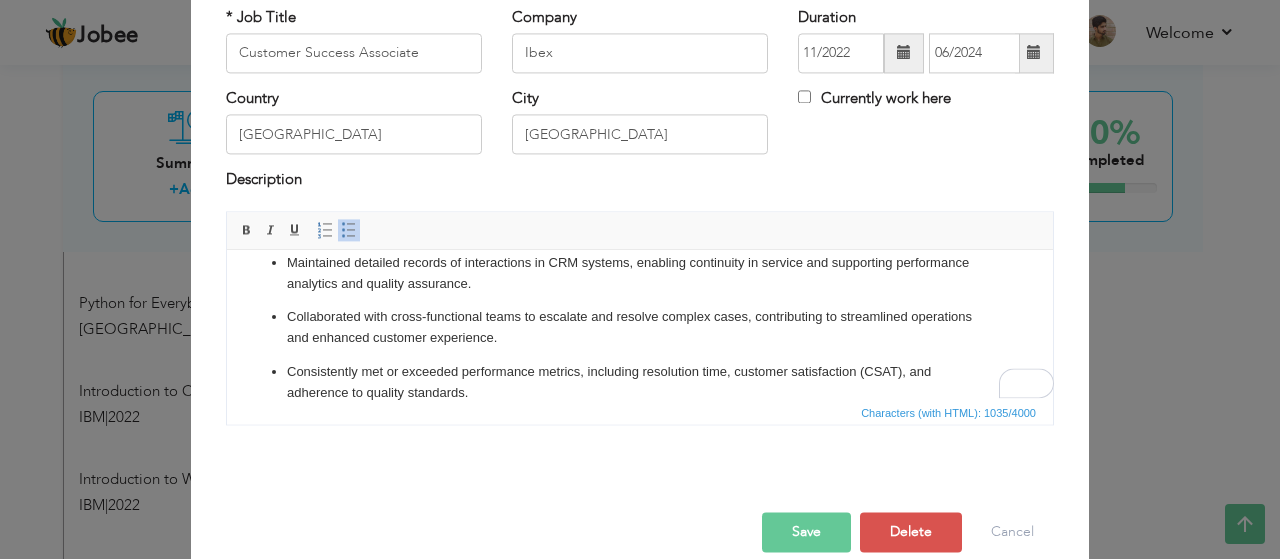 click on "Collaborated with cross-functional teams to escalate and resolve complex cases, contributing to streamlined operations and enhanced customer experience." at bounding box center [640, 328] 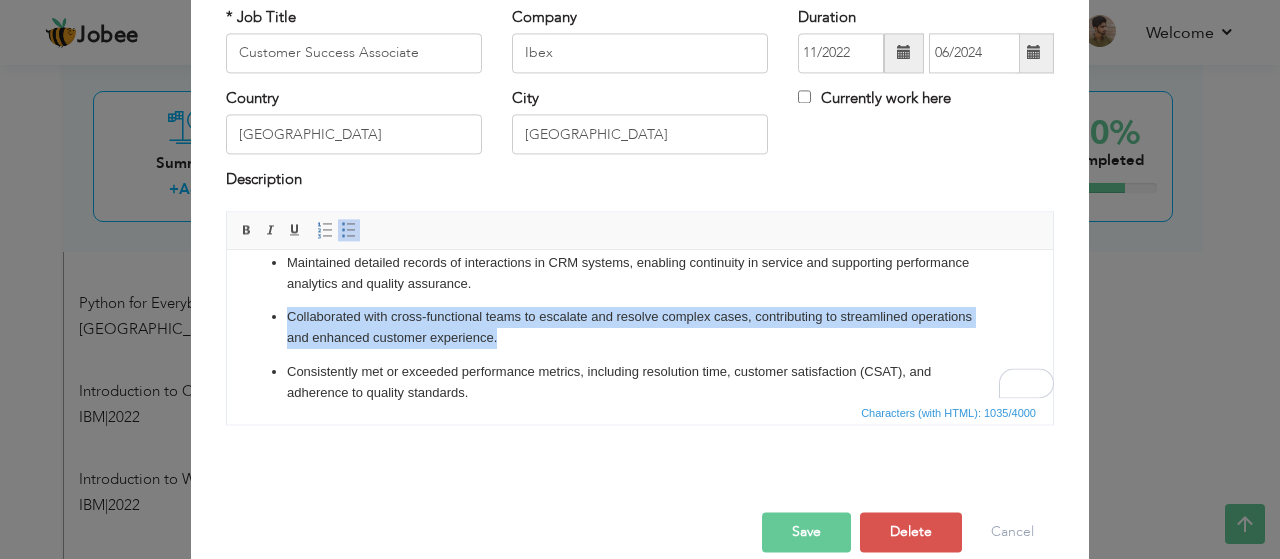 drag, startPoint x: 519, startPoint y: 337, endPoint x: 277, endPoint y: 318, distance: 242.74472 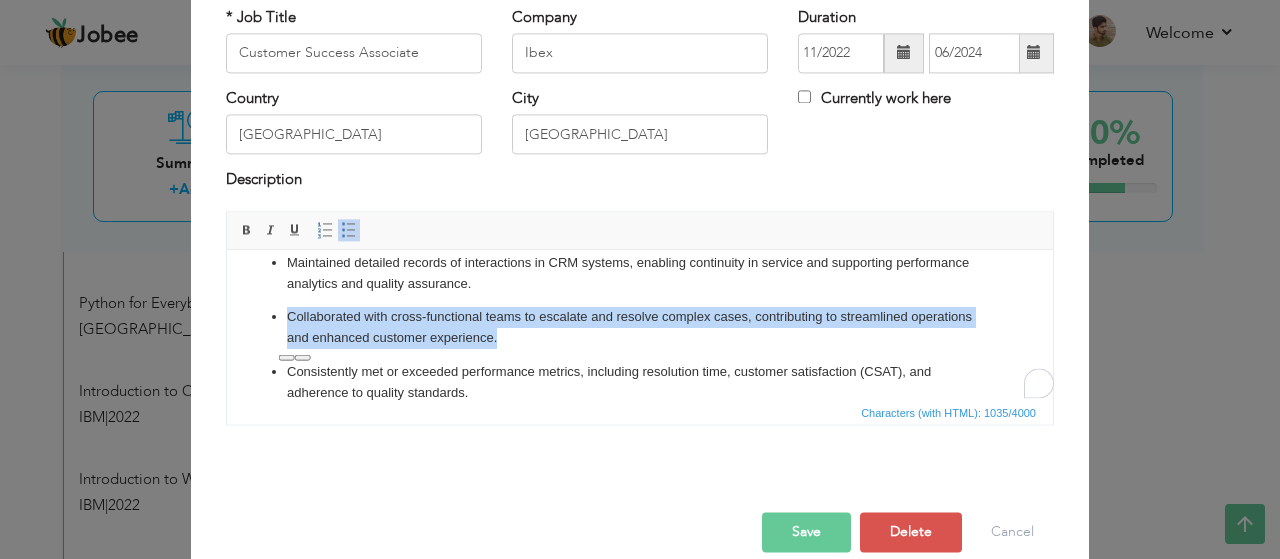 type 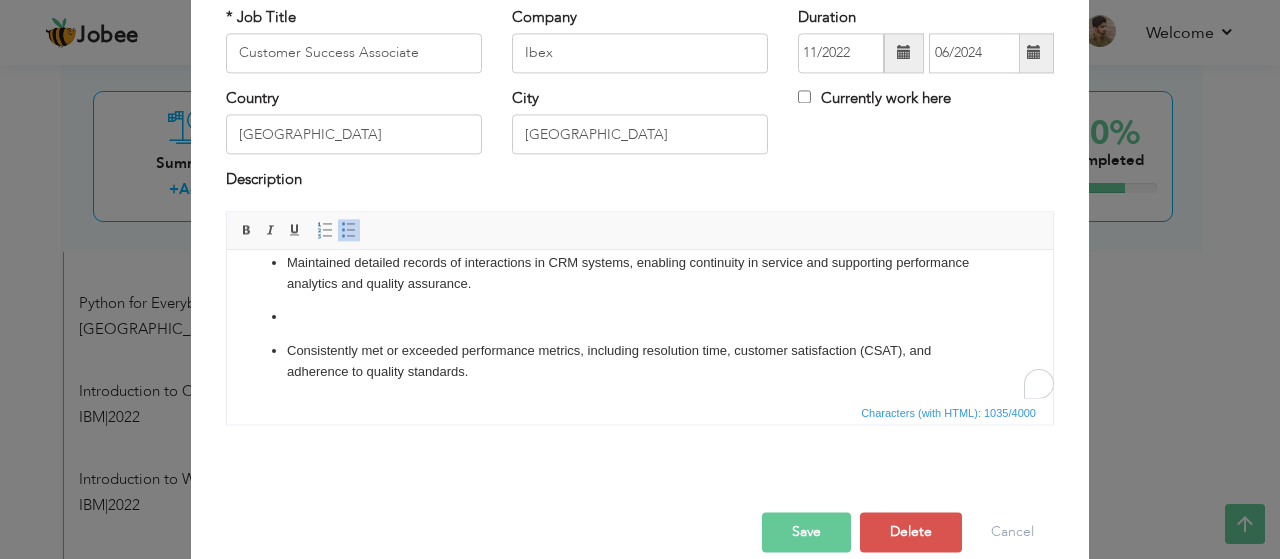 scroll, scrollTop: 150, scrollLeft: 0, axis: vertical 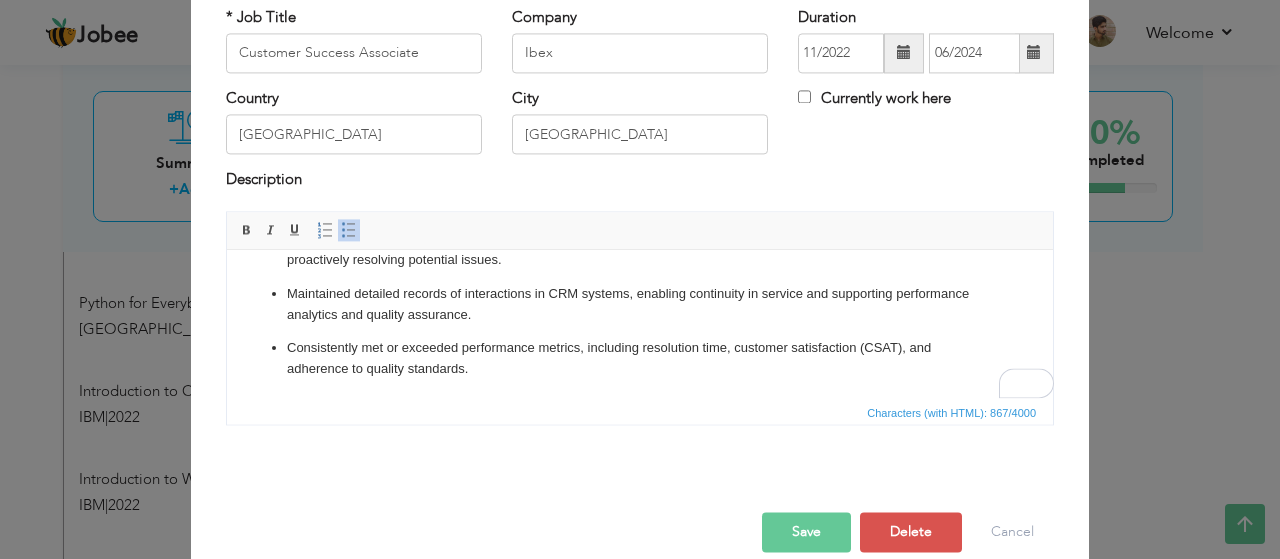 click on "Save" at bounding box center [806, 532] 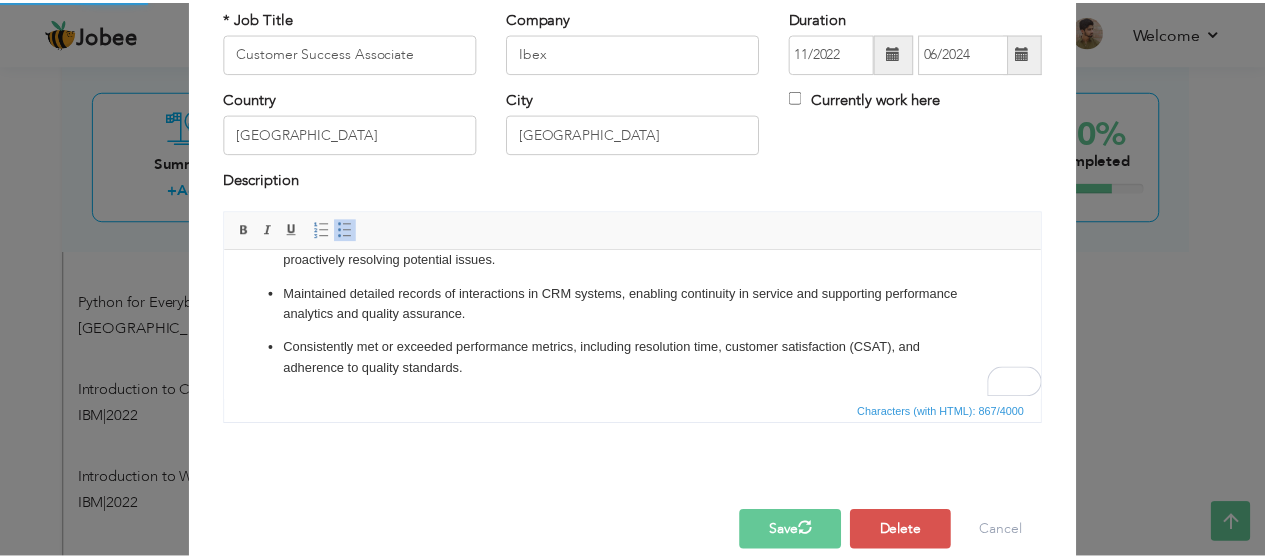 scroll, scrollTop: 0, scrollLeft: 0, axis: both 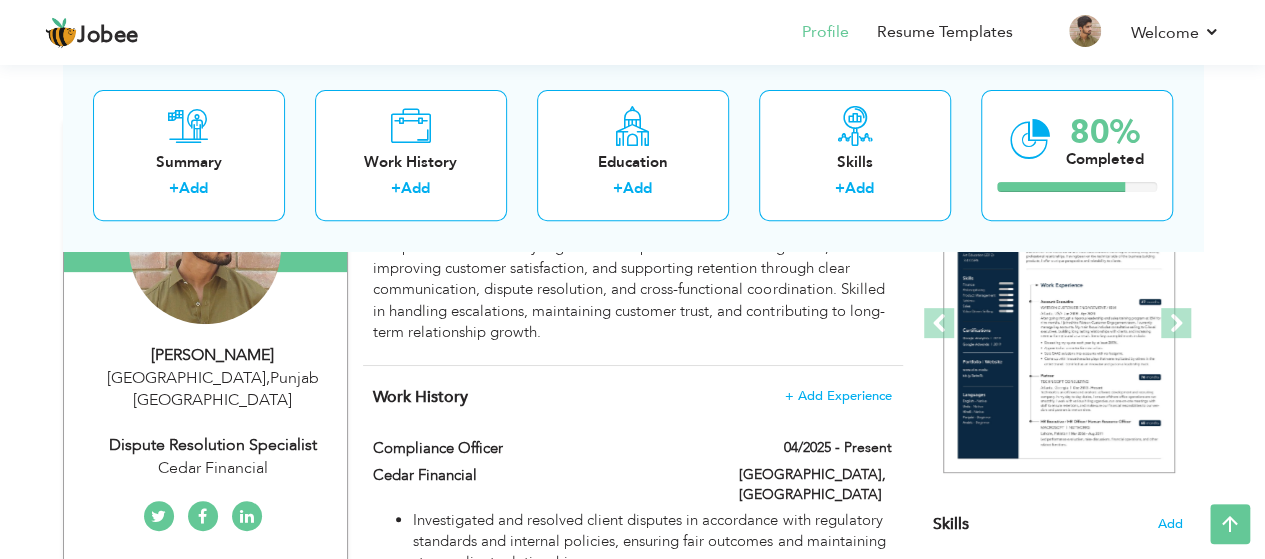 click on "Dispute Resolution Specialist" at bounding box center [213, 445] 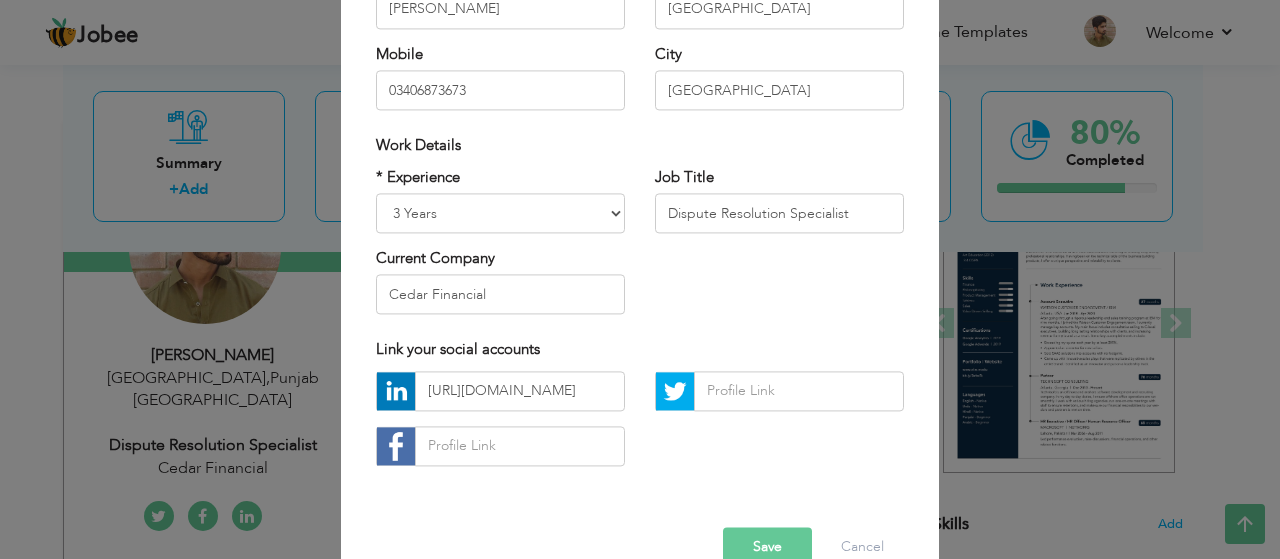 scroll, scrollTop: 295, scrollLeft: 0, axis: vertical 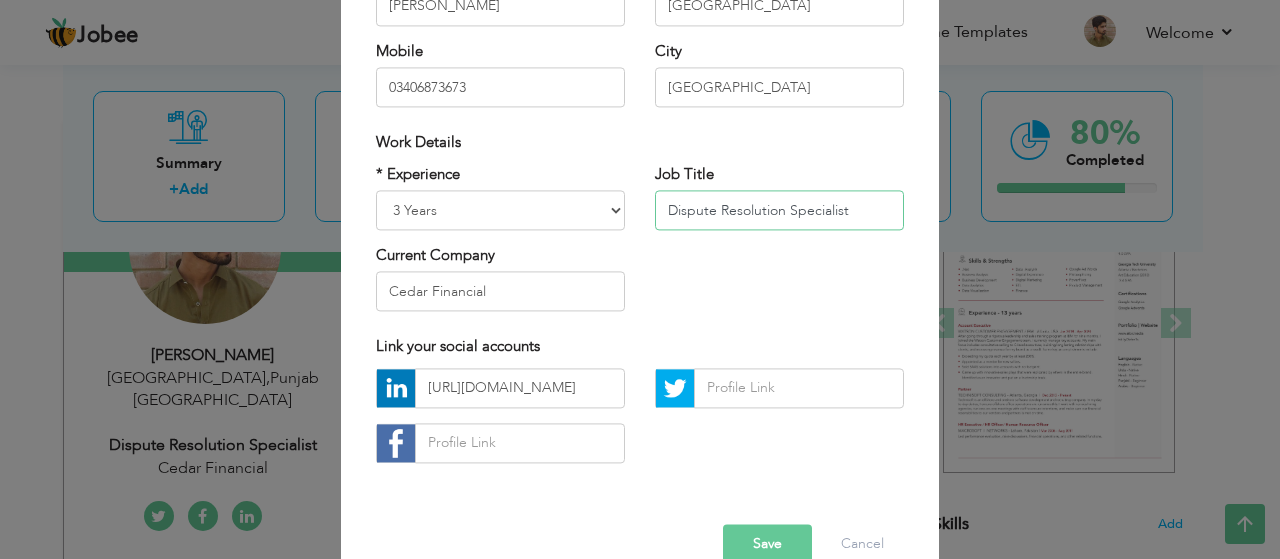 click on "Dispute Resolution Specialist" at bounding box center (779, 210) 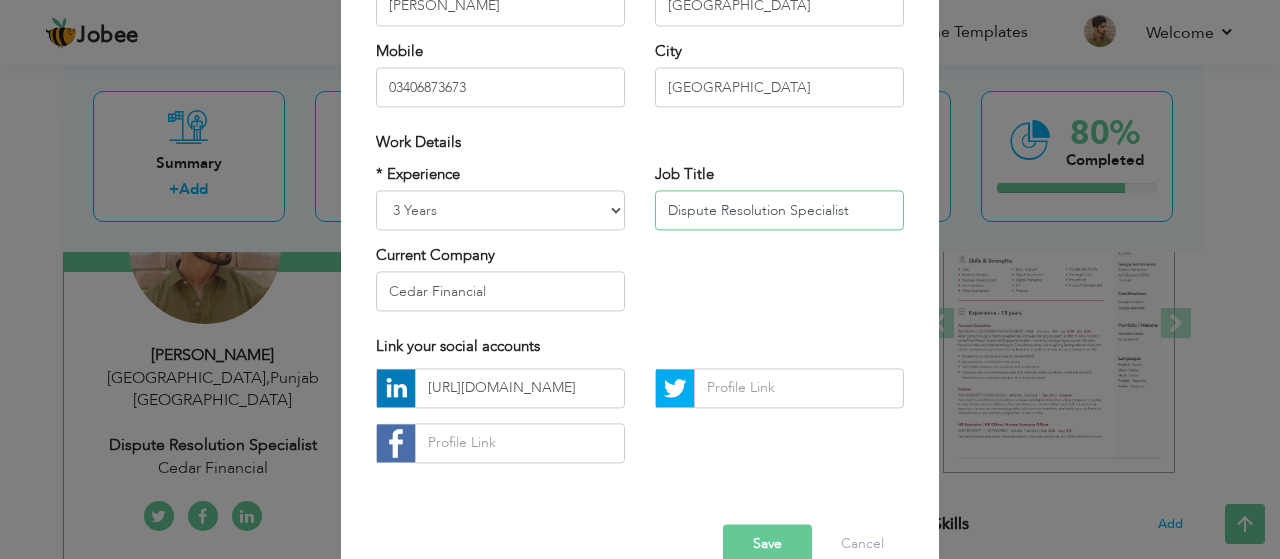 drag, startPoint x: 850, startPoint y: 213, endPoint x: 622, endPoint y: 218, distance: 228.05482 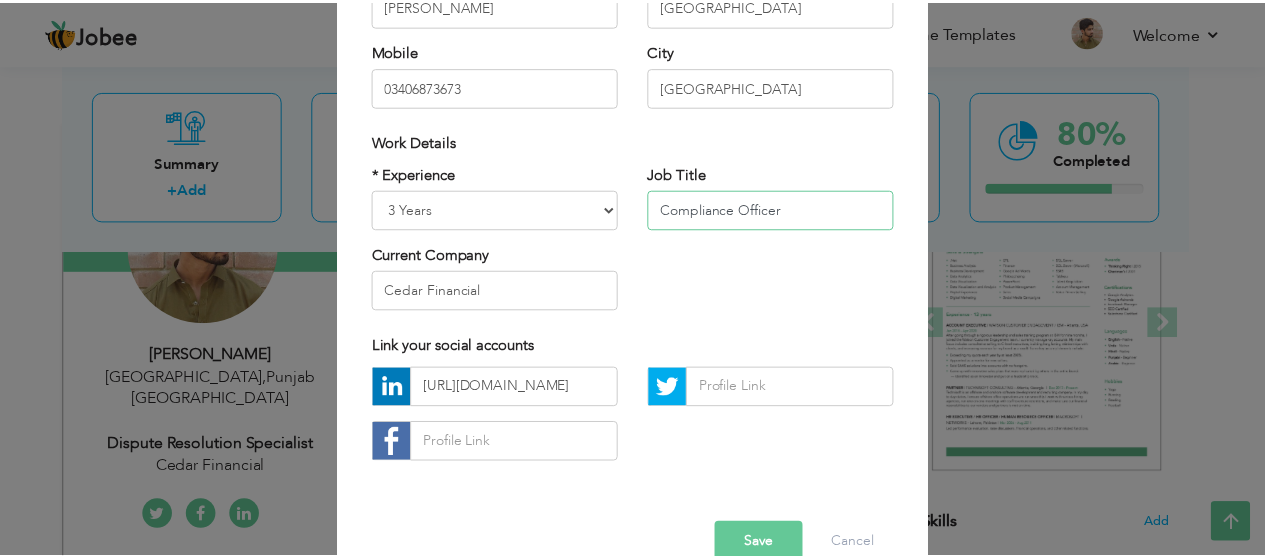 scroll, scrollTop: 334, scrollLeft: 0, axis: vertical 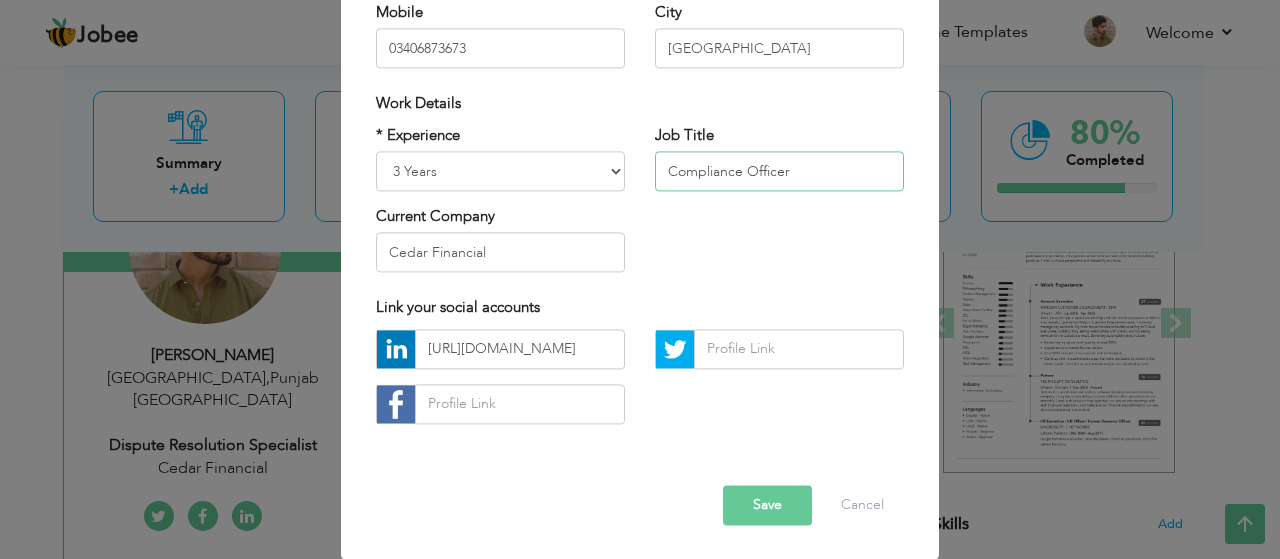 type on "Compliance Officer" 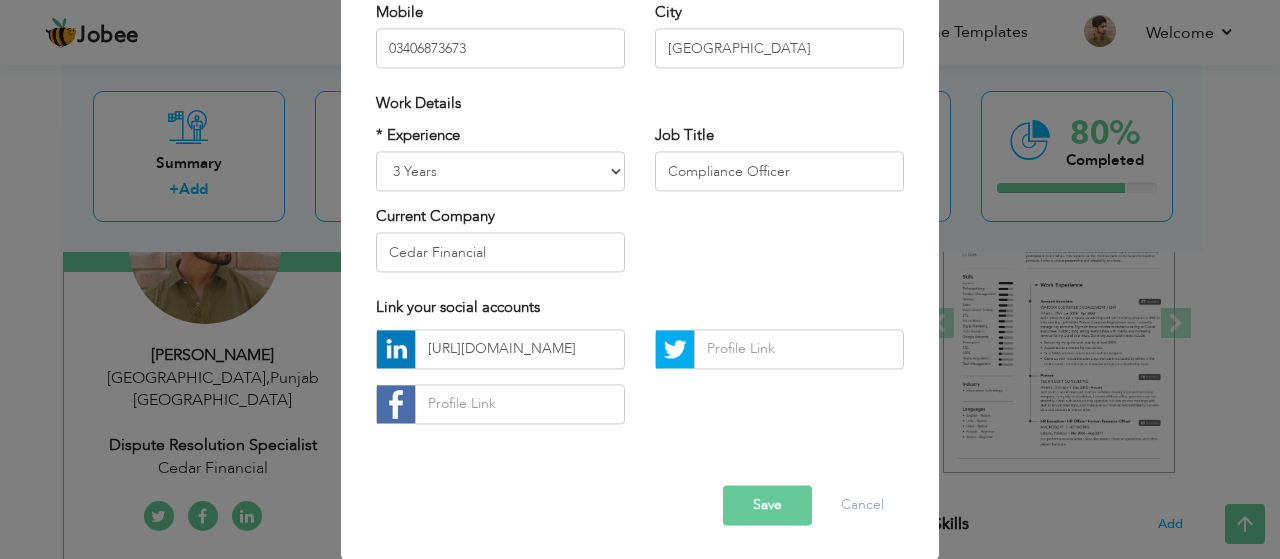 click on "Save" at bounding box center (767, 505) 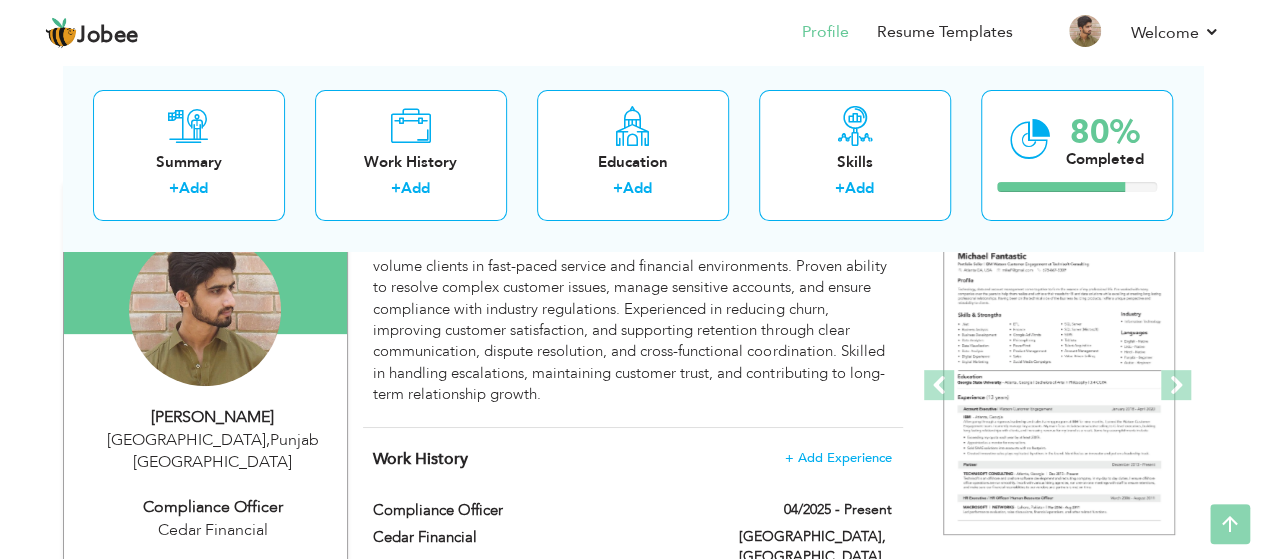scroll, scrollTop: 0, scrollLeft: 0, axis: both 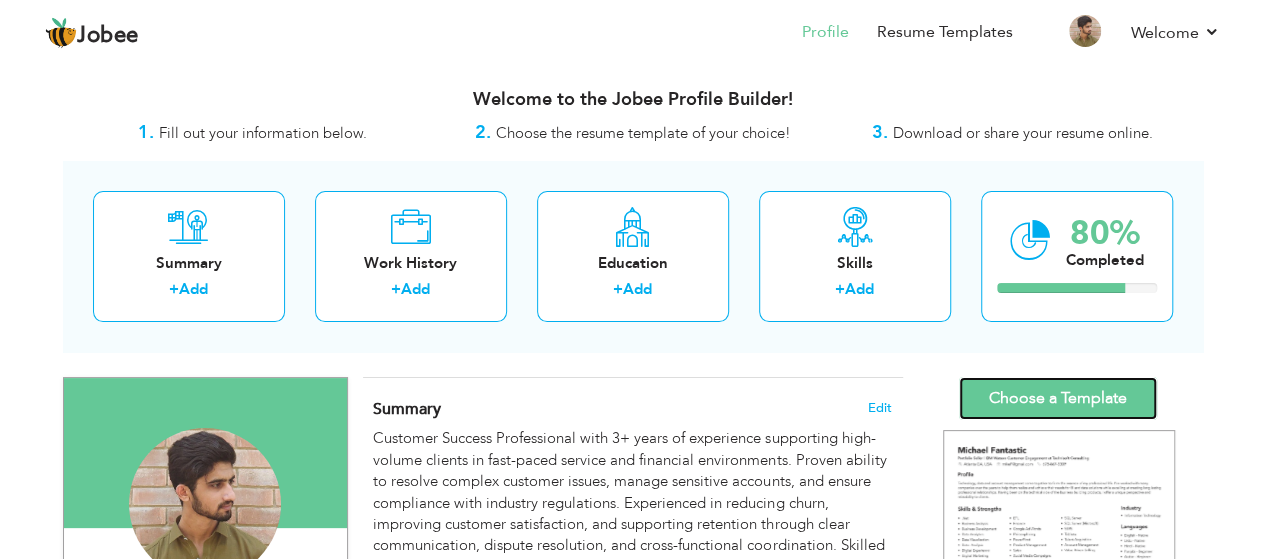 click on "Choose a Template" at bounding box center (1058, 398) 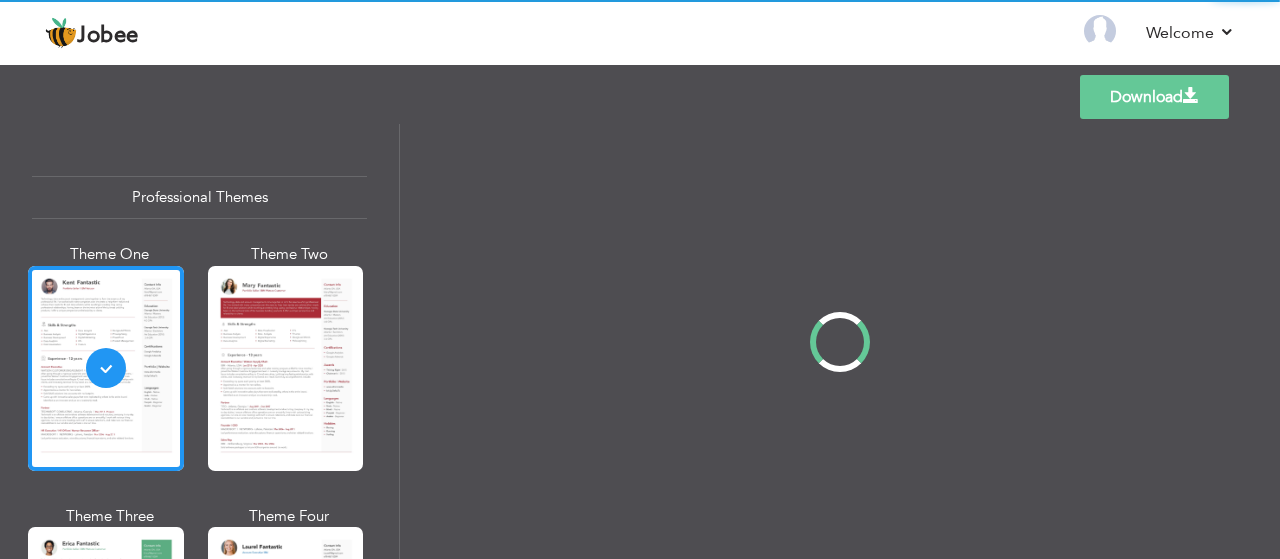 scroll, scrollTop: 0, scrollLeft: 0, axis: both 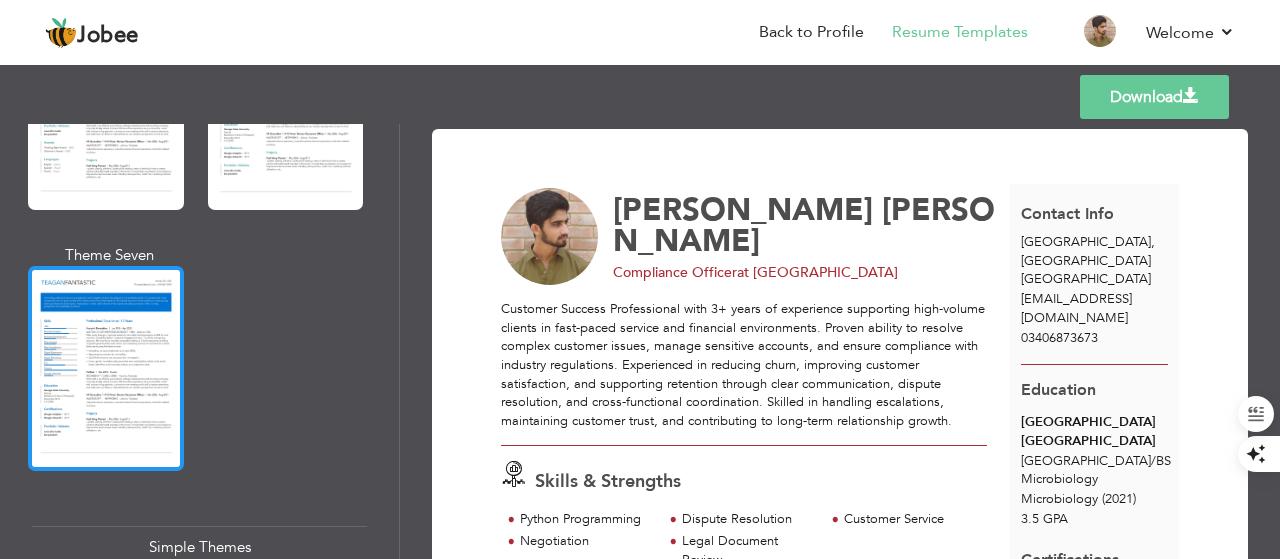 click at bounding box center (106, 368) 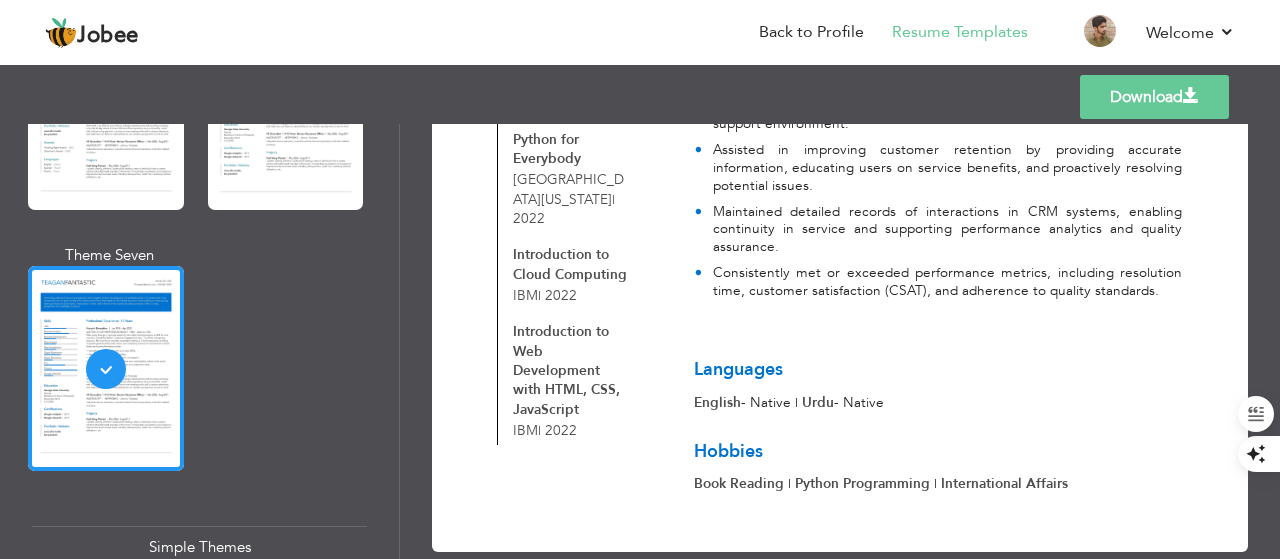 scroll, scrollTop: 1268, scrollLeft: 0, axis: vertical 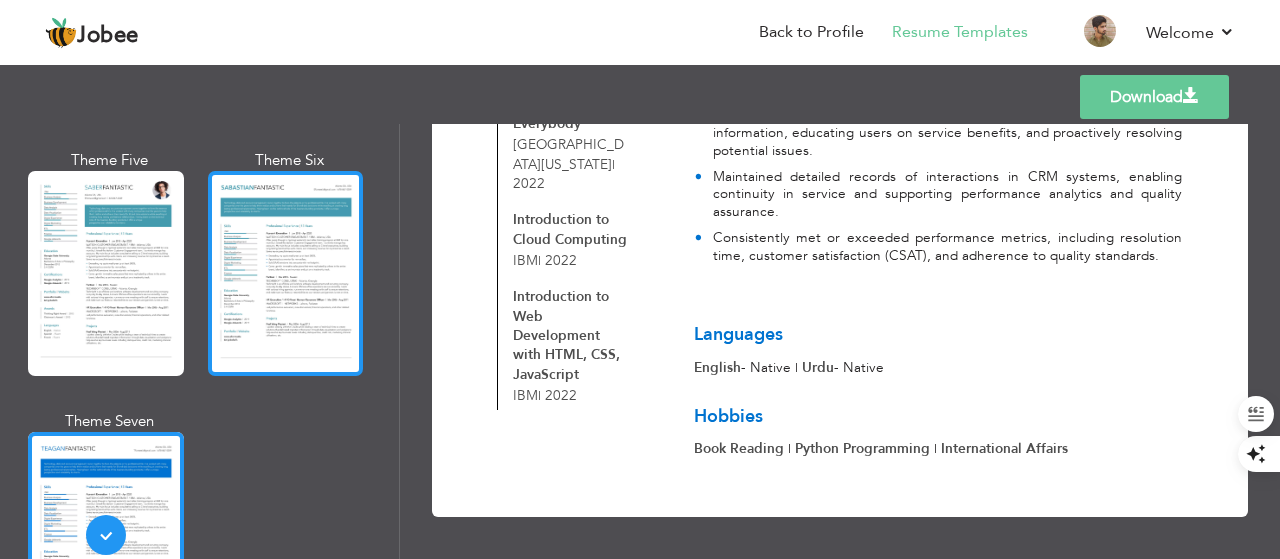 click at bounding box center (286, 273) 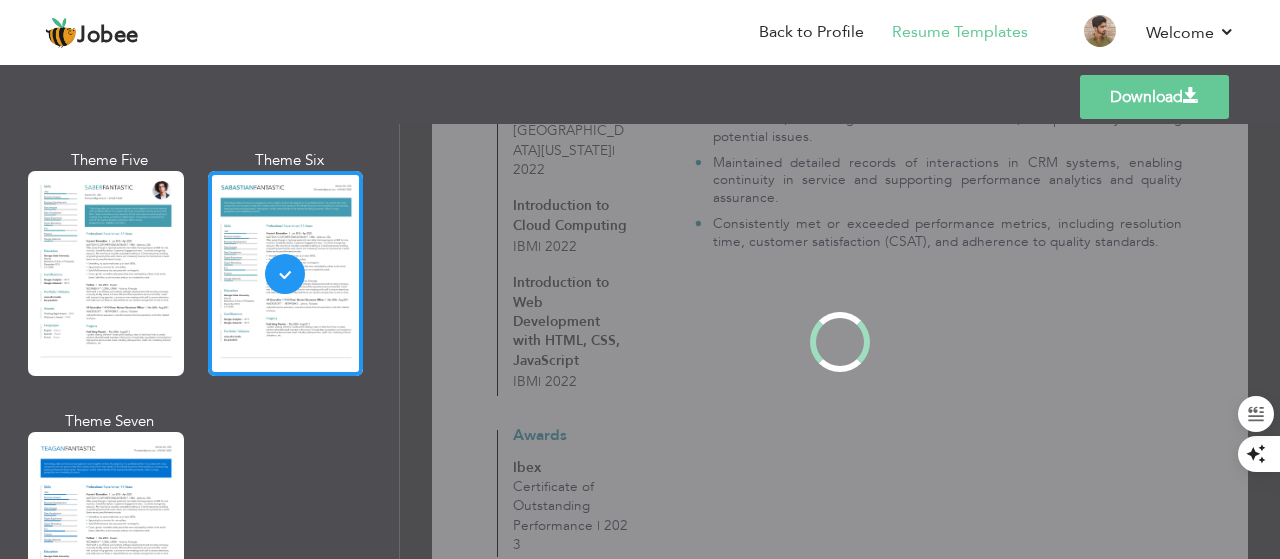 scroll, scrollTop: 0, scrollLeft: 0, axis: both 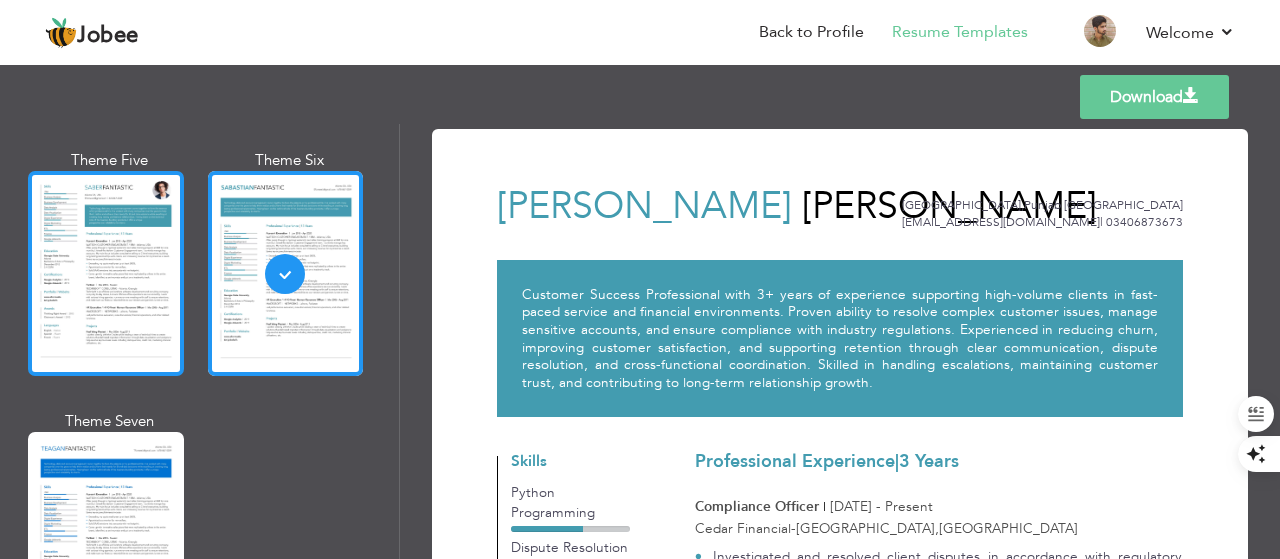 click at bounding box center (106, 273) 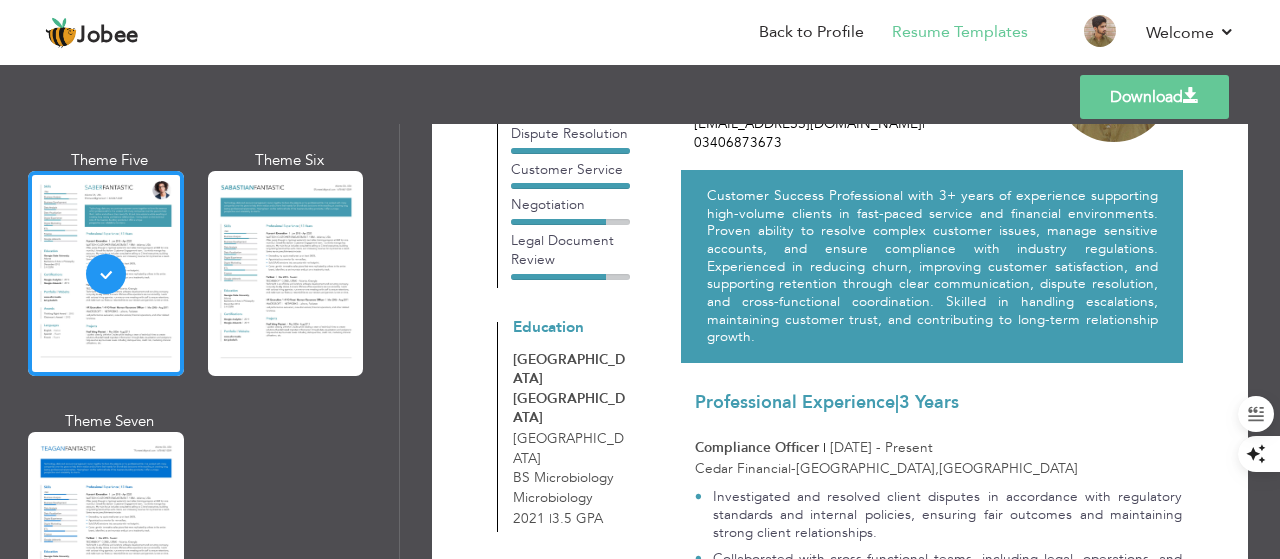 scroll, scrollTop: 0, scrollLeft: 0, axis: both 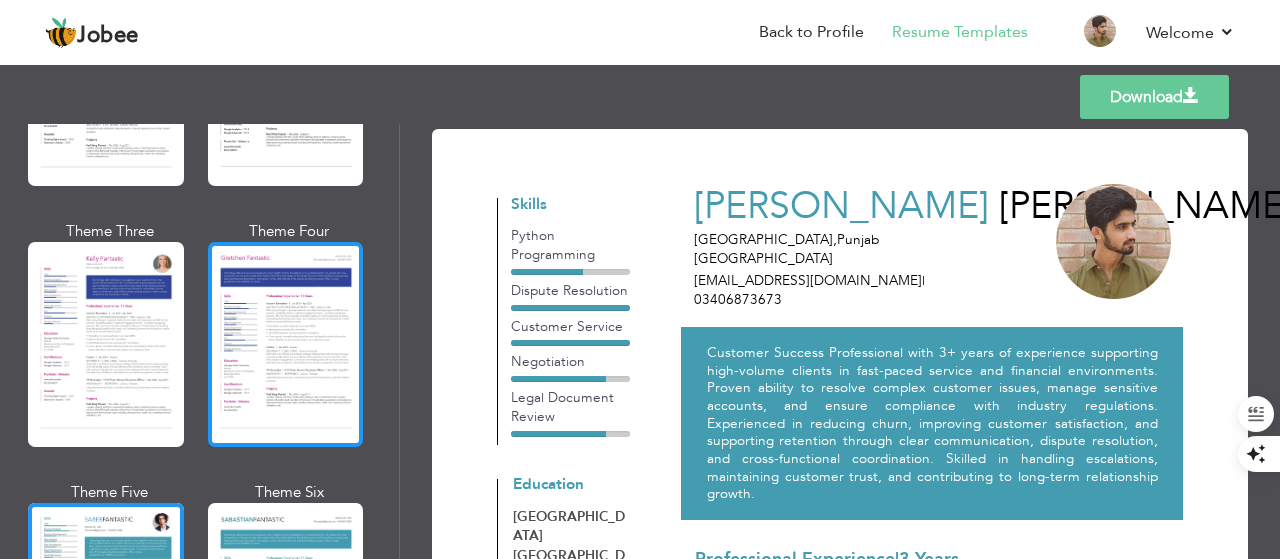 click at bounding box center (286, 344) 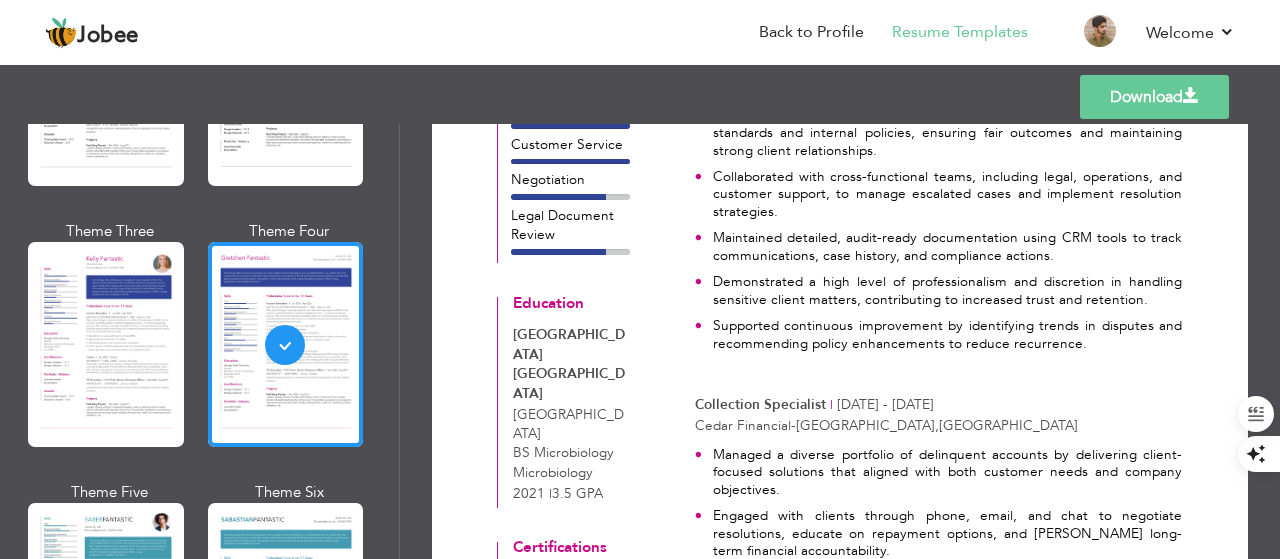 scroll, scrollTop: 429, scrollLeft: 0, axis: vertical 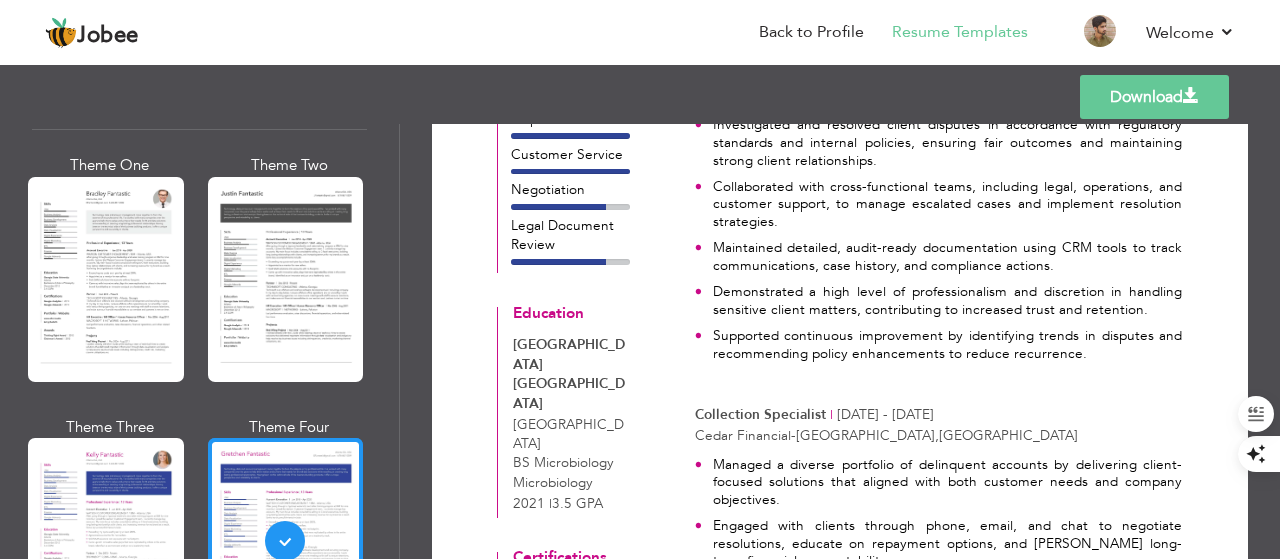 click at bounding box center [286, 279] 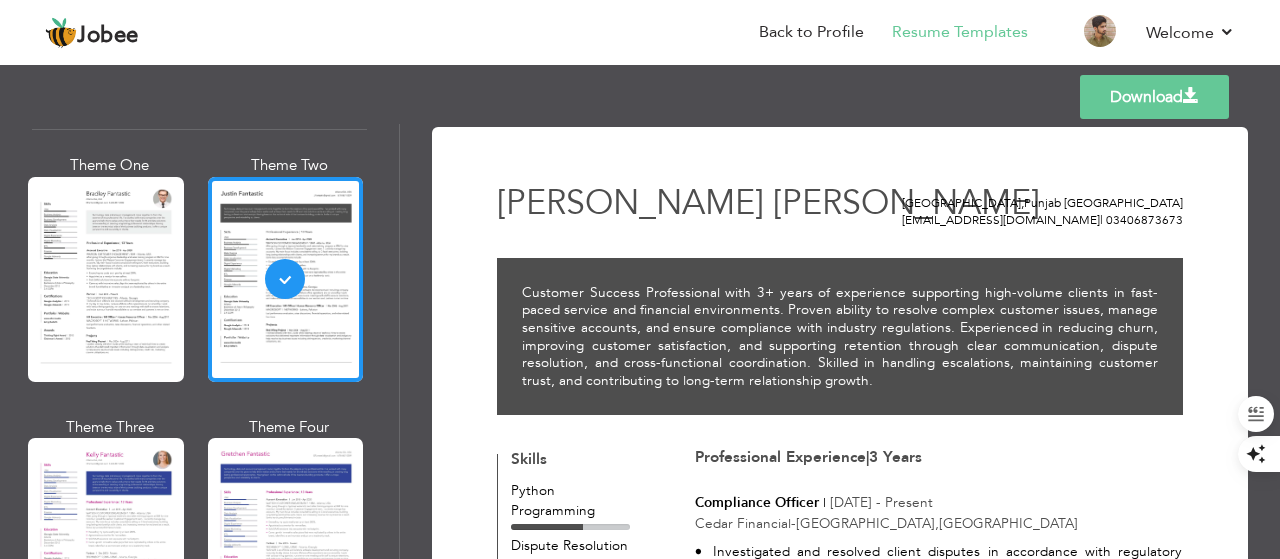 scroll, scrollTop: 0, scrollLeft: 0, axis: both 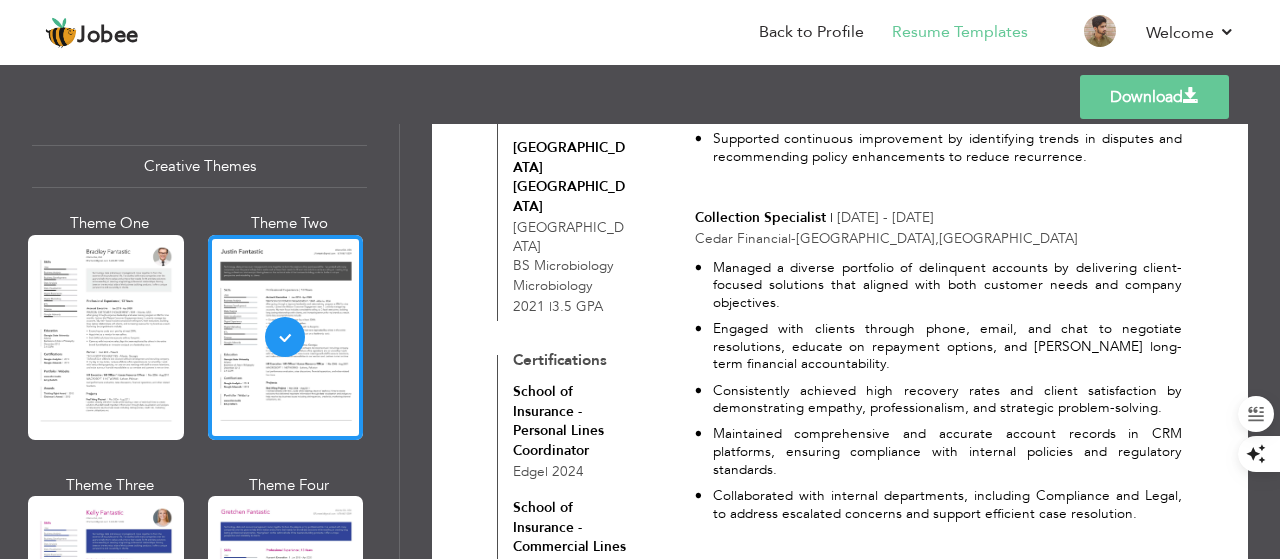 click on "Engaged with clients through phone, email, and chat to negotiate resolutions, educate on repayment options, and [PERSON_NAME] long-term financial accountability." at bounding box center [948, 346] 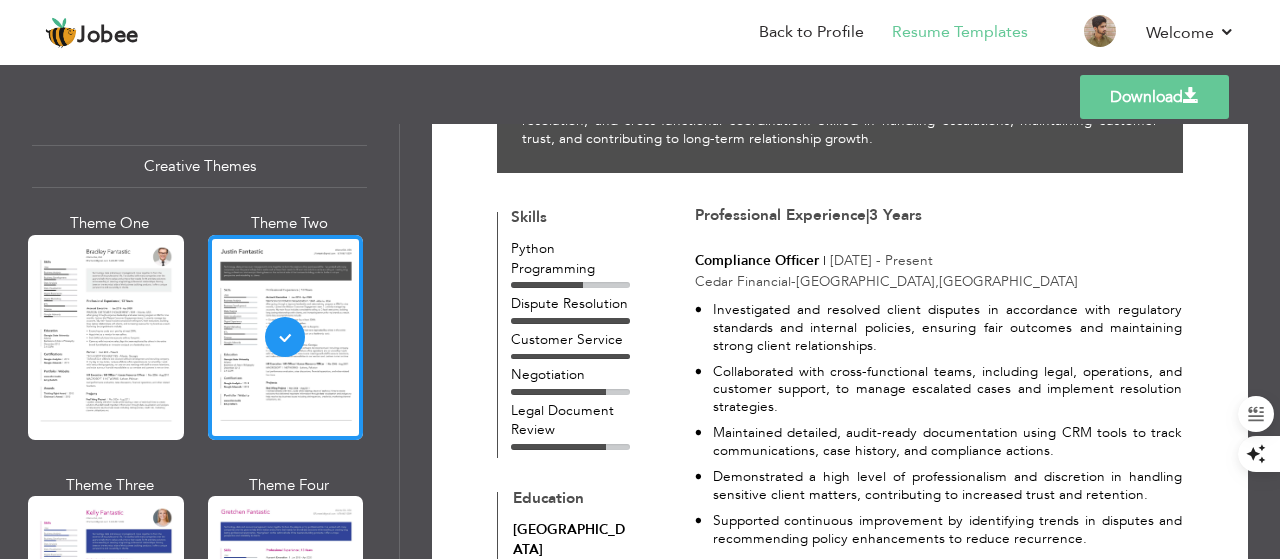 scroll, scrollTop: 0, scrollLeft: 0, axis: both 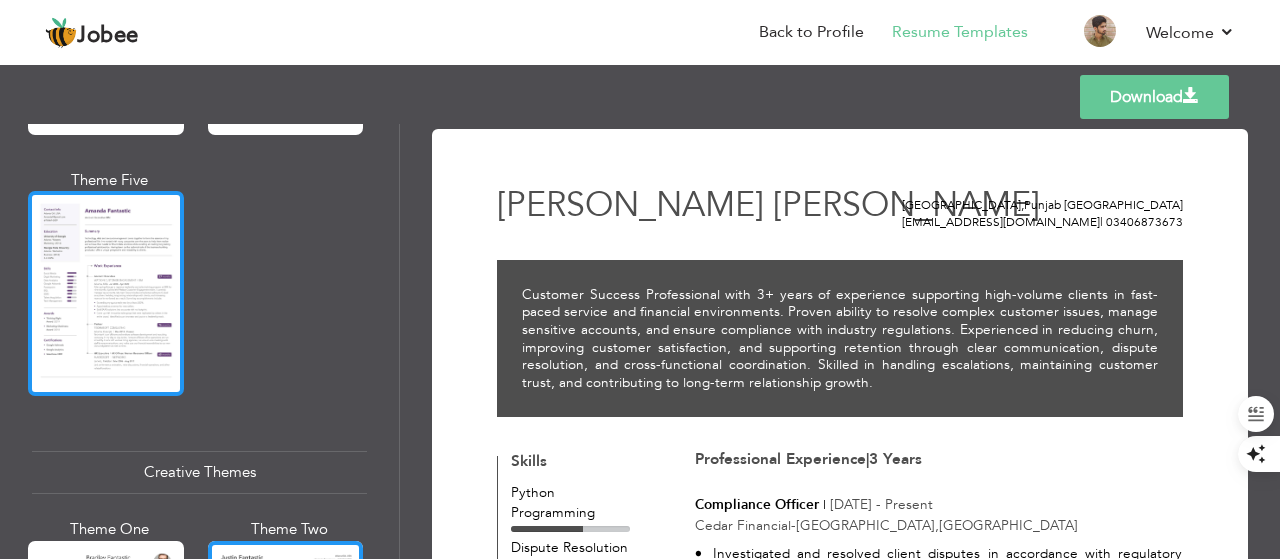 click at bounding box center [106, 293] 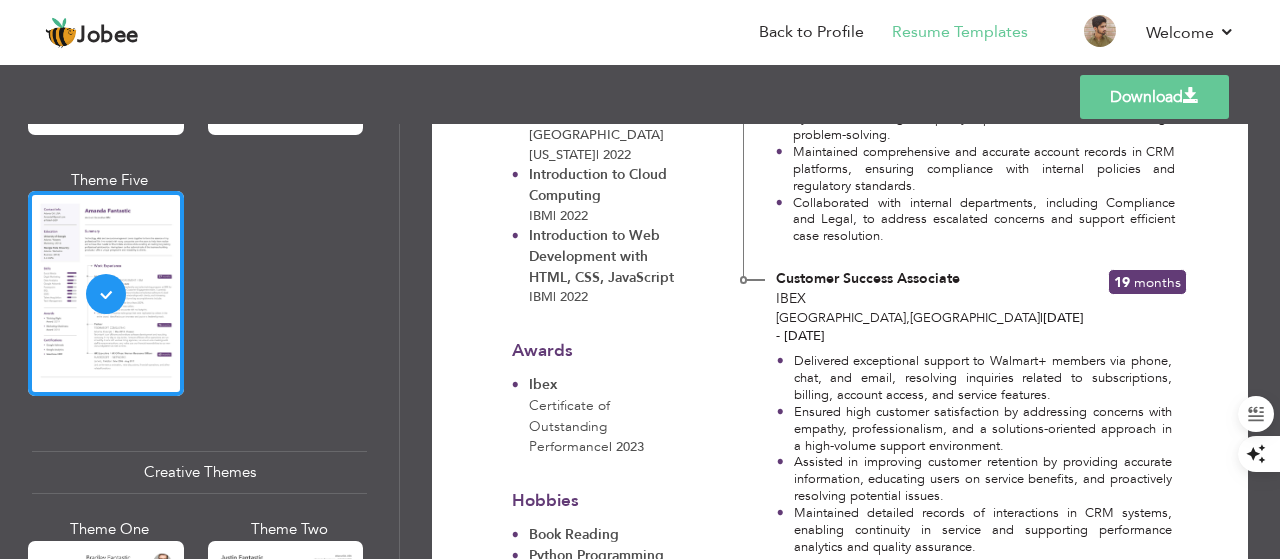 scroll, scrollTop: 1155, scrollLeft: 0, axis: vertical 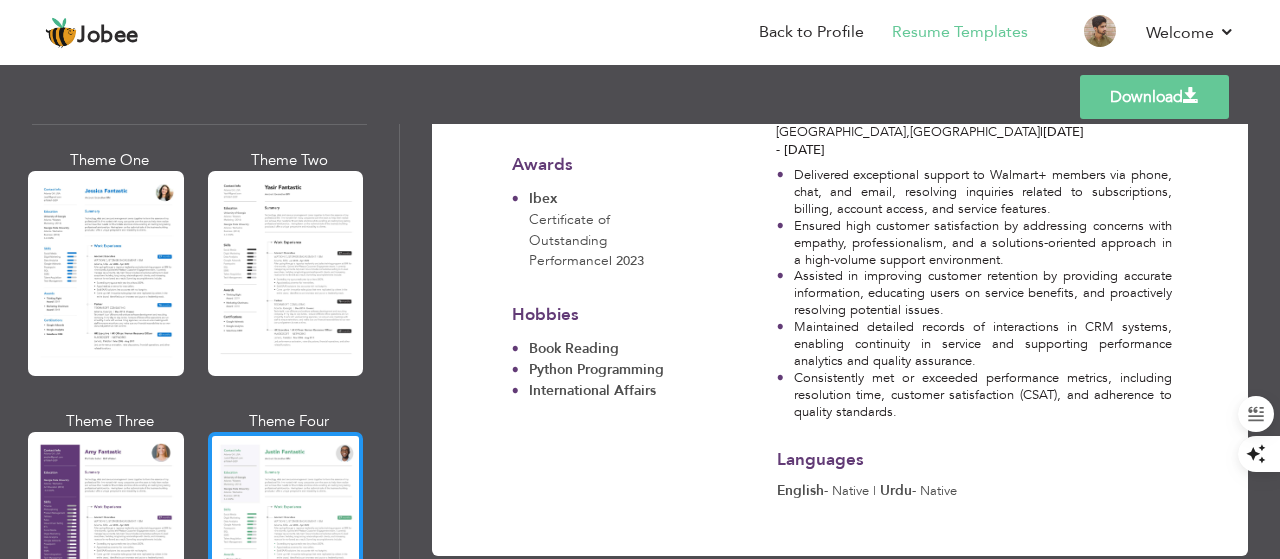 click at bounding box center [286, 273] 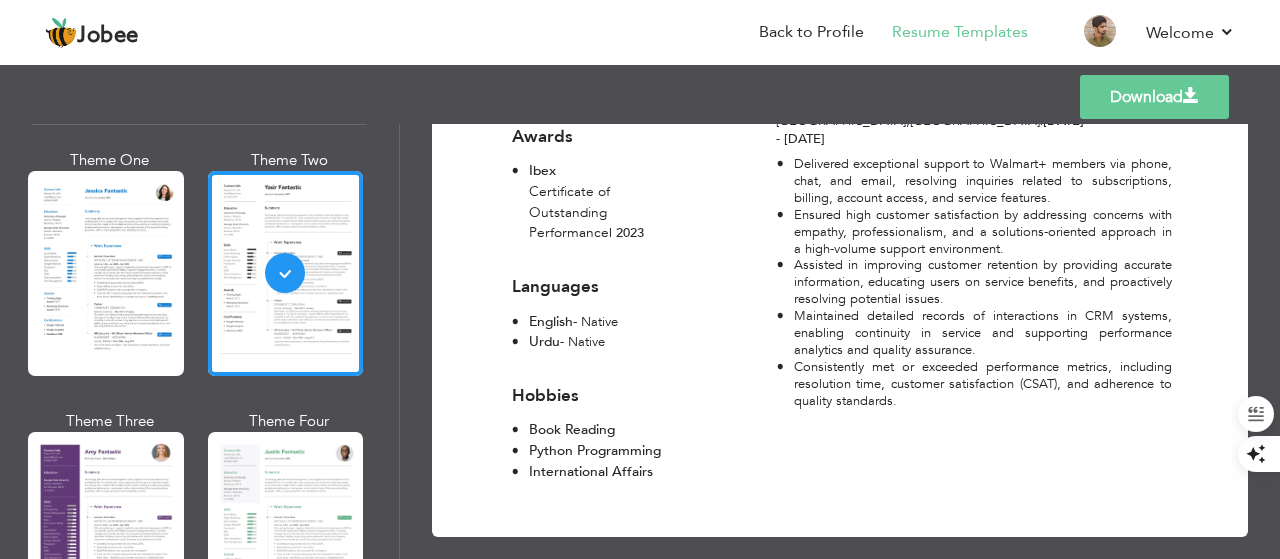 scroll, scrollTop: 1166, scrollLeft: 0, axis: vertical 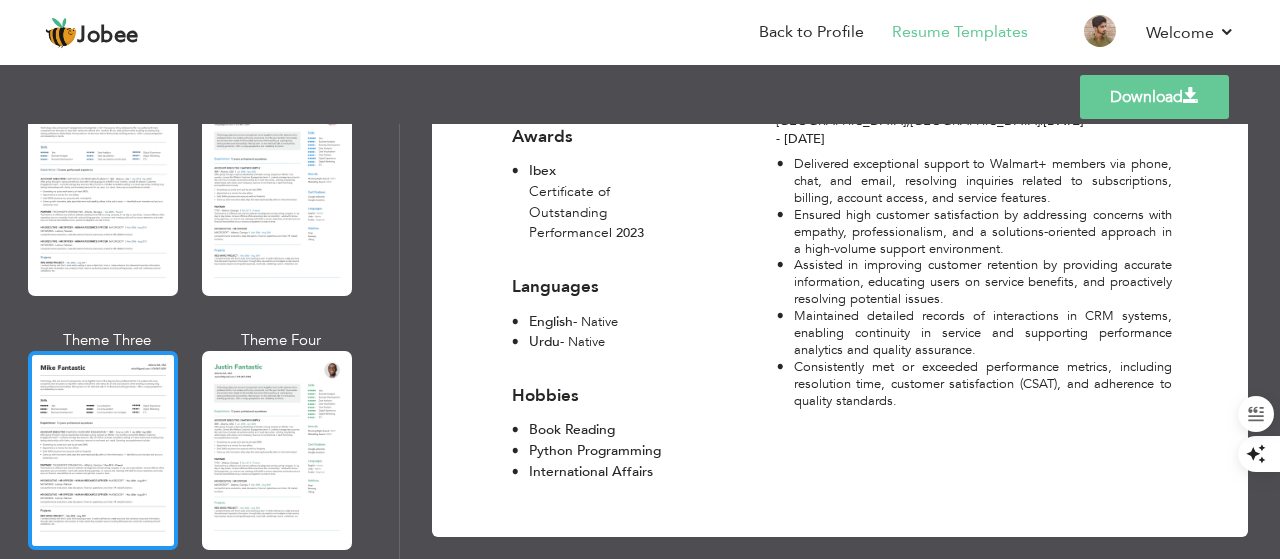 click at bounding box center [103, 450] 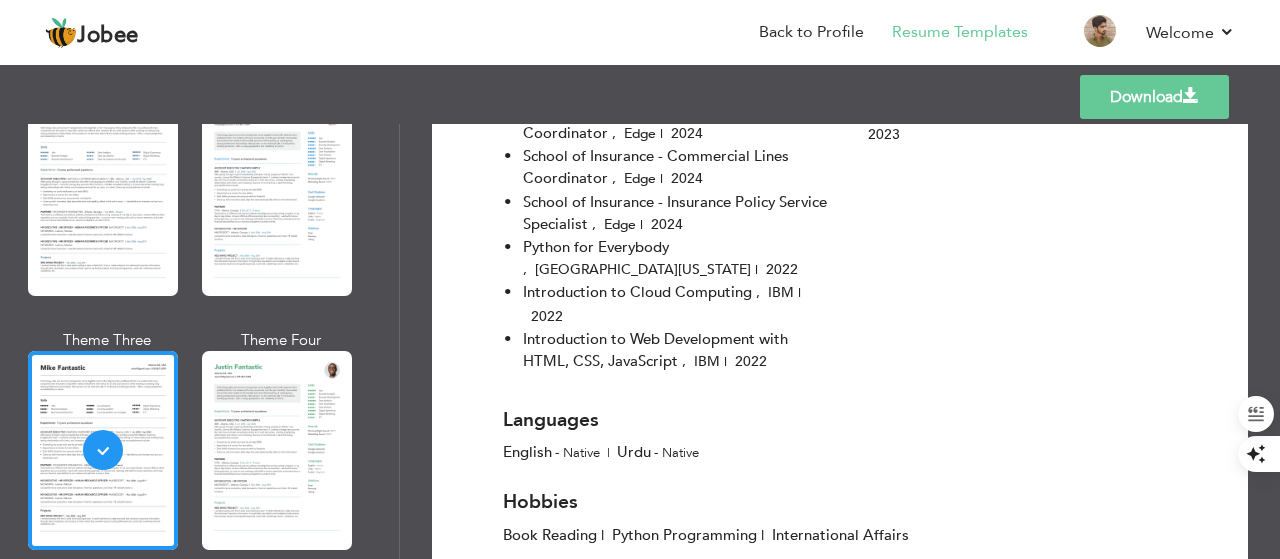 scroll, scrollTop: 1655, scrollLeft: 0, axis: vertical 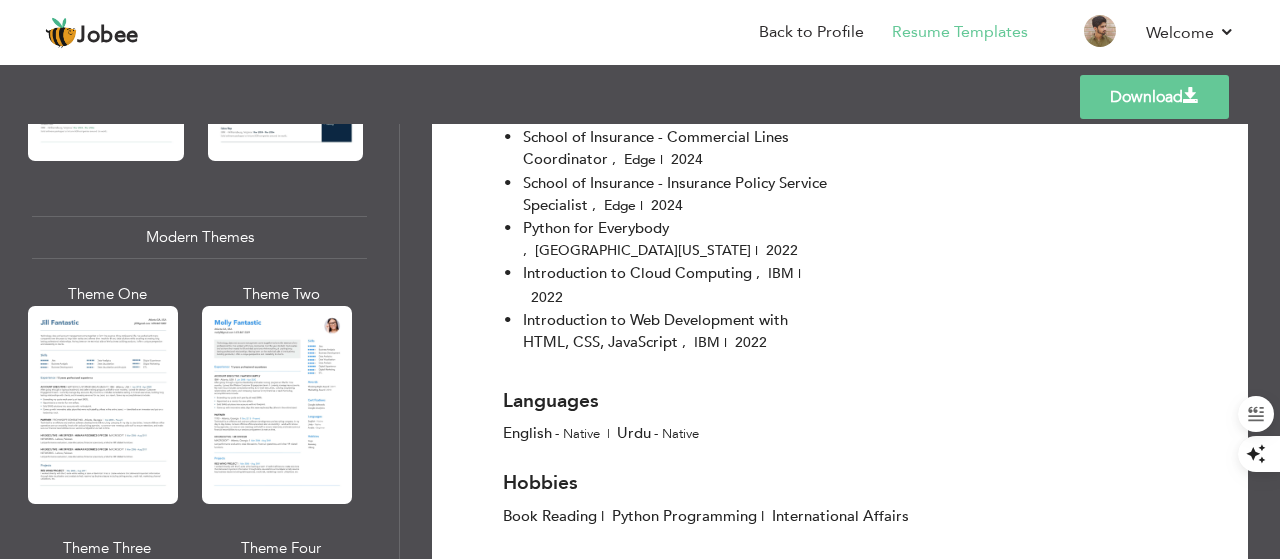 click at bounding box center (103, 405) 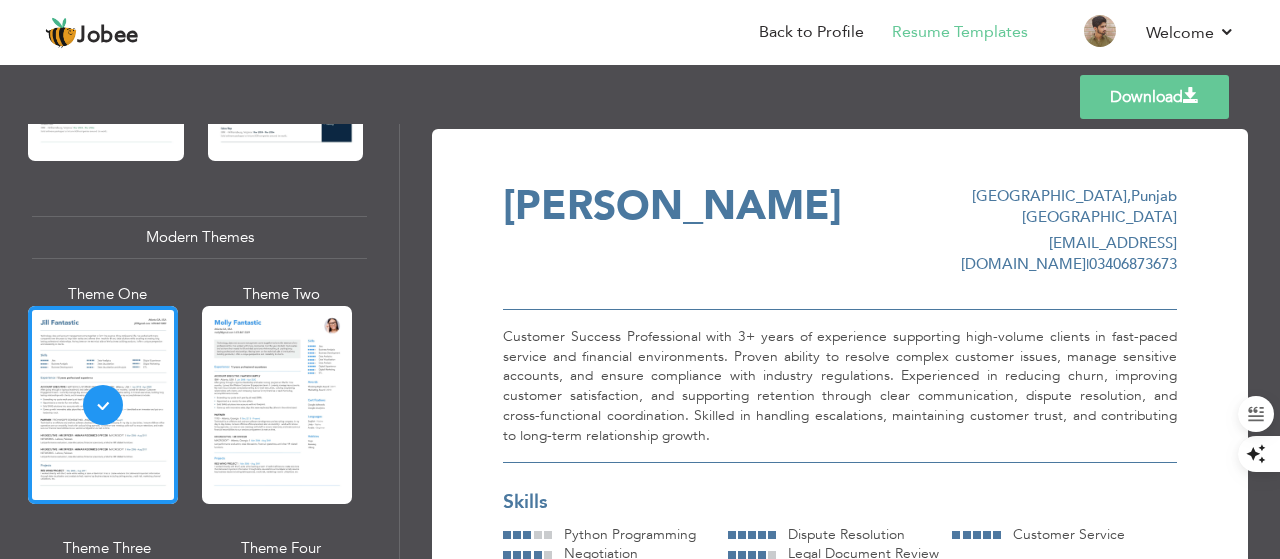 scroll, scrollTop: 2, scrollLeft: 0, axis: vertical 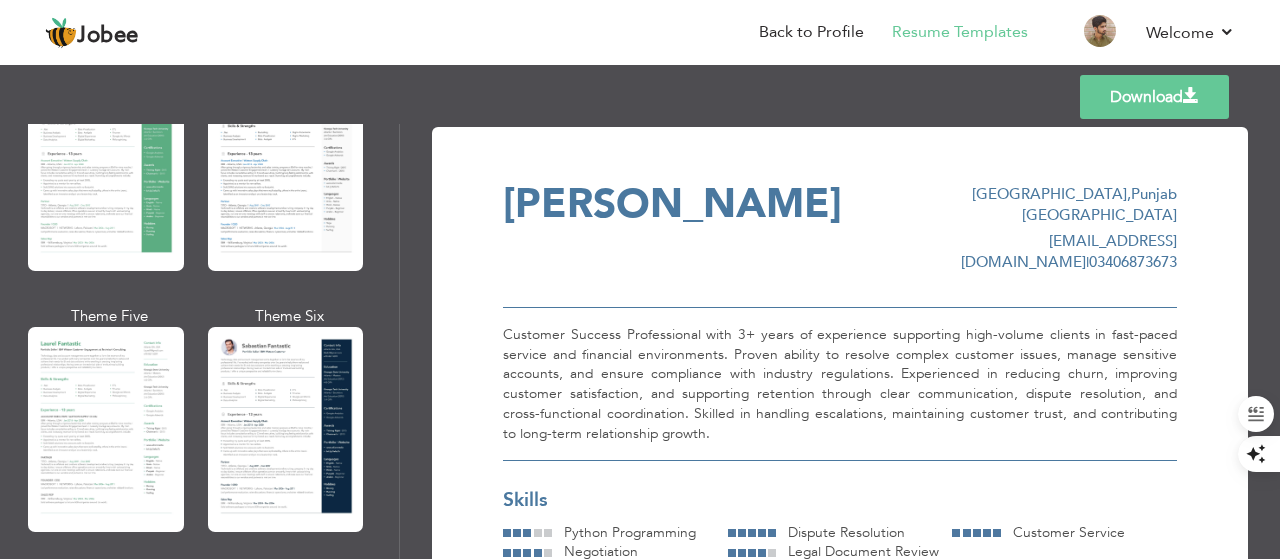 click at bounding box center [106, 429] 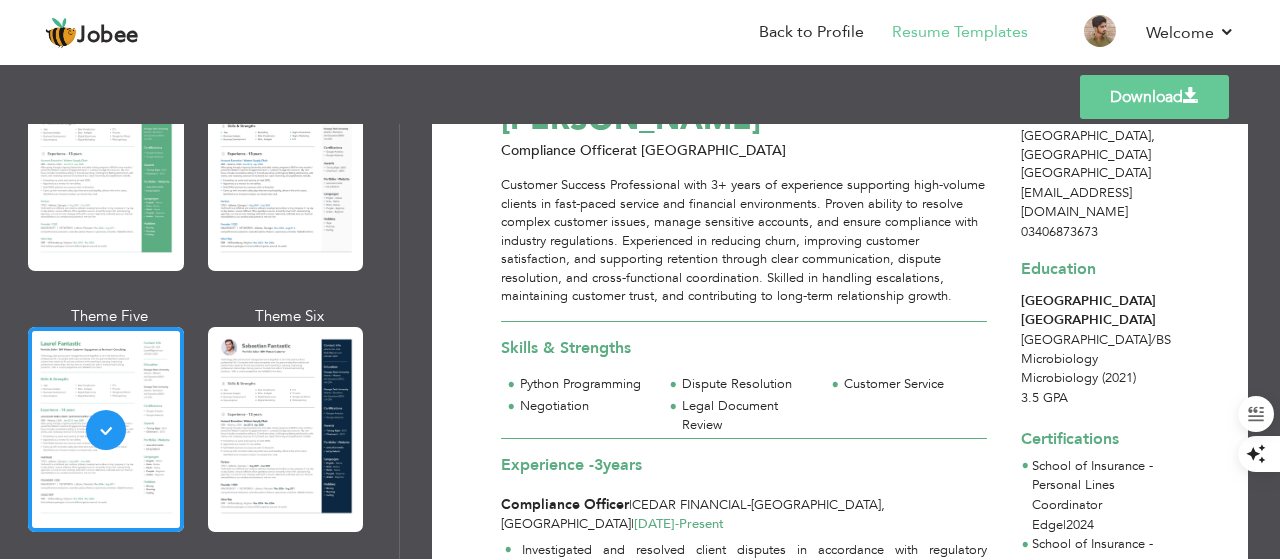scroll, scrollTop: 118, scrollLeft: 0, axis: vertical 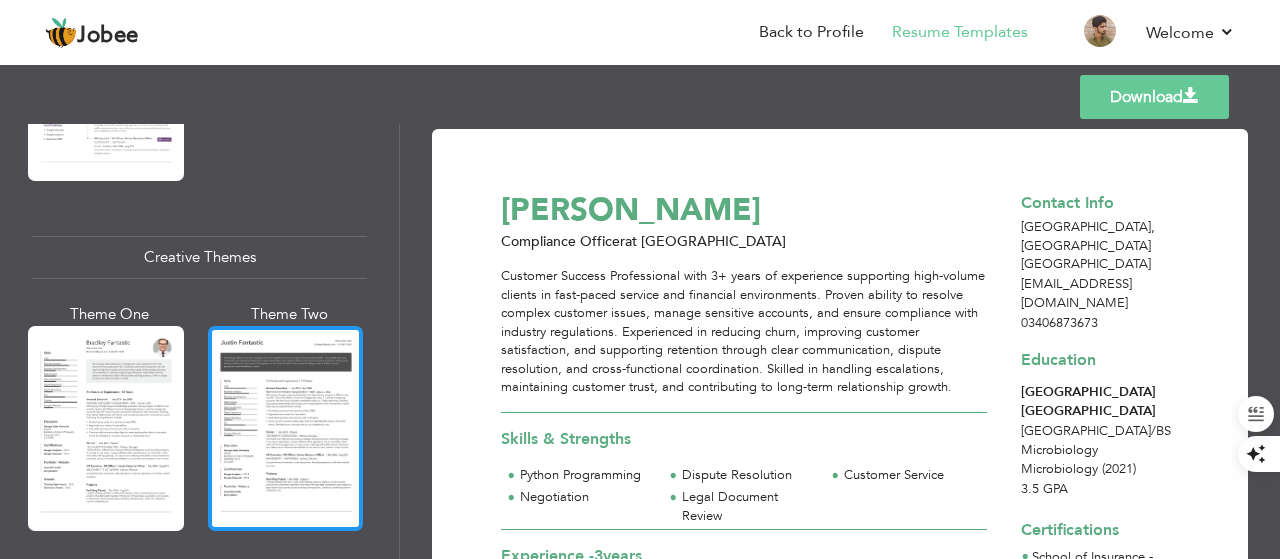 click at bounding box center (286, 428) 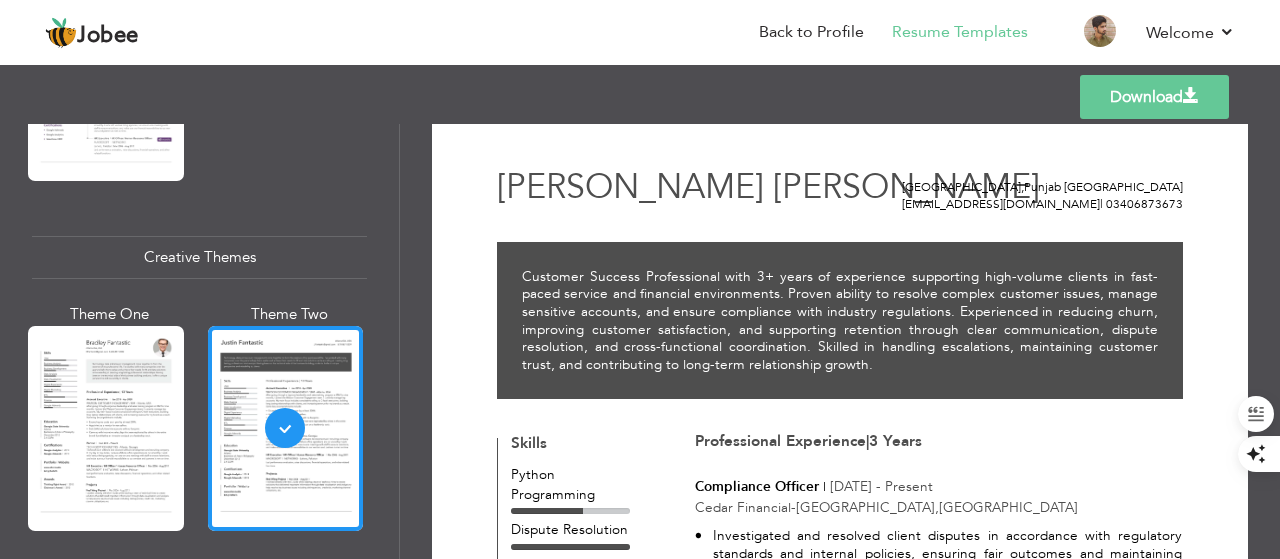 scroll, scrollTop: 0, scrollLeft: 0, axis: both 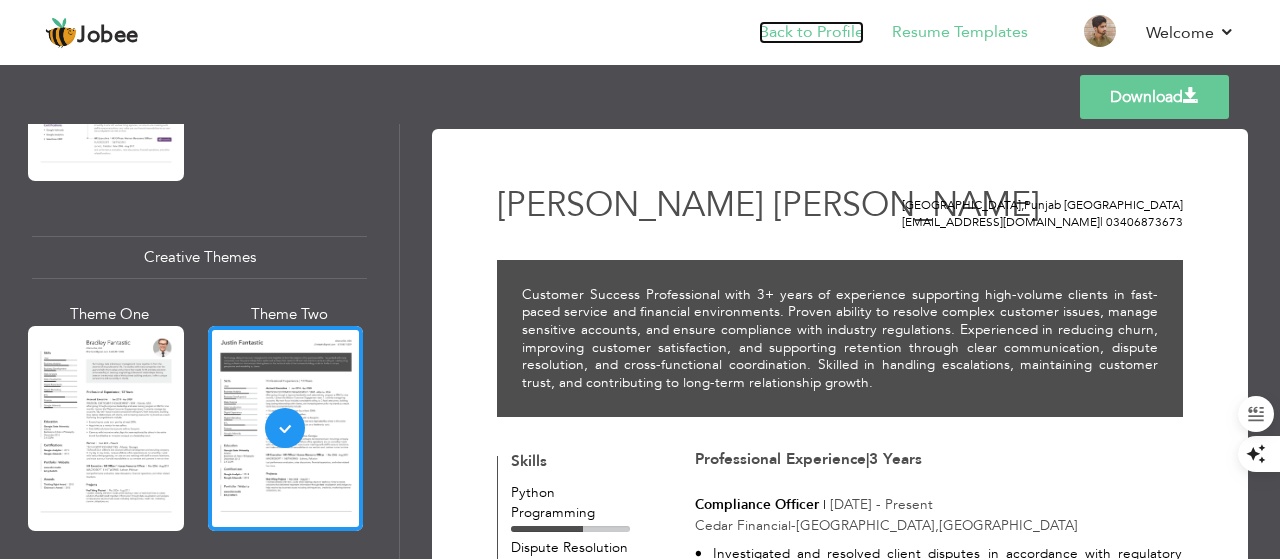 click on "Back to Profile" at bounding box center (811, 32) 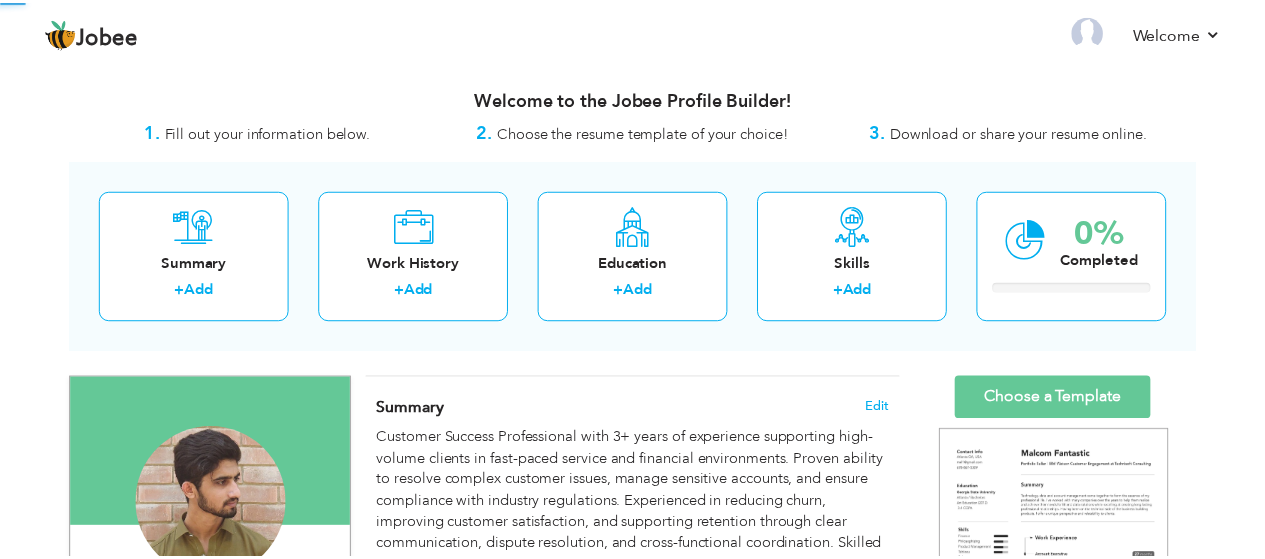 scroll, scrollTop: 0, scrollLeft: 0, axis: both 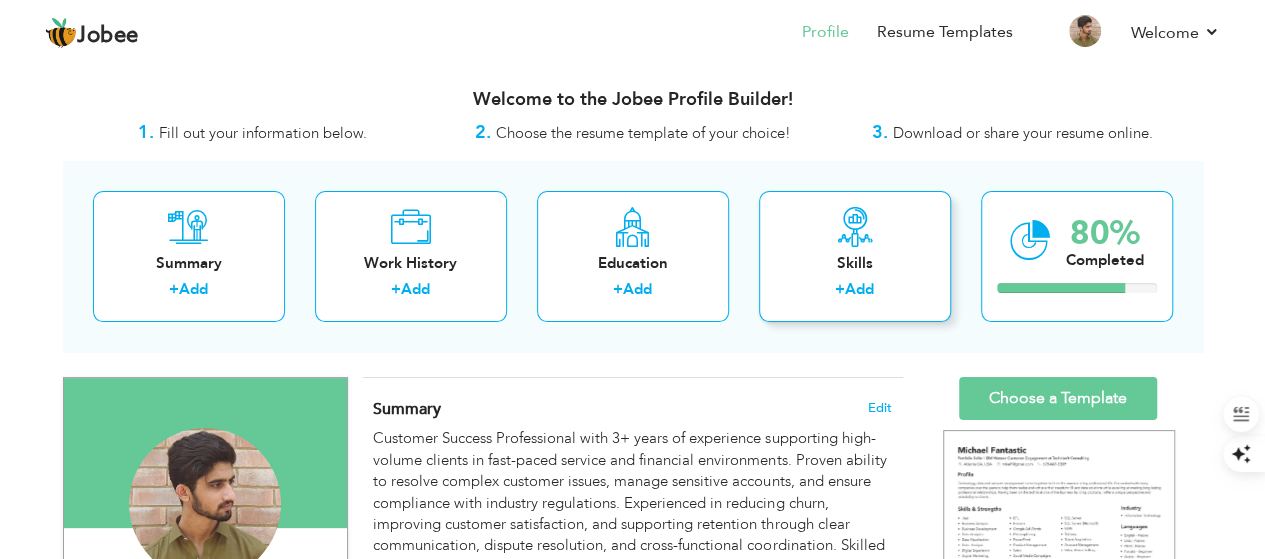 click on "Skills" at bounding box center (855, 263) 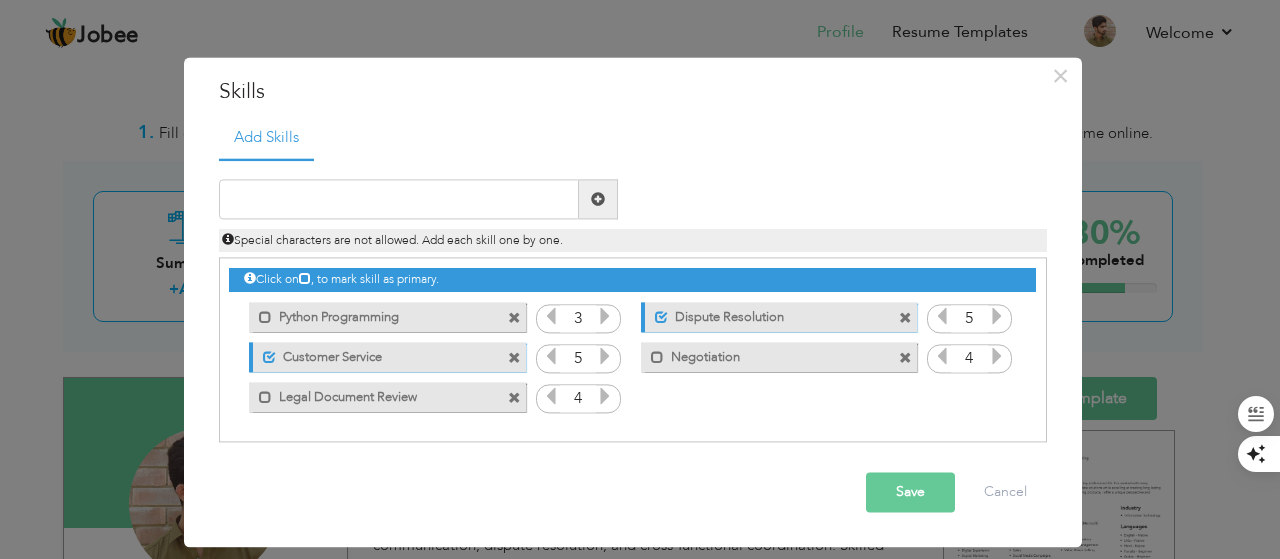 click at bounding box center (514, 318) 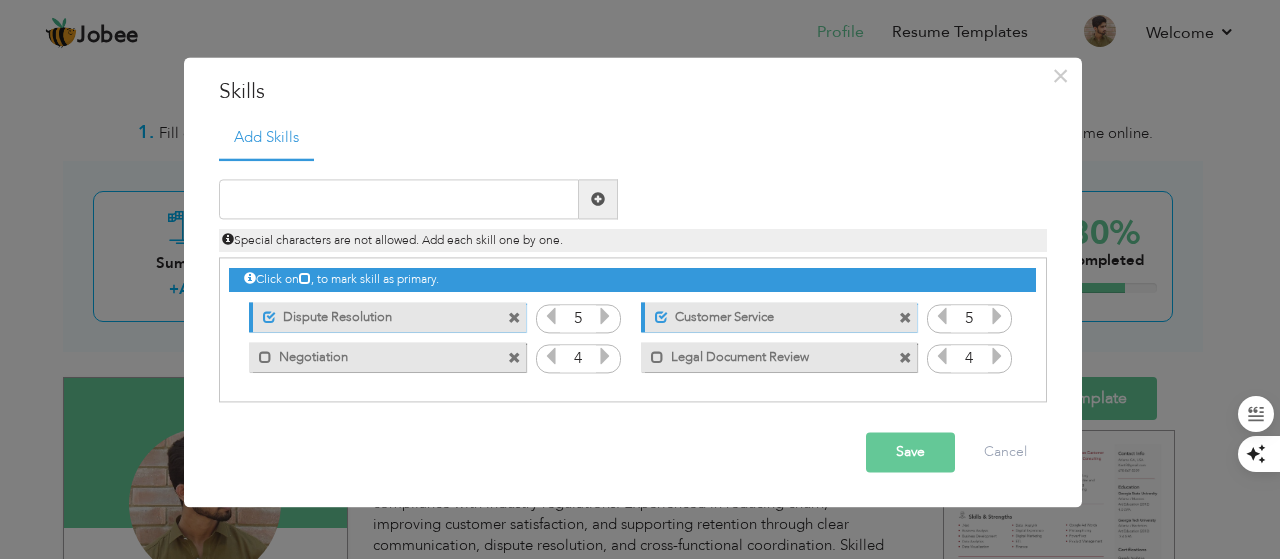 click at bounding box center [514, 318] 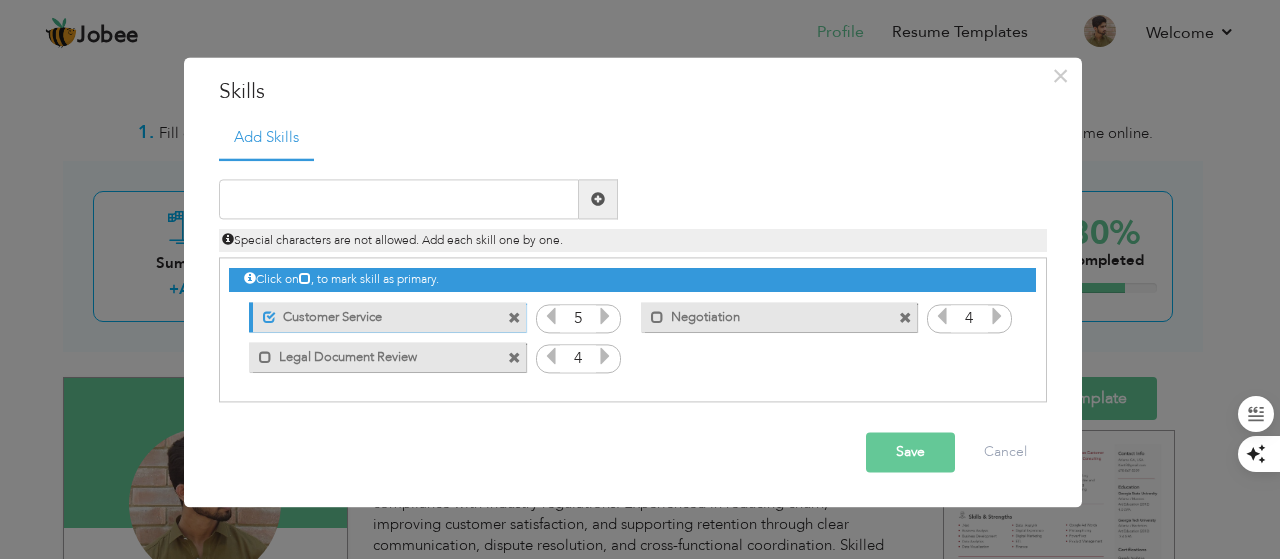 click at bounding box center (514, 318) 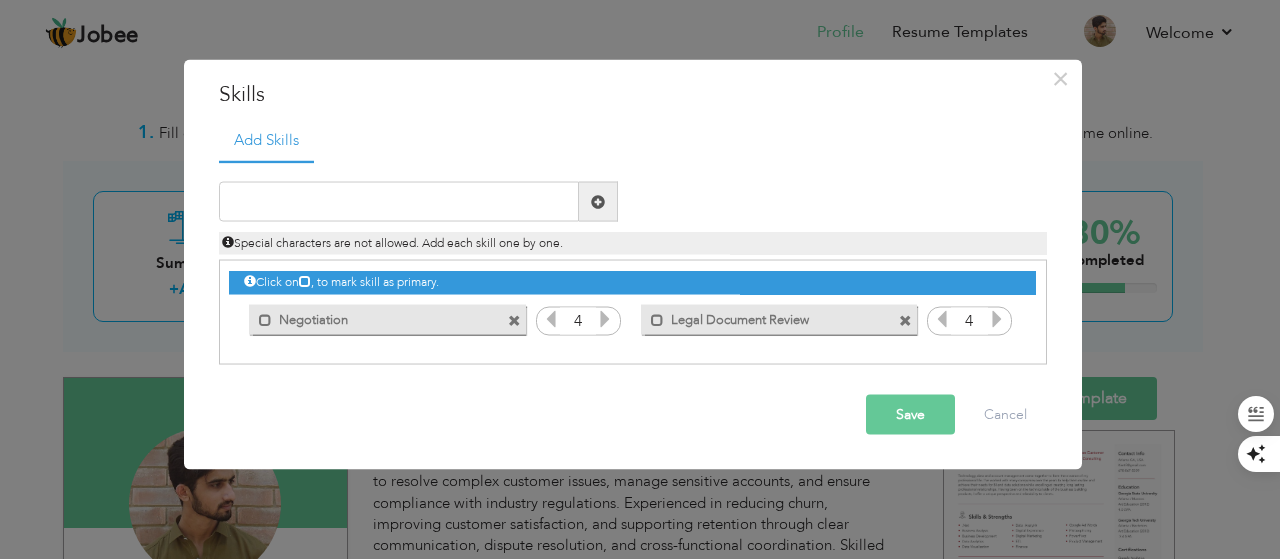 click at bounding box center (514, 320) 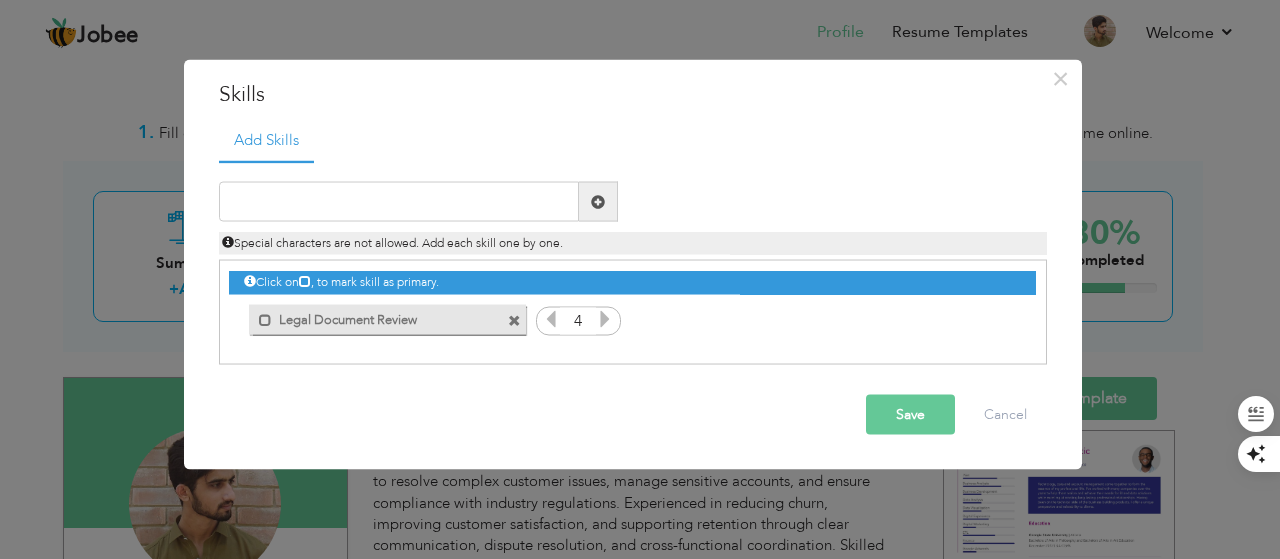 click at bounding box center [514, 320] 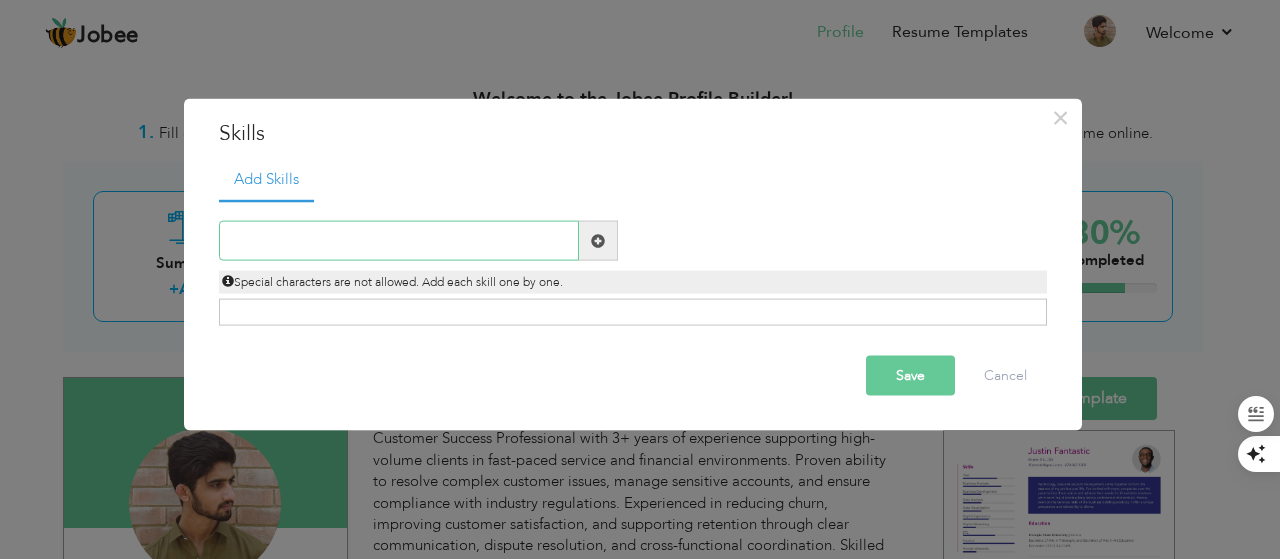 click at bounding box center (399, 241) 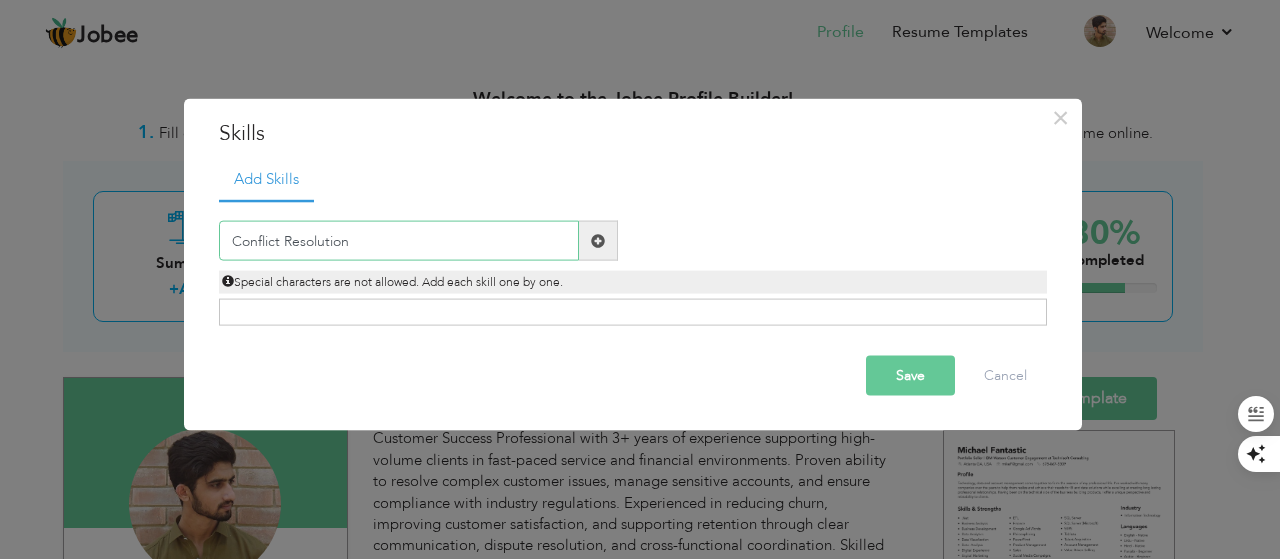 type on "Conflict Resolution" 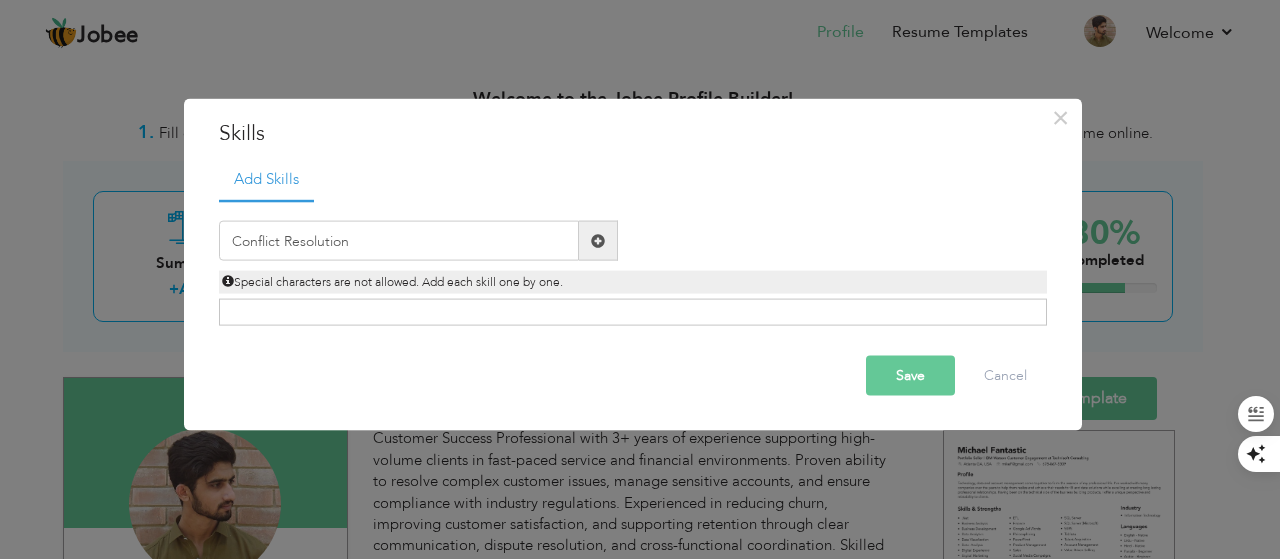 click at bounding box center [598, 240] 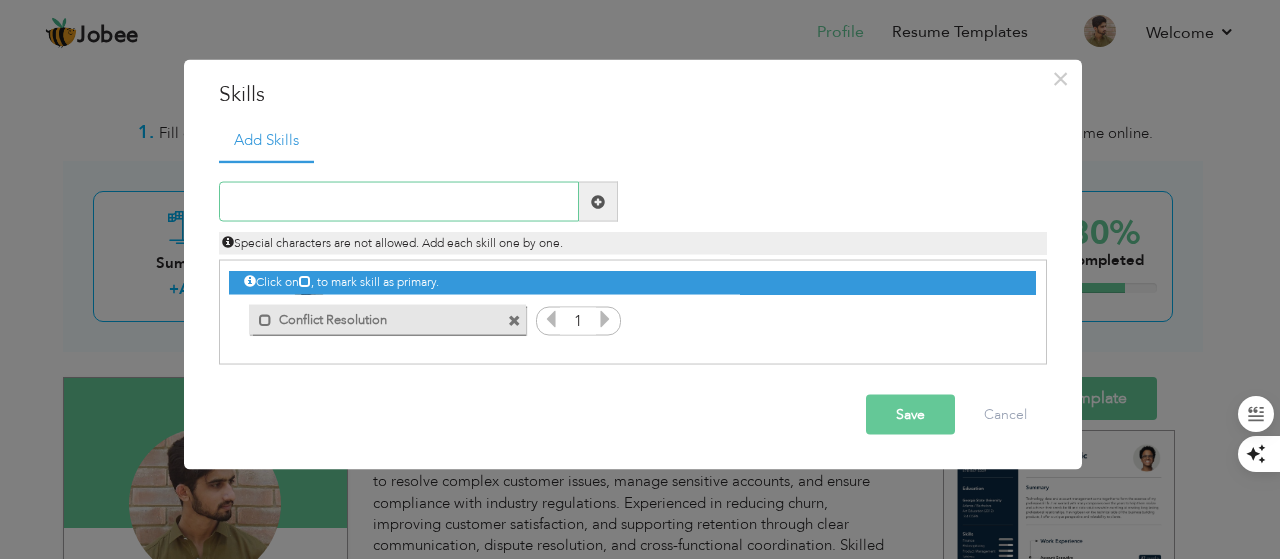 click at bounding box center [399, 202] 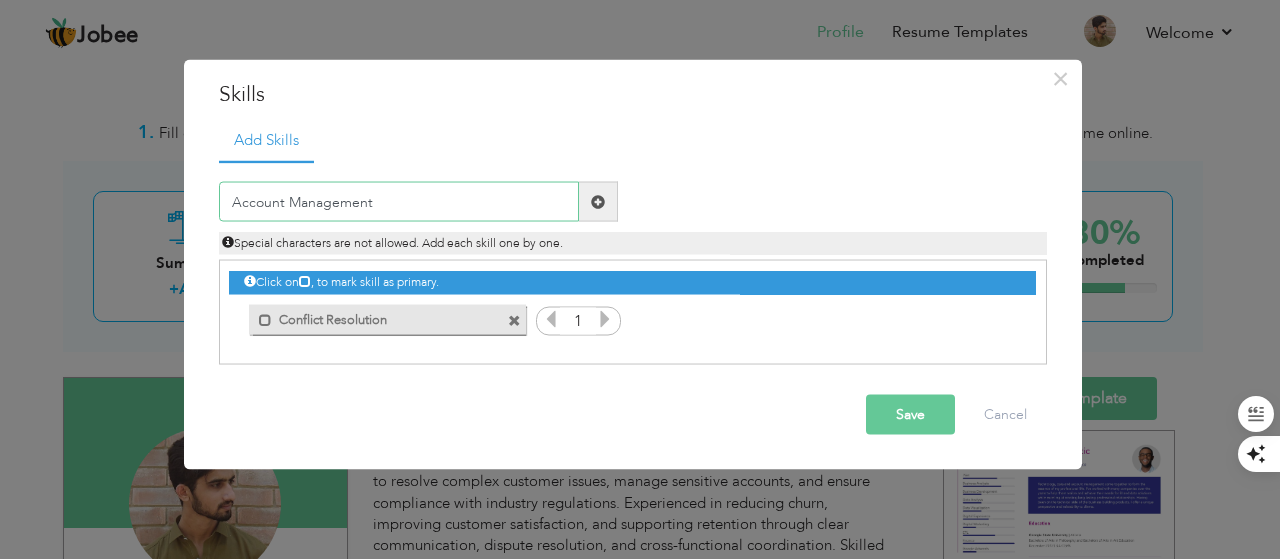 type on "Account Management" 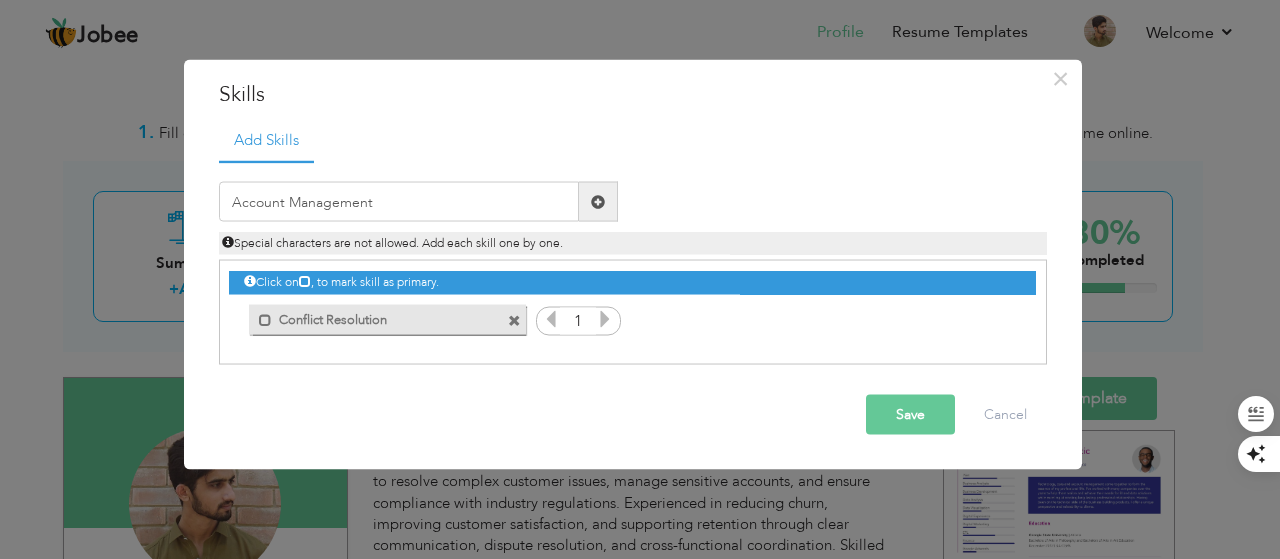 click at bounding box center [598, 201] 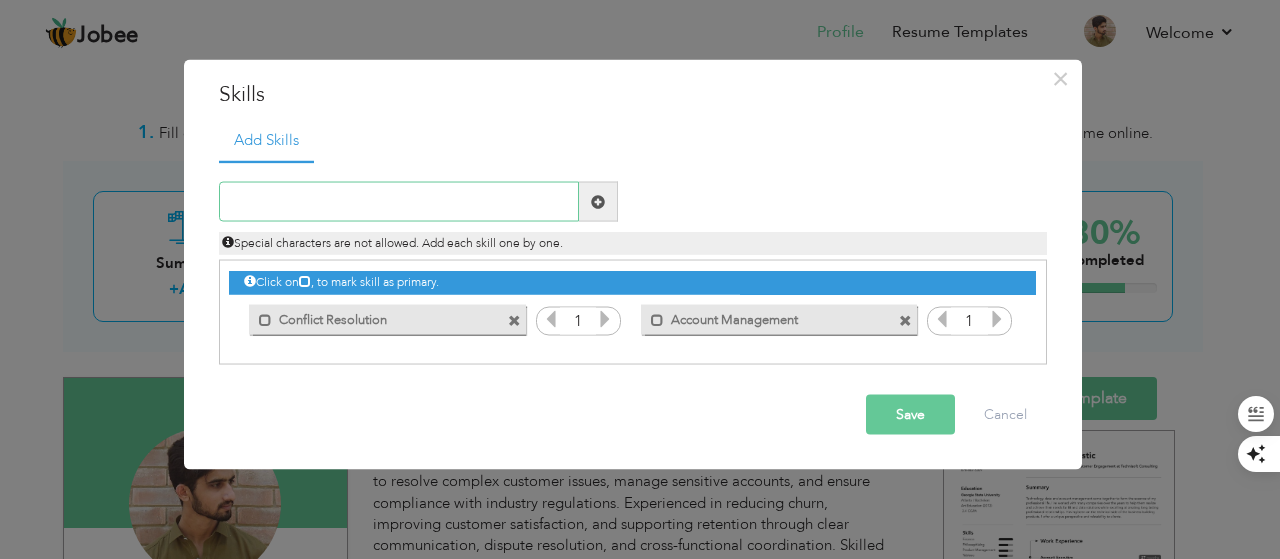 click at bounding box center (399, 202) 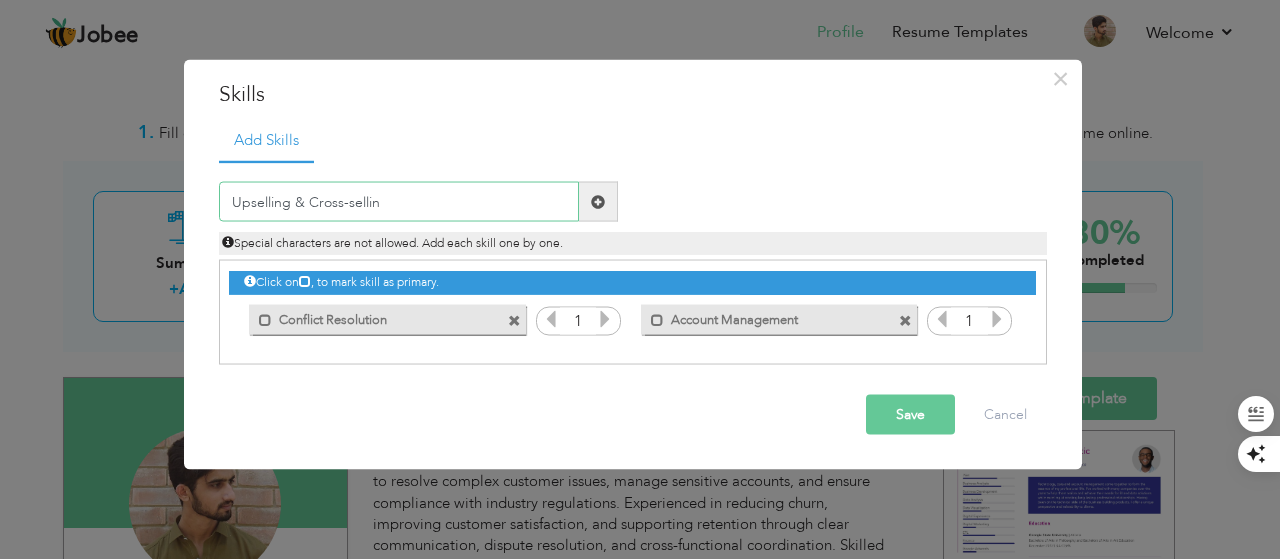 type on "Upselling & Cross-selling" 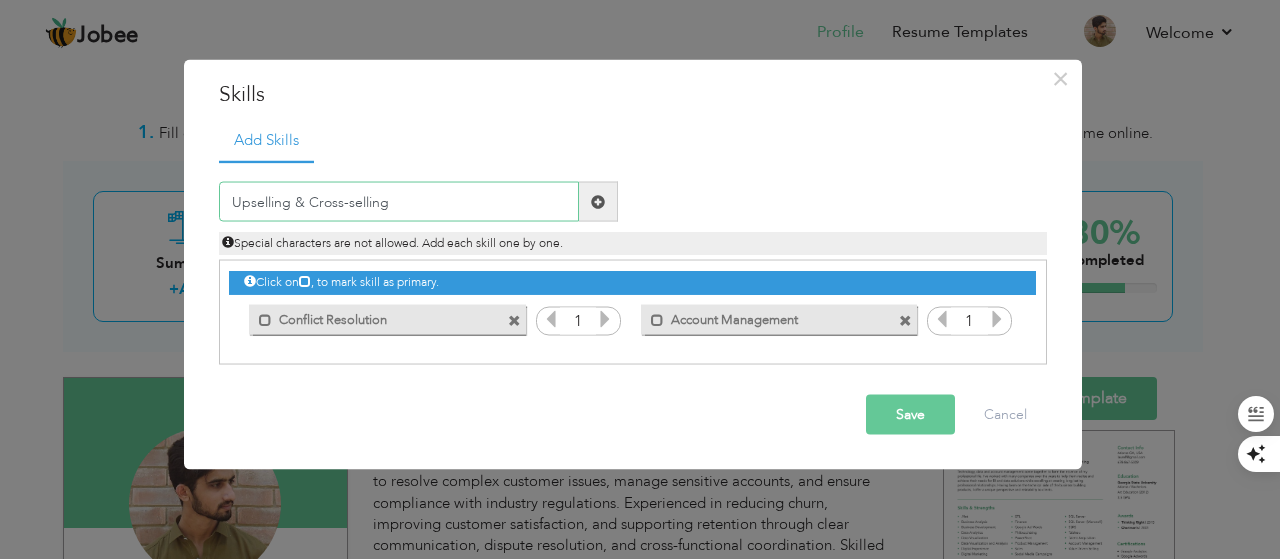 click on "Upselling & Cross-selling" at bounding box center (399, 202) 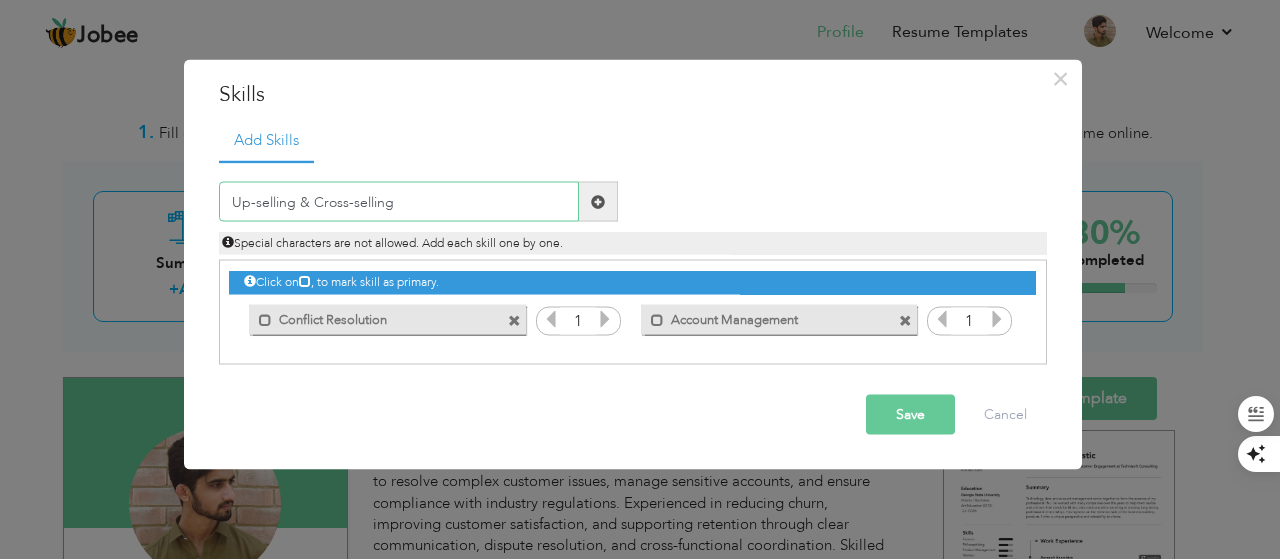 type on "Up-selling & Cross-selling" 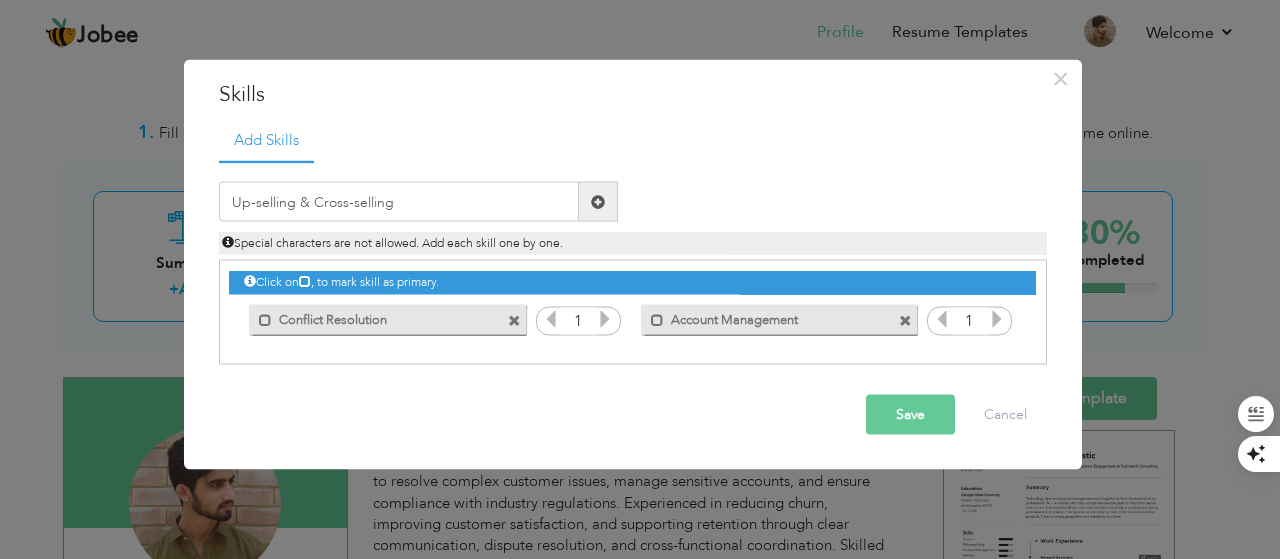 click at bounding box center (598, 201) 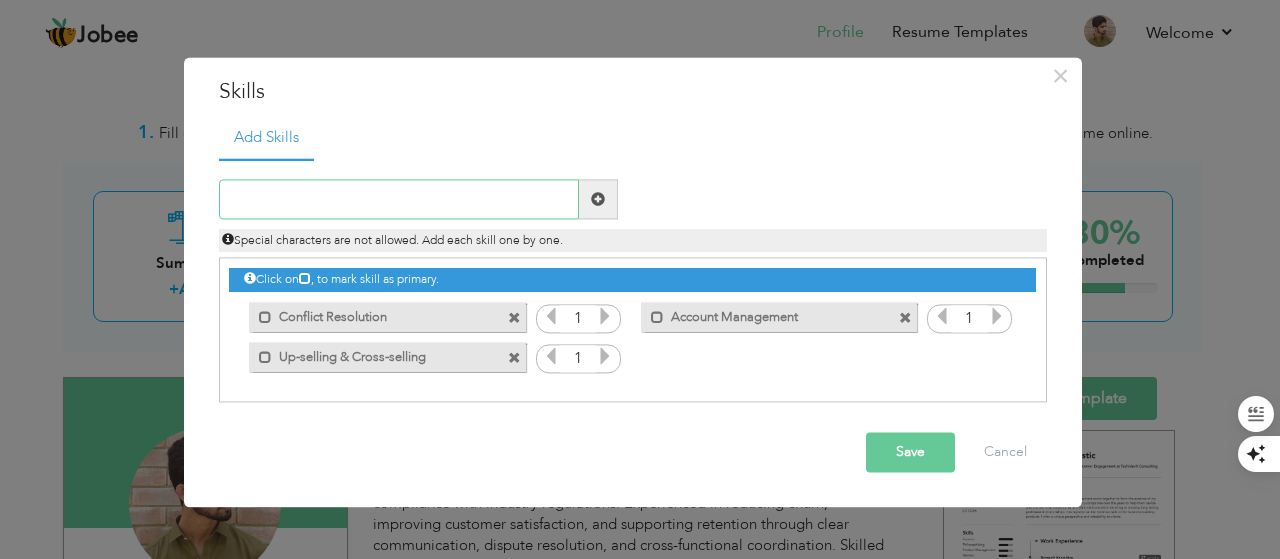 click at bounding box center (399, 200) 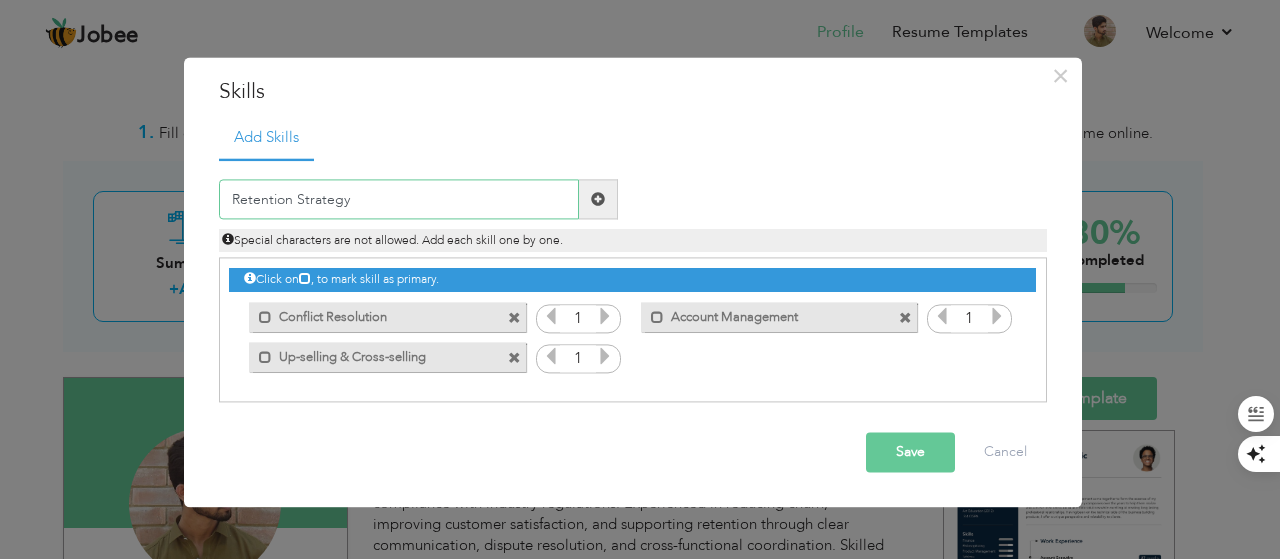 type on "Retention Strategy" 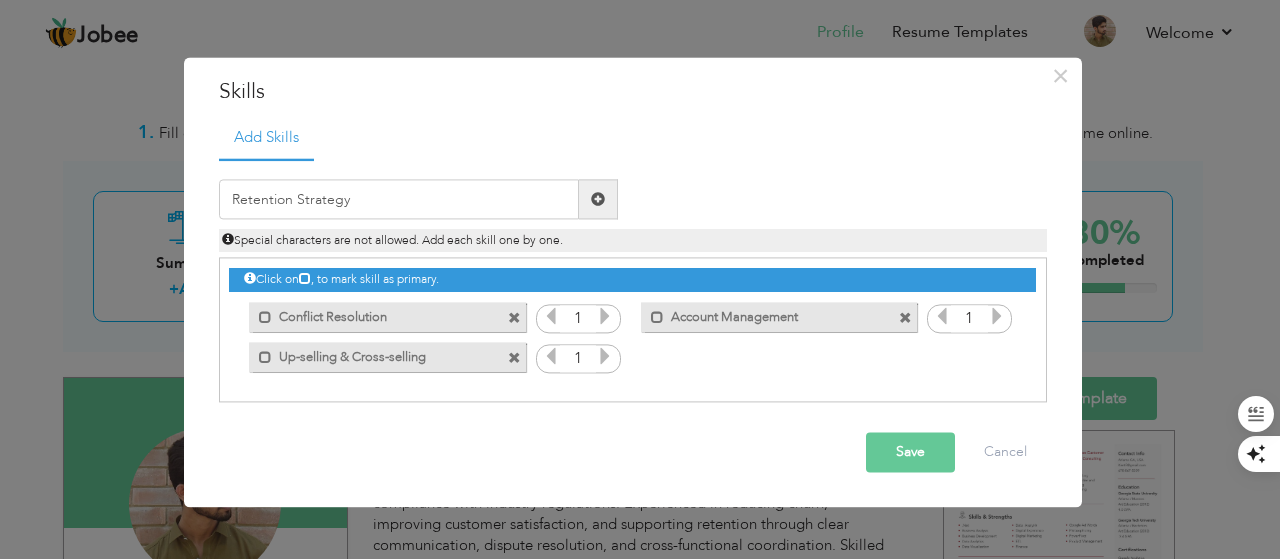 click at bounding box center (598, 199) 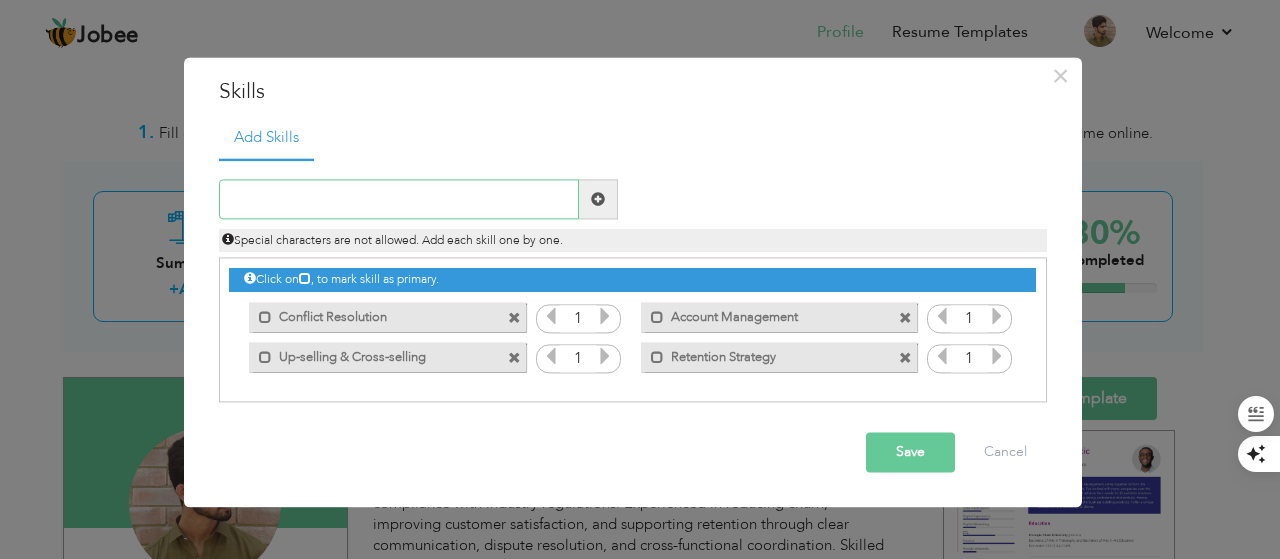 click at bounding box center (399, 200) 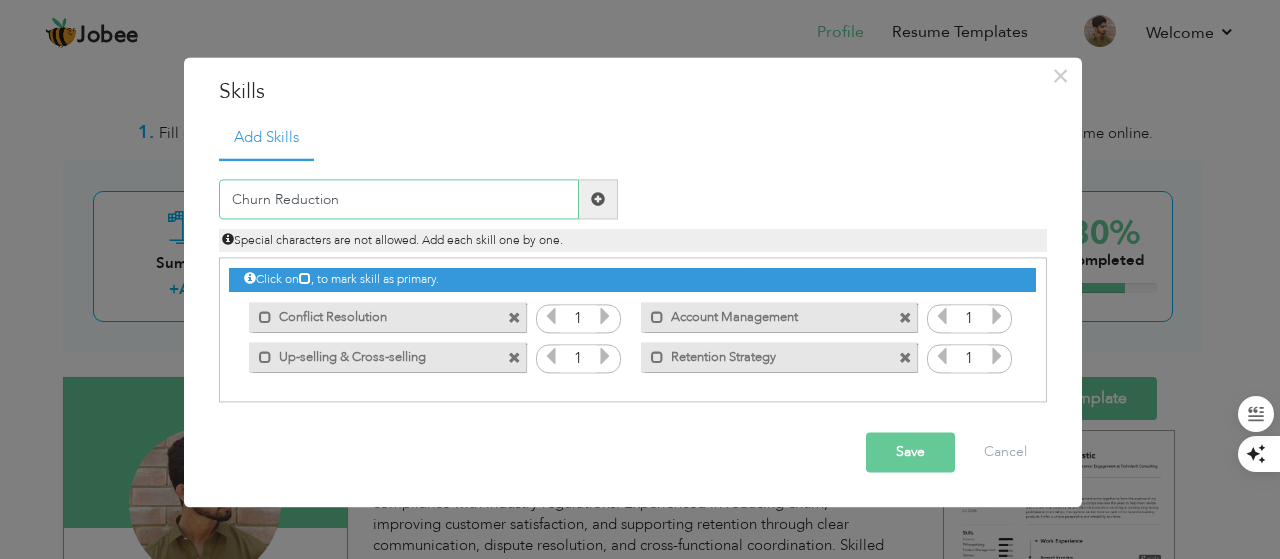 type on "Churn Reduction" 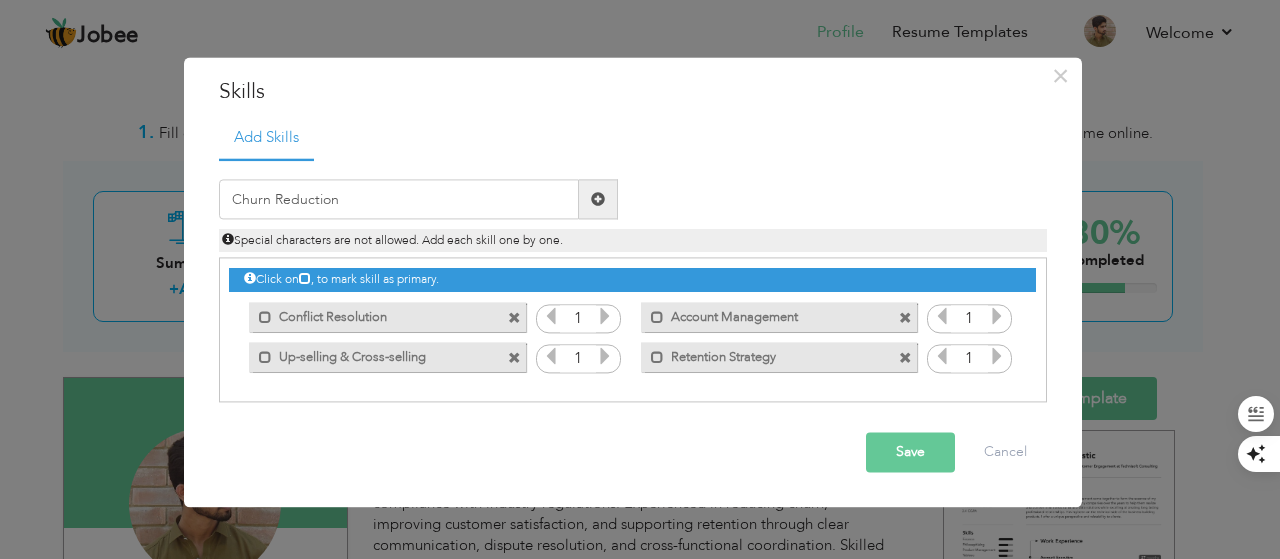 click at bounding box center [598, 199] 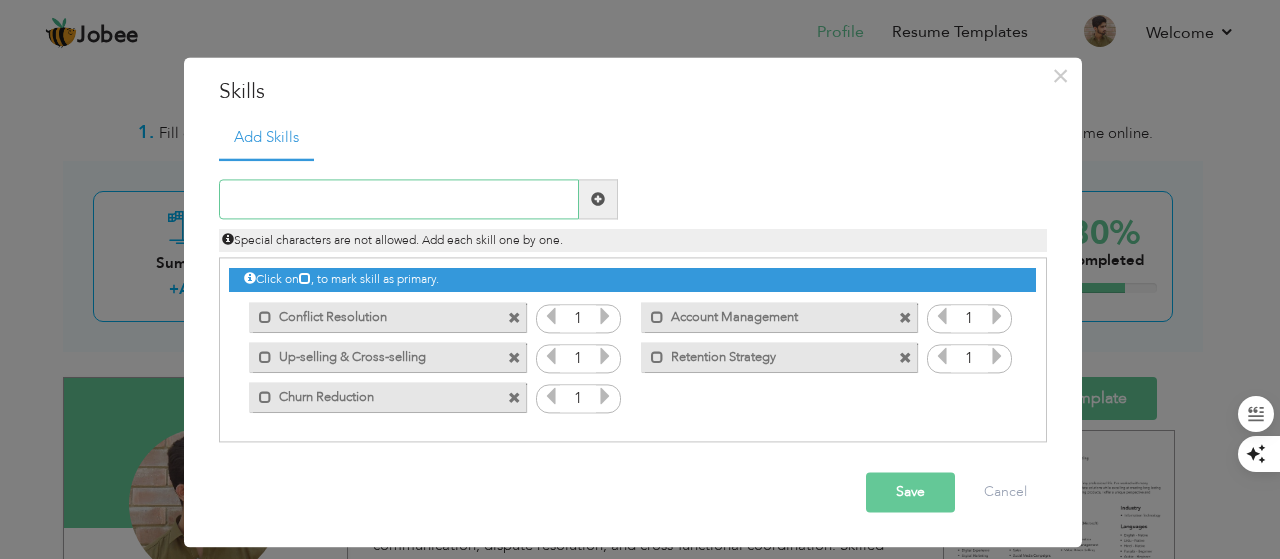 click at bounding box center [399, 200] 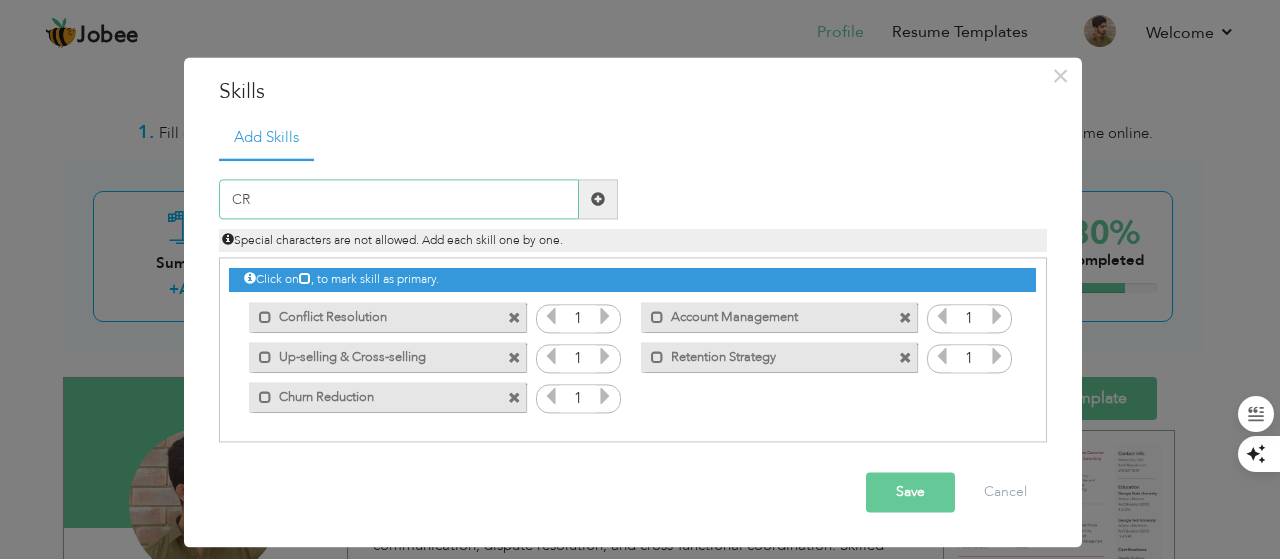 type on "C" 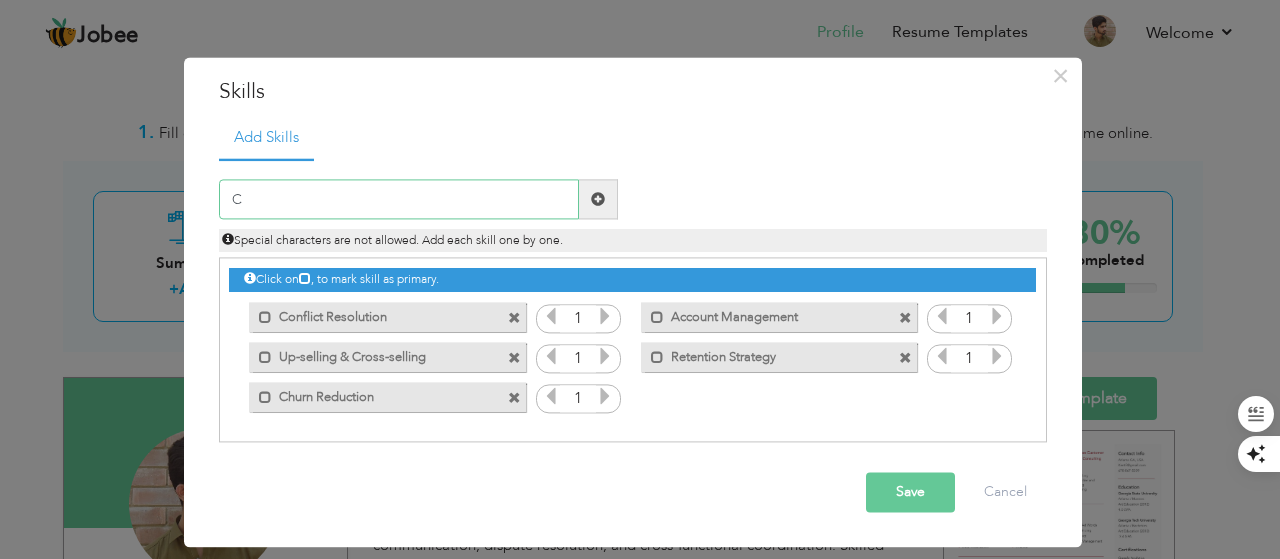 type 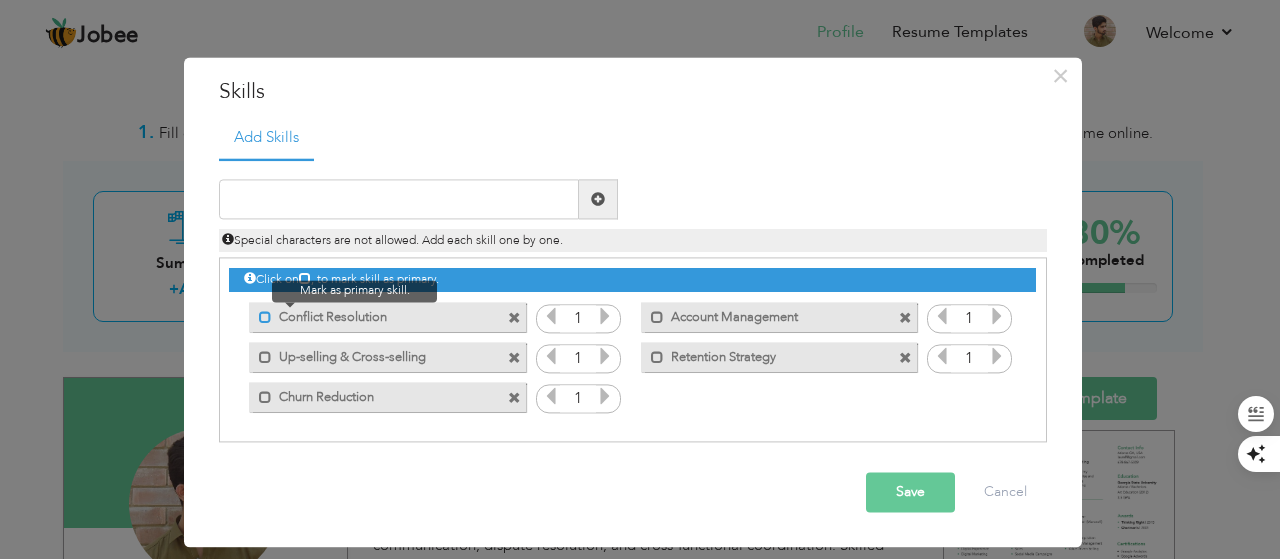 click at bounding box center [265, 317] 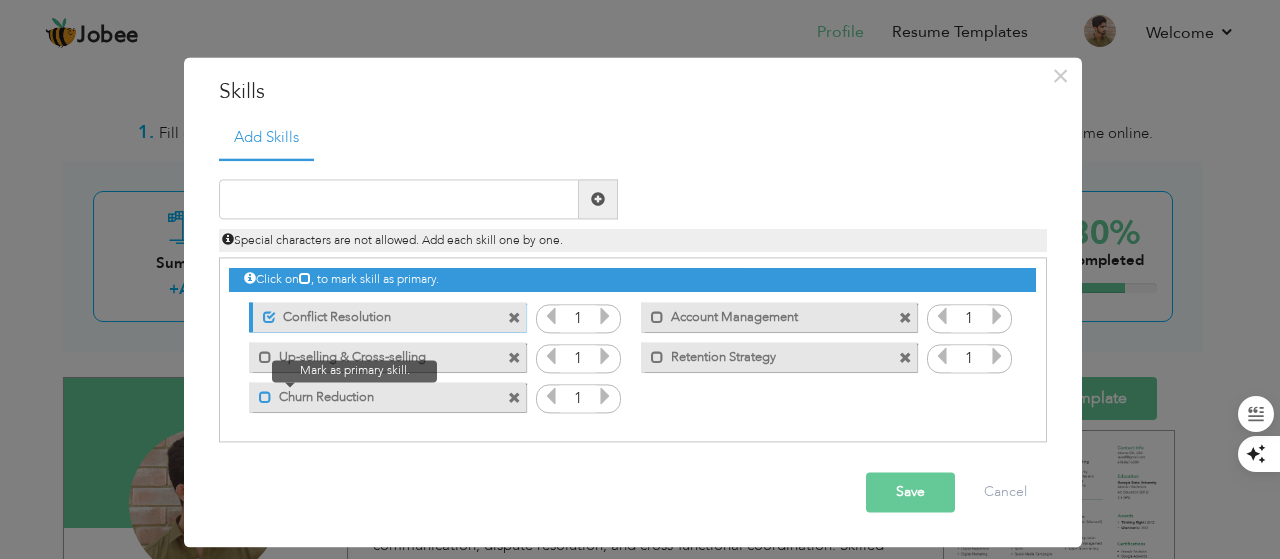 click at bounding box center [265, 397] 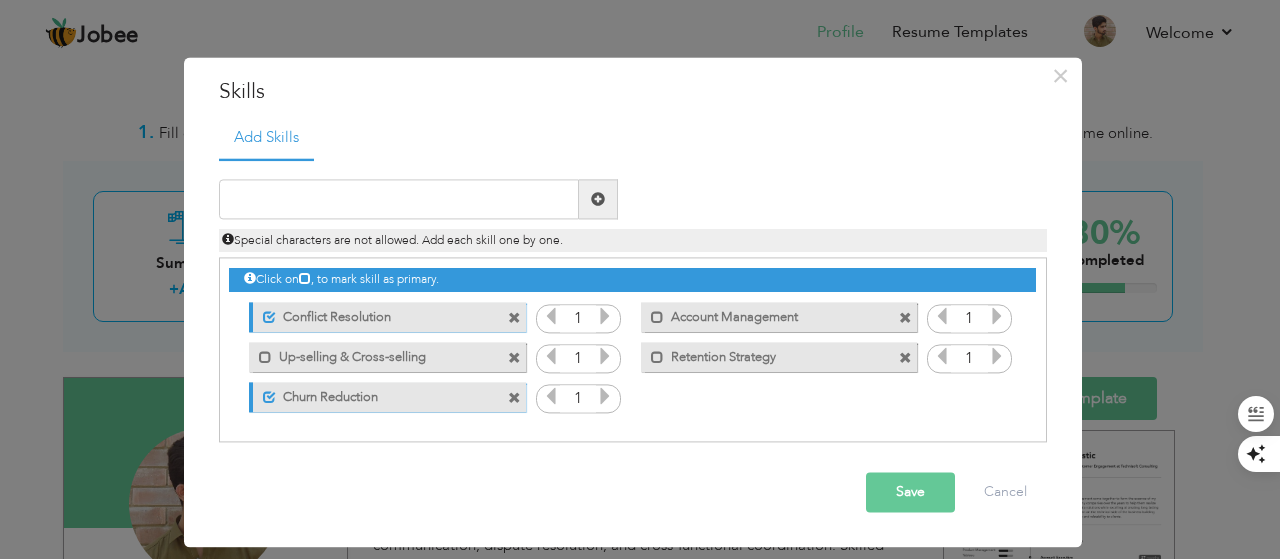 click at bounding box center (605, 317) 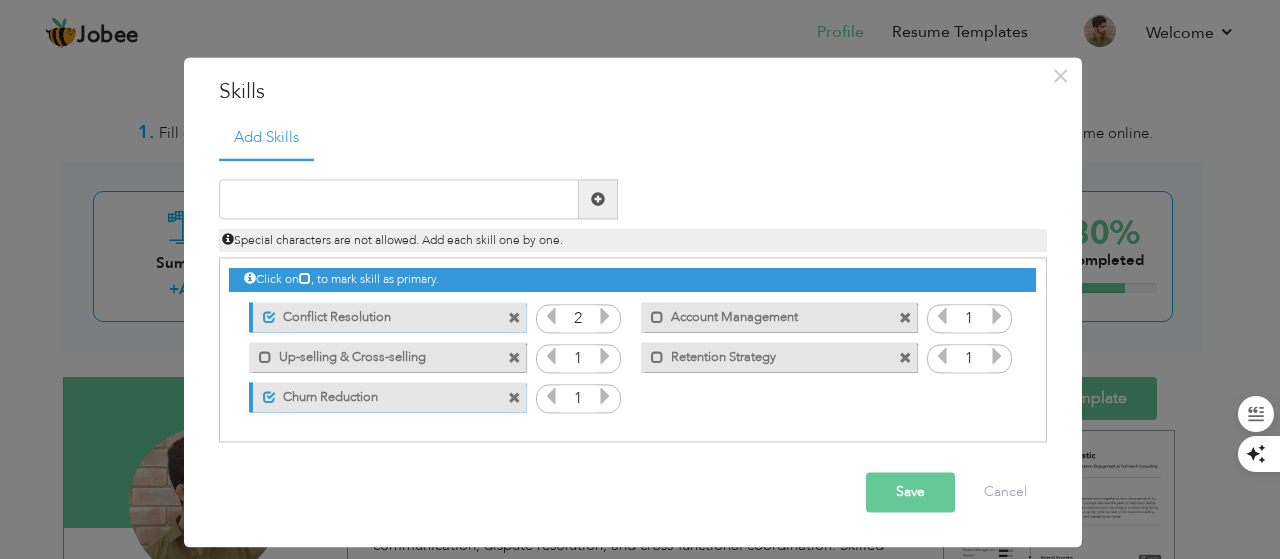 click at bounding box center (605, 317) 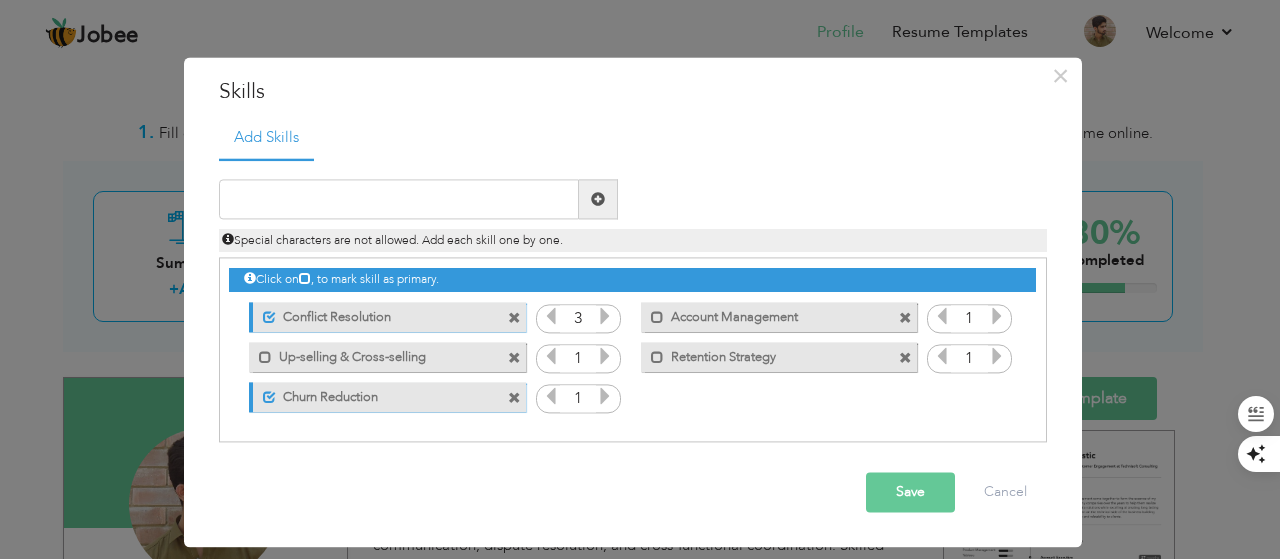 click at bounding box center (605, 317) 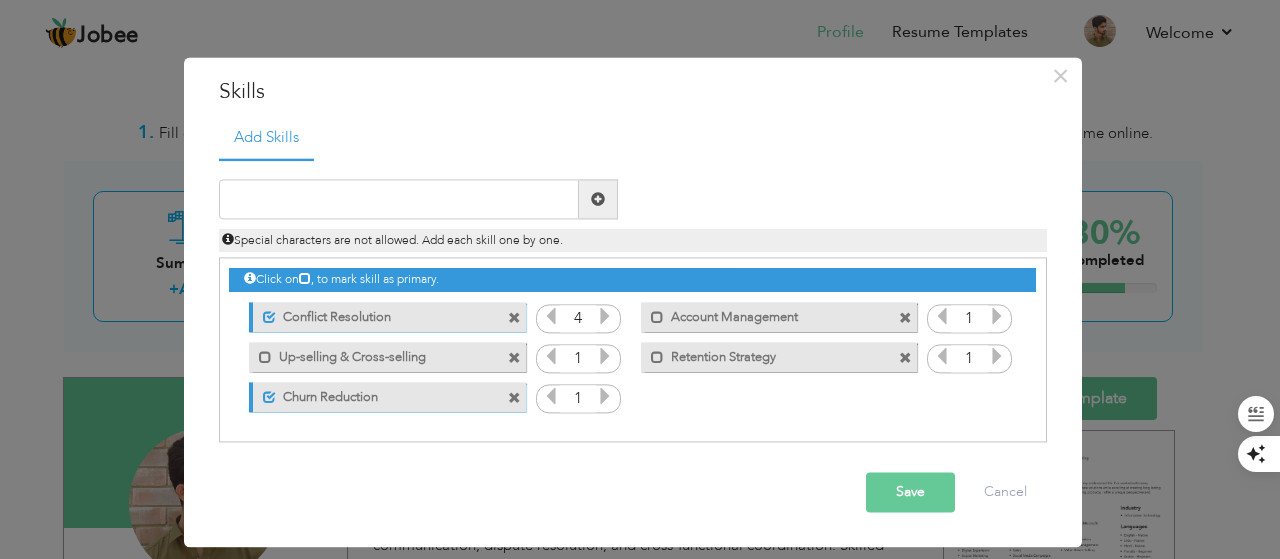 click at bounding box center [605, 317] 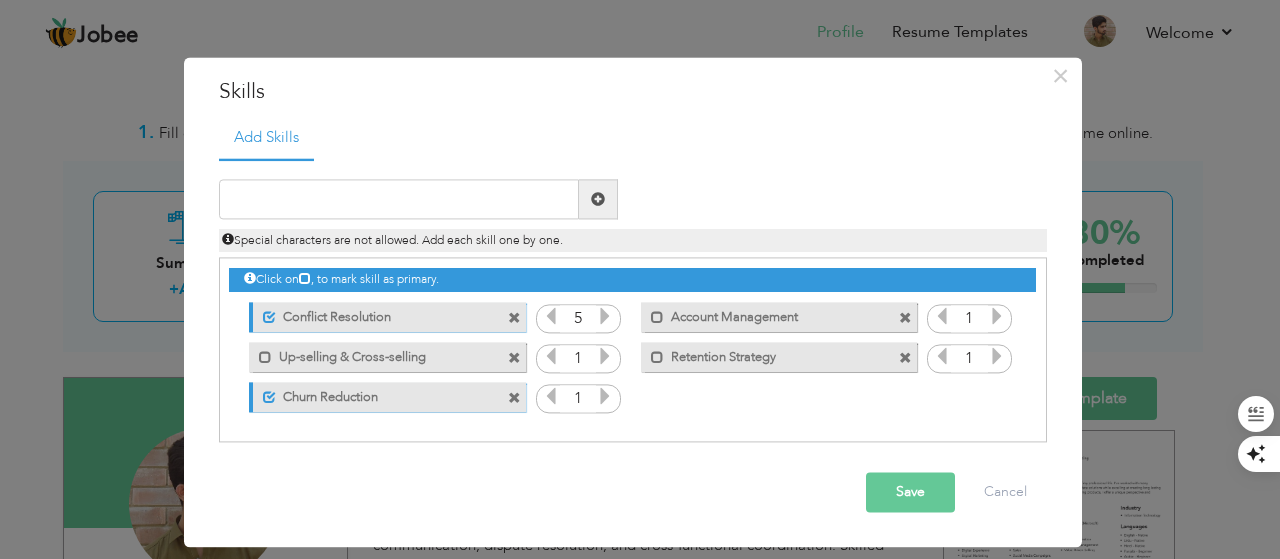 click at bounding box center [605, 317] 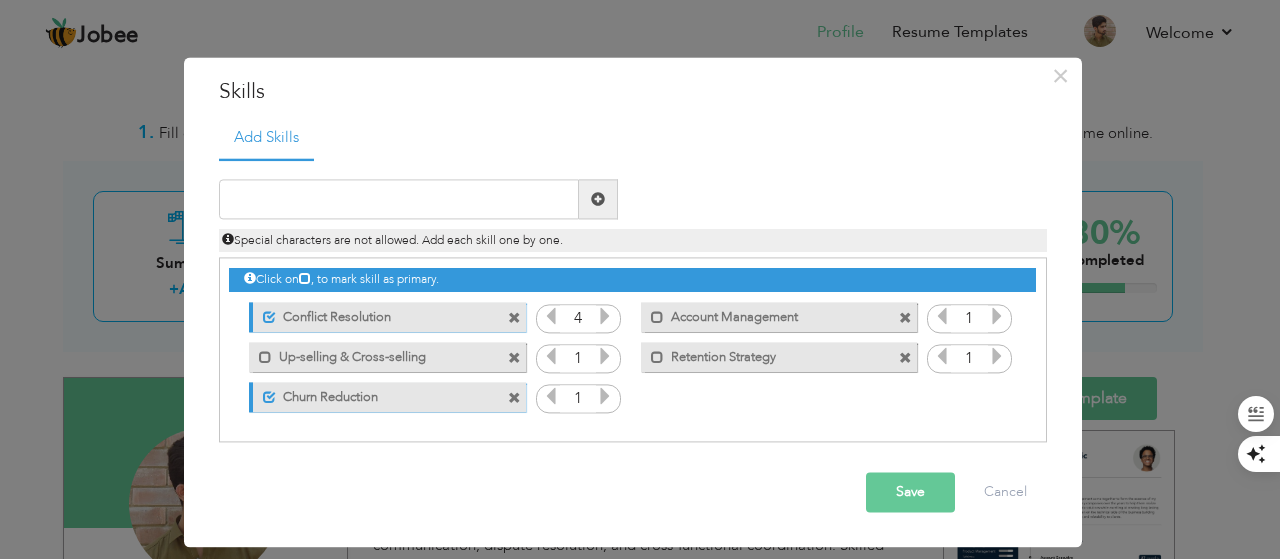 click at bounding box center [605, 397] 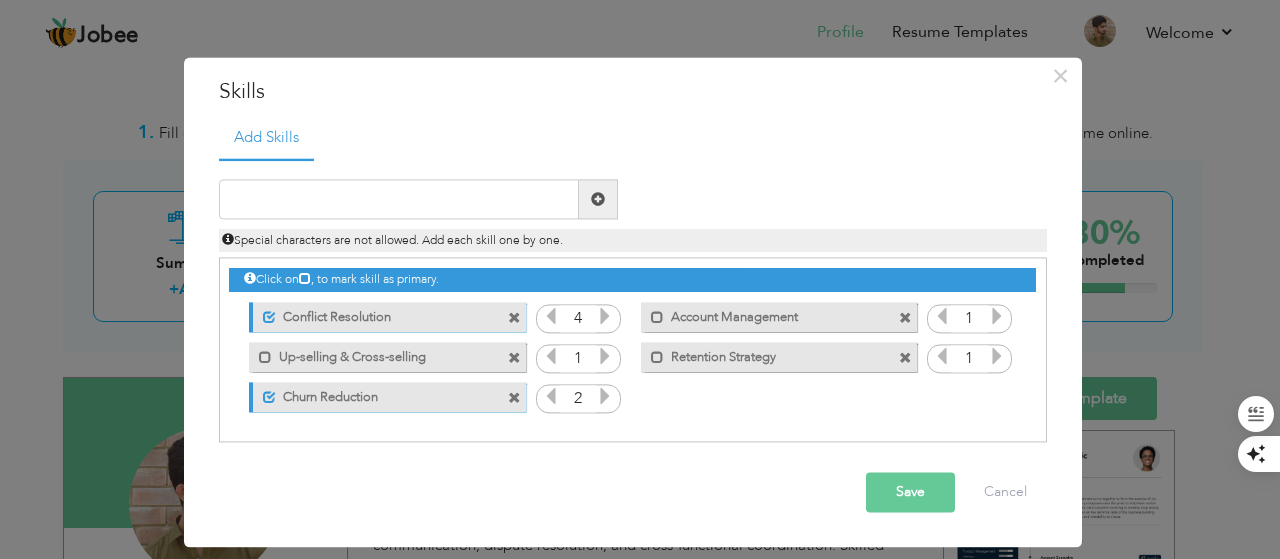 click at bounding box center [605, 397] 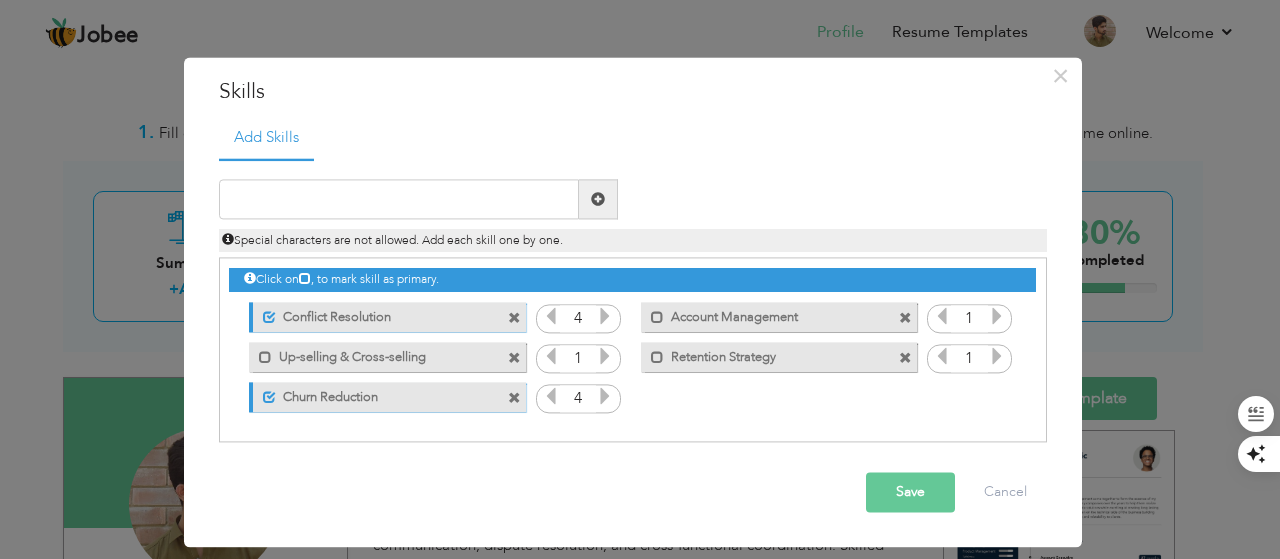 click at bounding box center (605, 397) 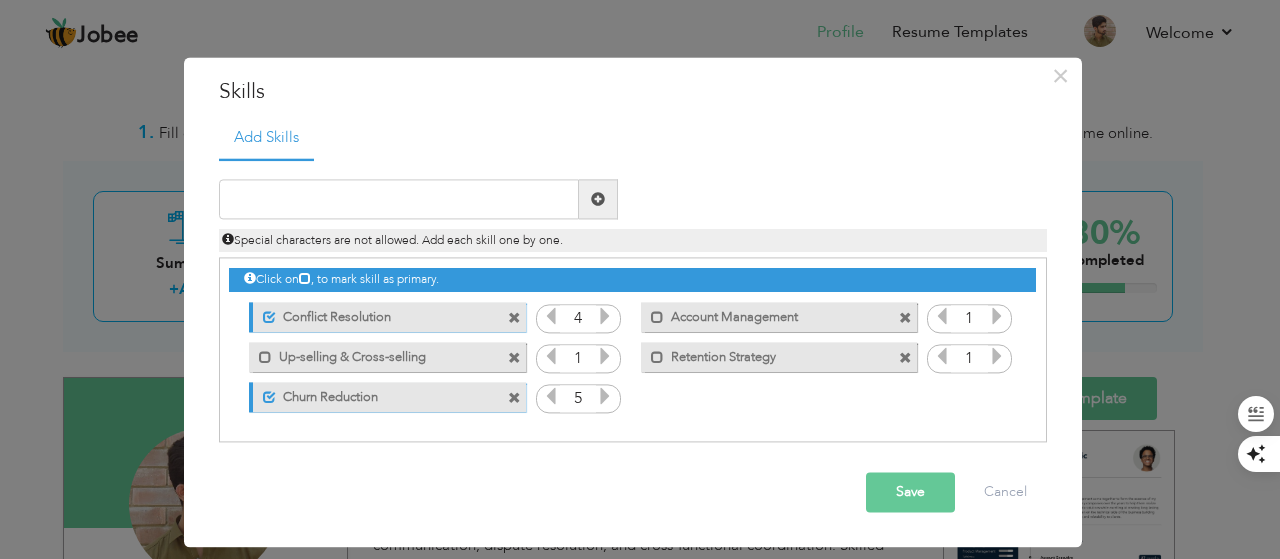 click at bounding box center (551, 397) 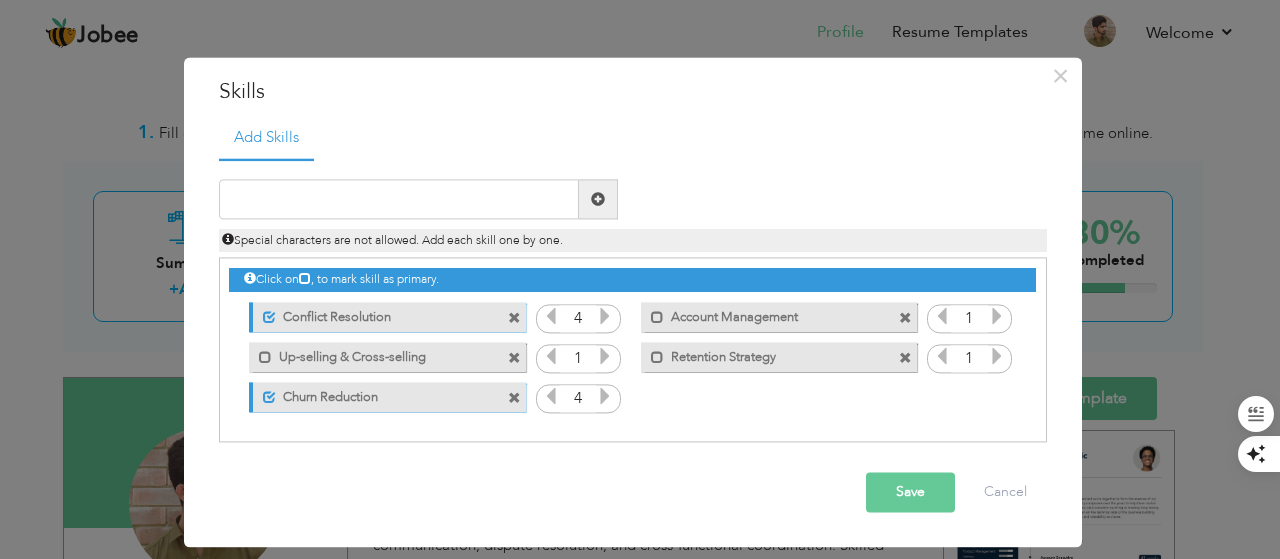 click at bounding box center (605, 357) 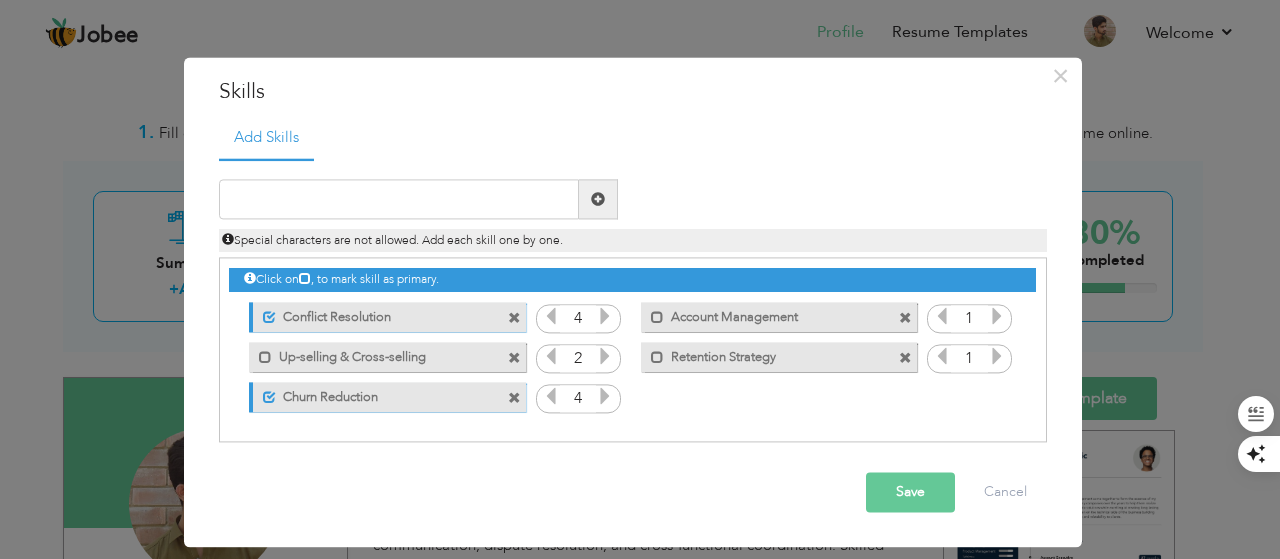 click at bounding box center (605, 357) 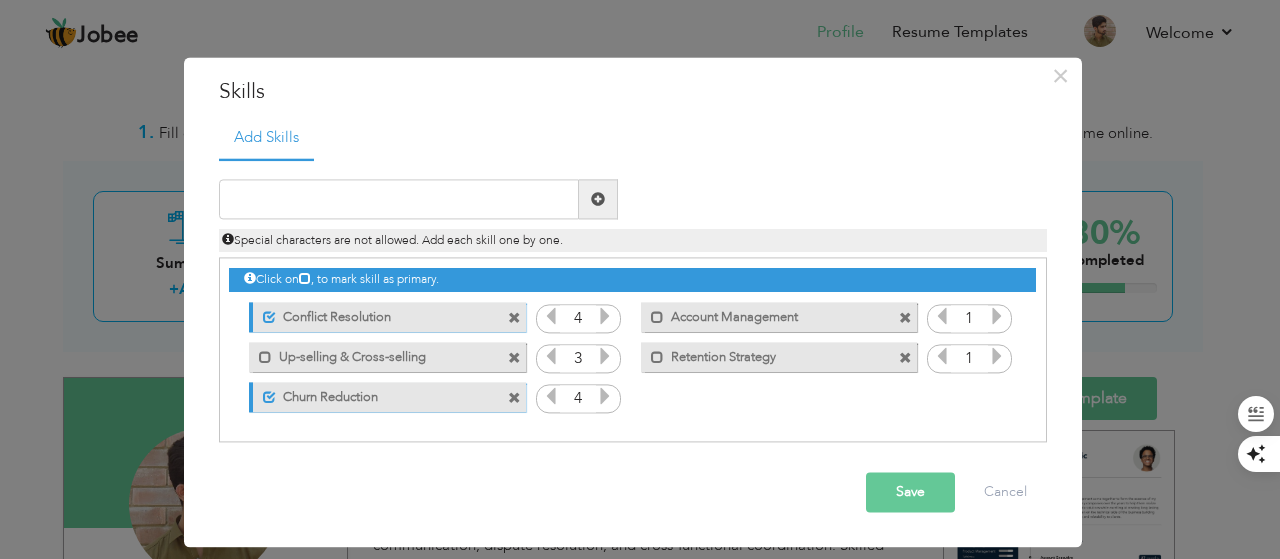 click at bounding box center (605, 357) 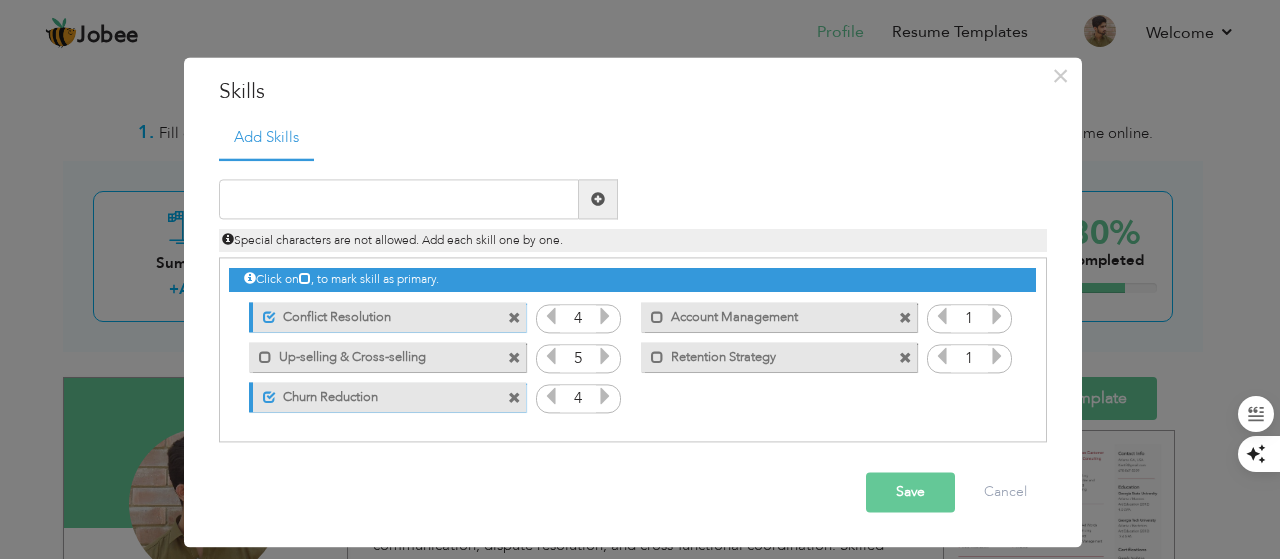 click at bounding box center (551, 357) 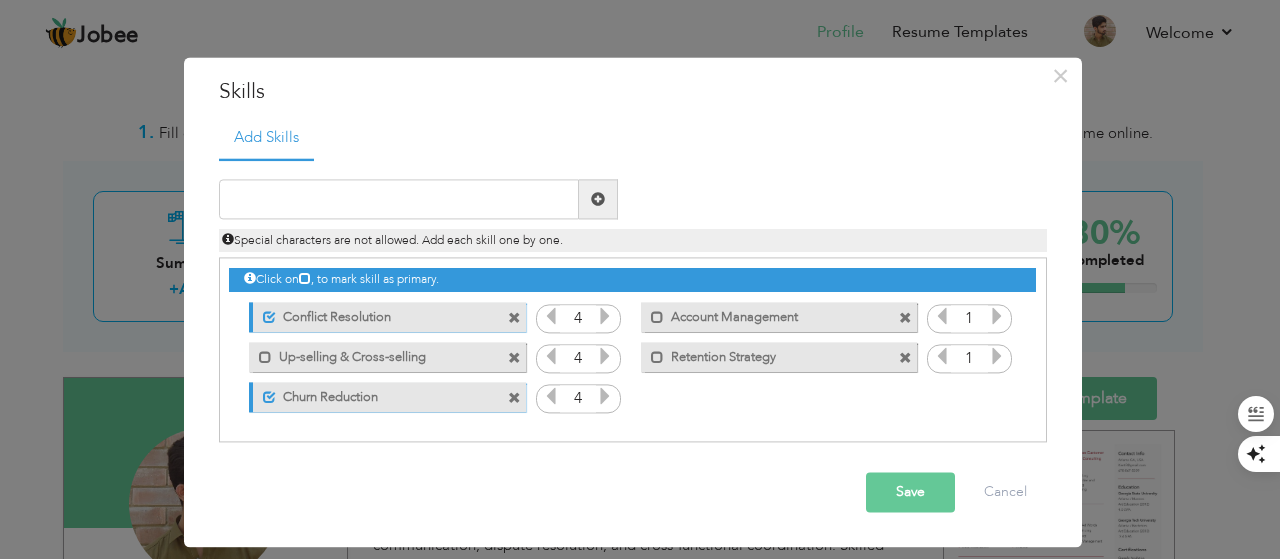 click at bounding box center (997, 317) 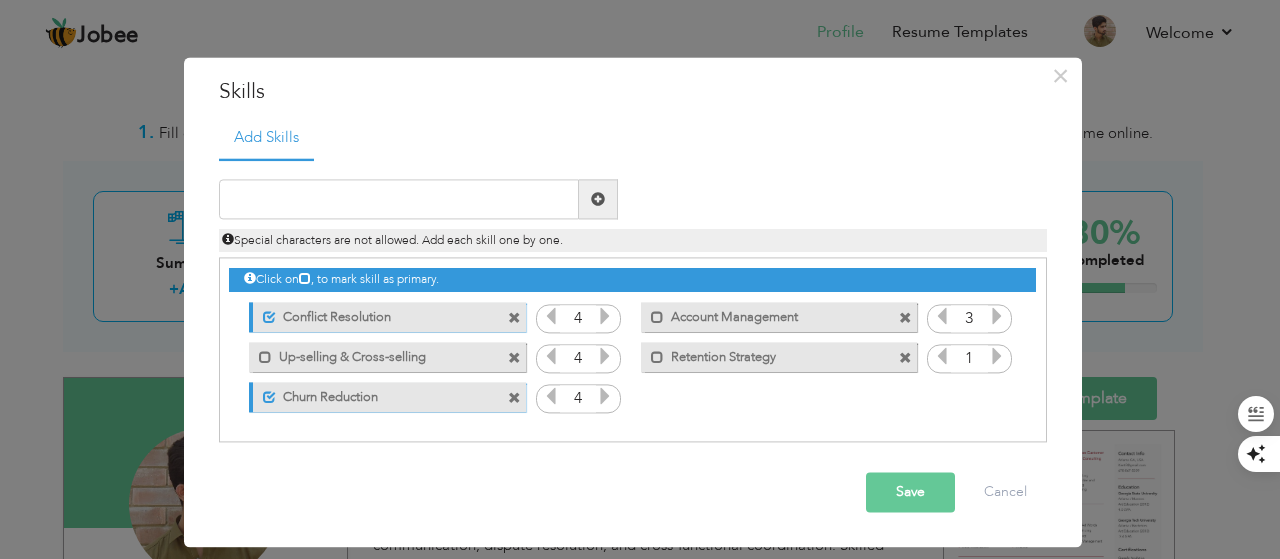 click at bounding box center (997, 317) 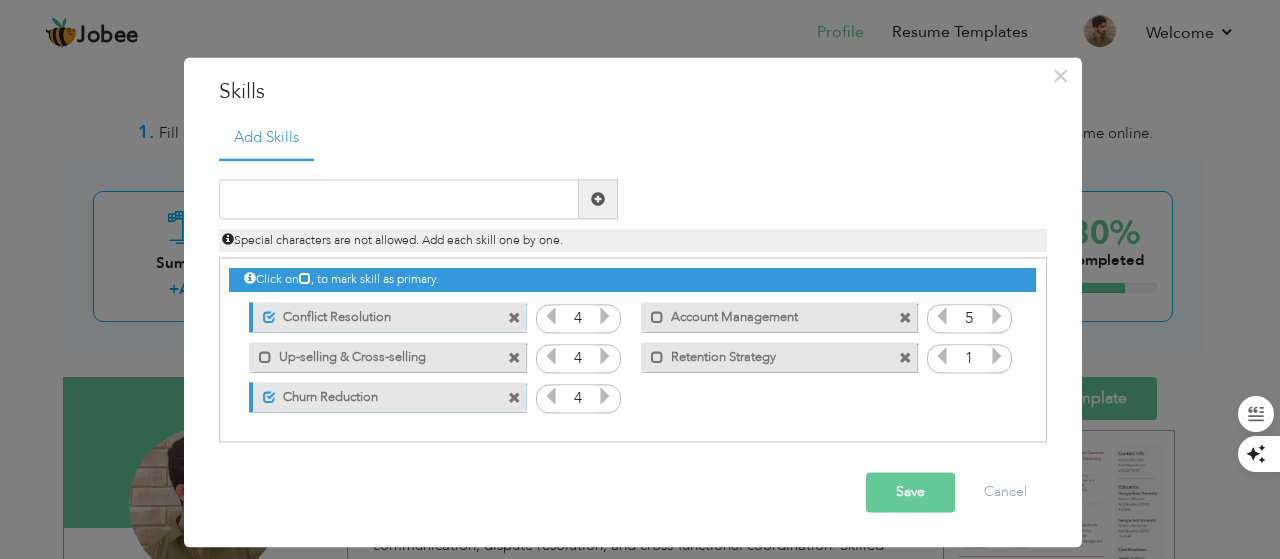 click at bounding box center [997, 317] 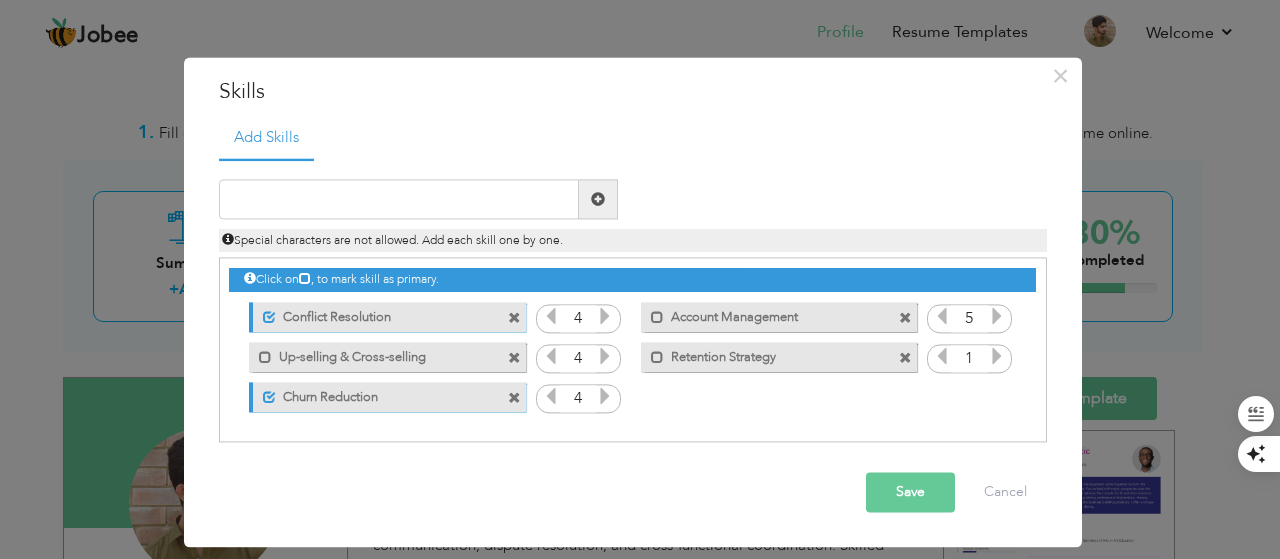 click at bounding box center [942, 317] 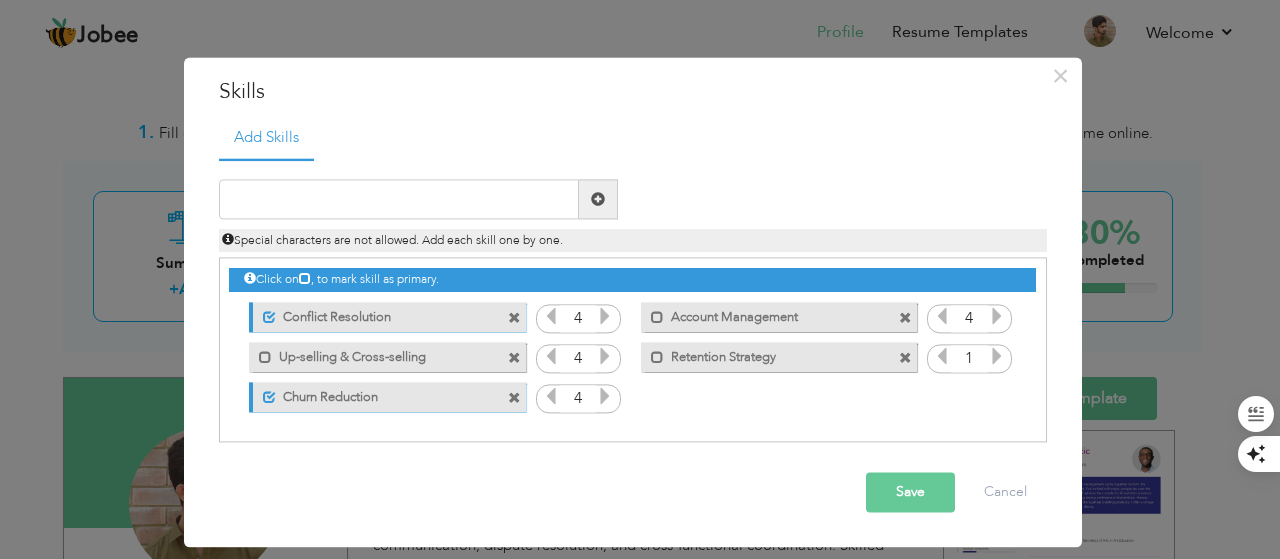click at bounding box center (942, 317) 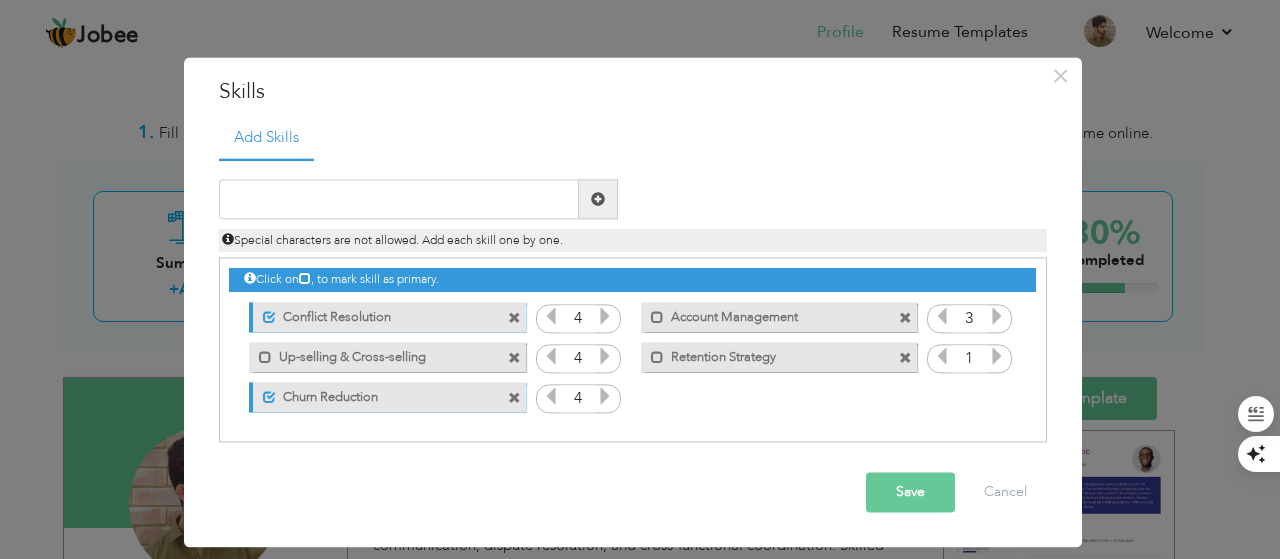 click at bounding box center [997, 357] 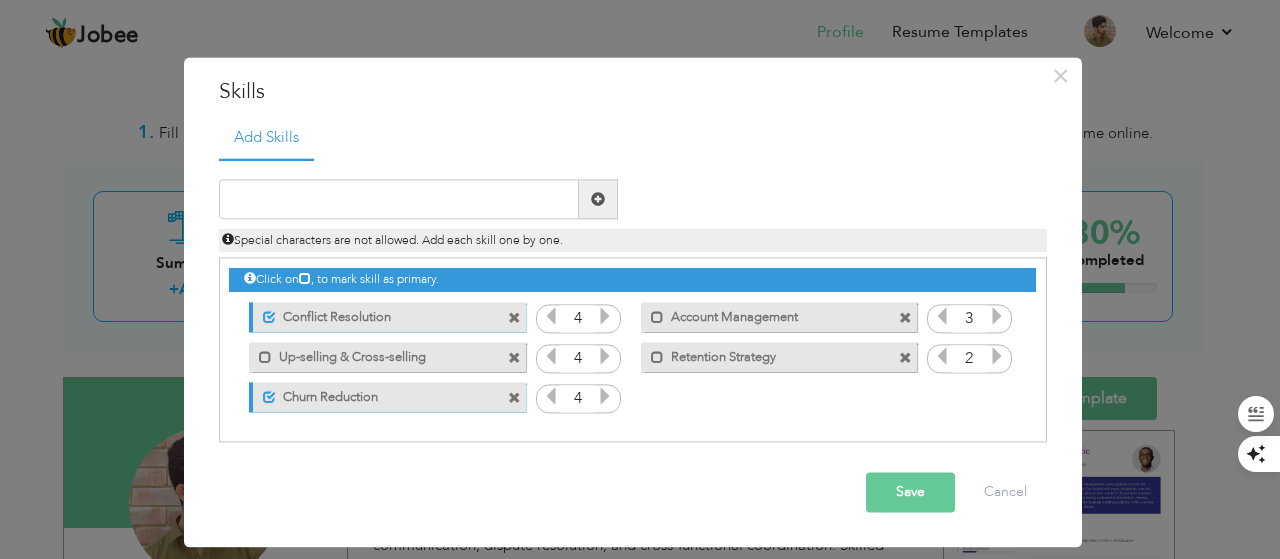 click at bounding box center (997, 357) 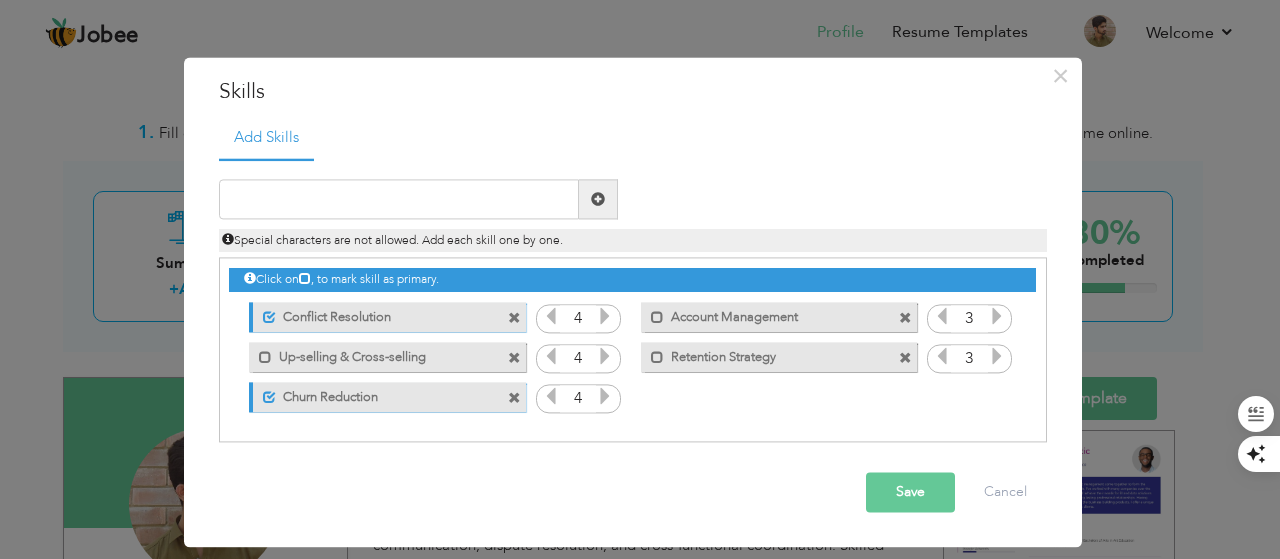 click at bounding box center [997, 357] 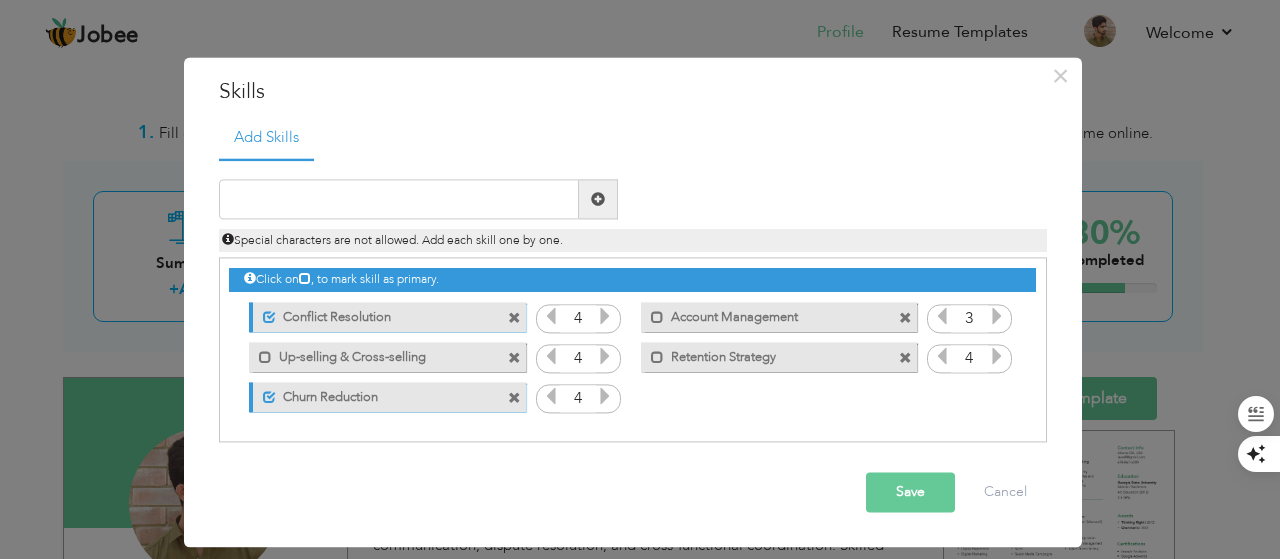 click at bounding box center (605, 317) 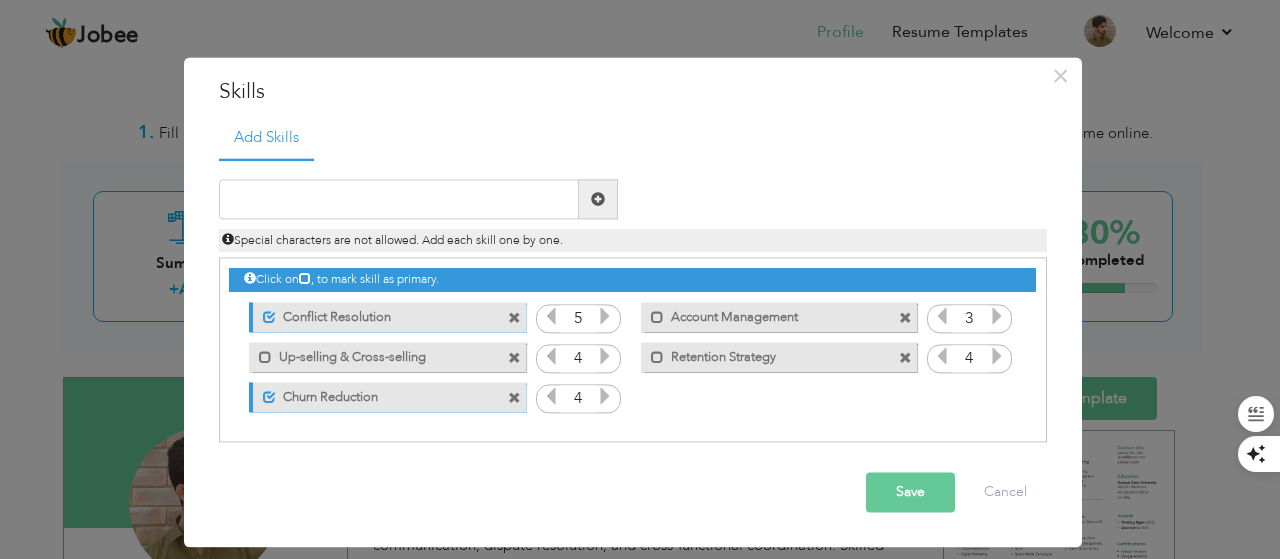 click at bounding box center (605, 397) 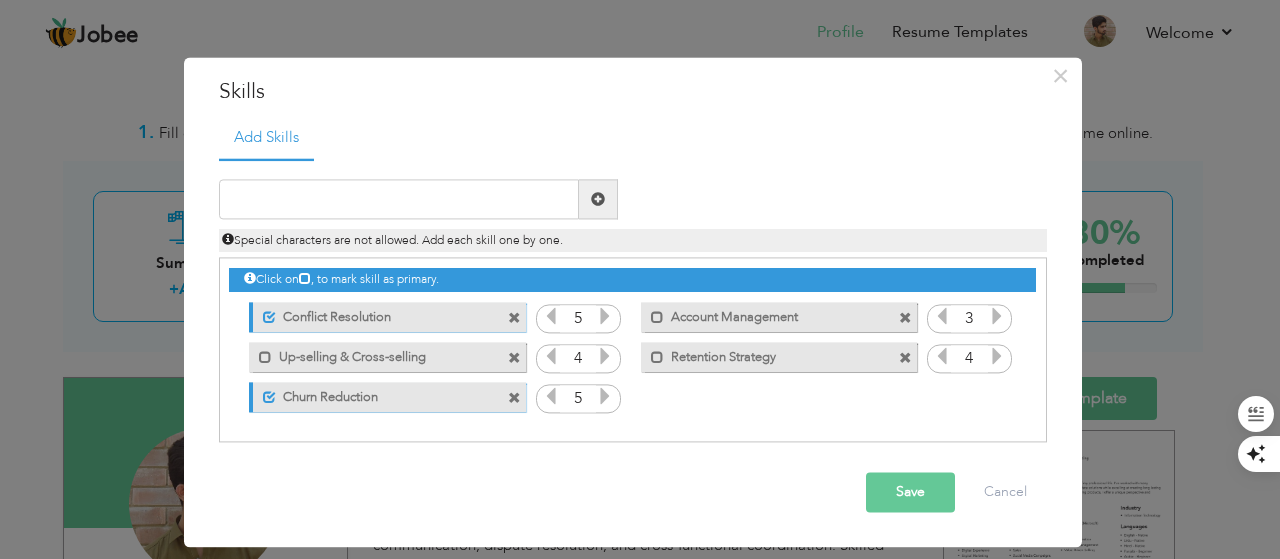 click on "Save" at bounding box center [910, 493] 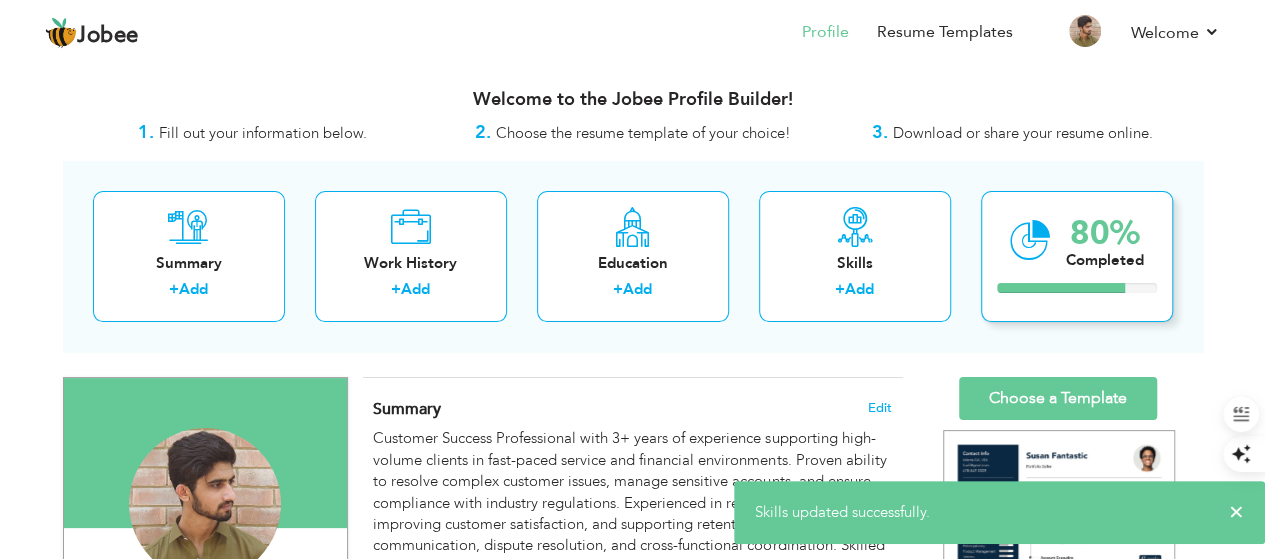 click on "80%
Completed" at bounding box center (1077, 256) 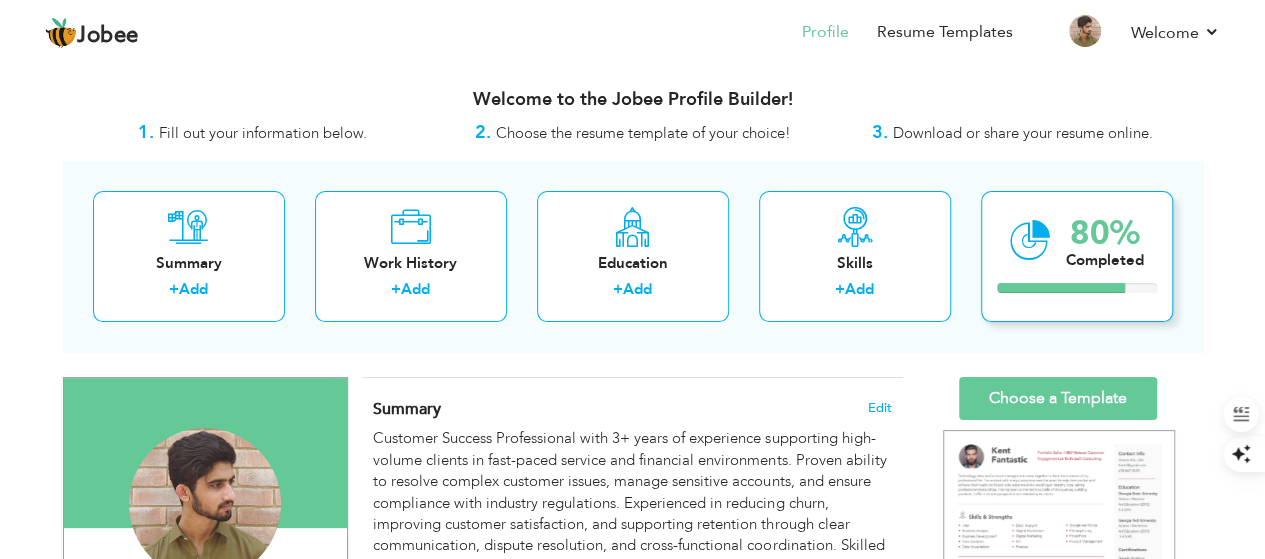 click on "80%
Completed" at bounding box center [1077, 256] 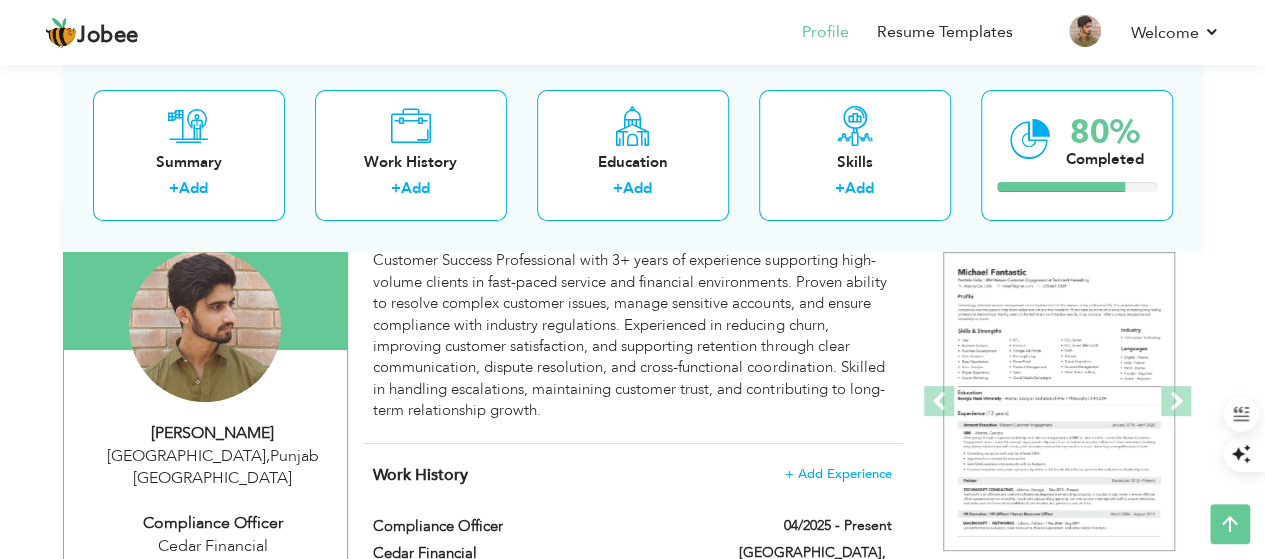 scroll, scrollTop: 0, scrollLeft: 0, axis: both 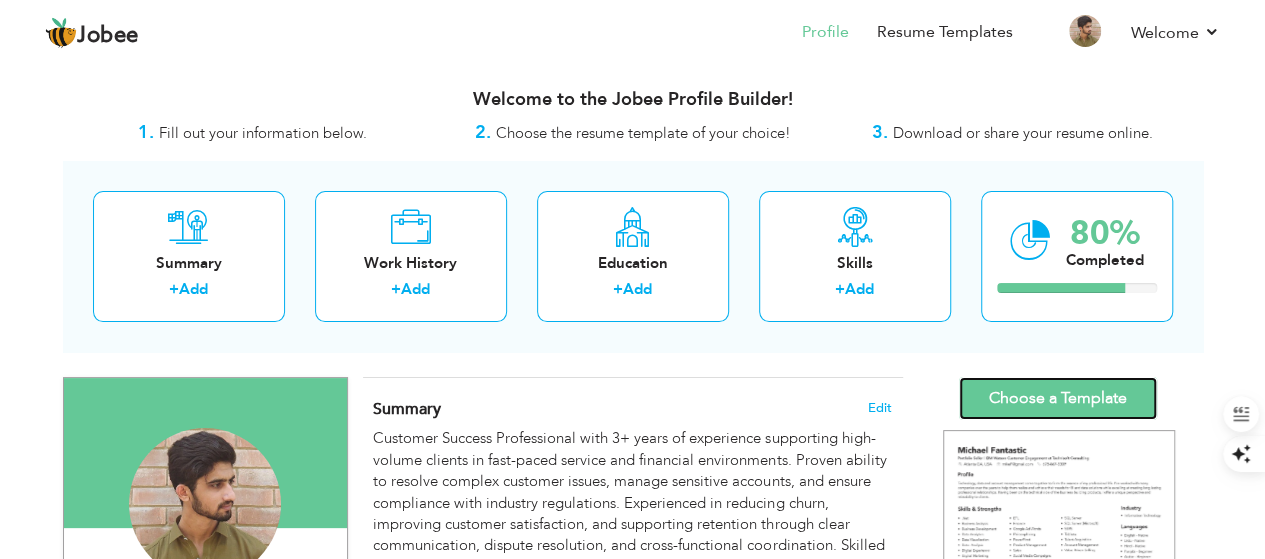 click on "Choose a Template" at bounding box center [1058, 398] 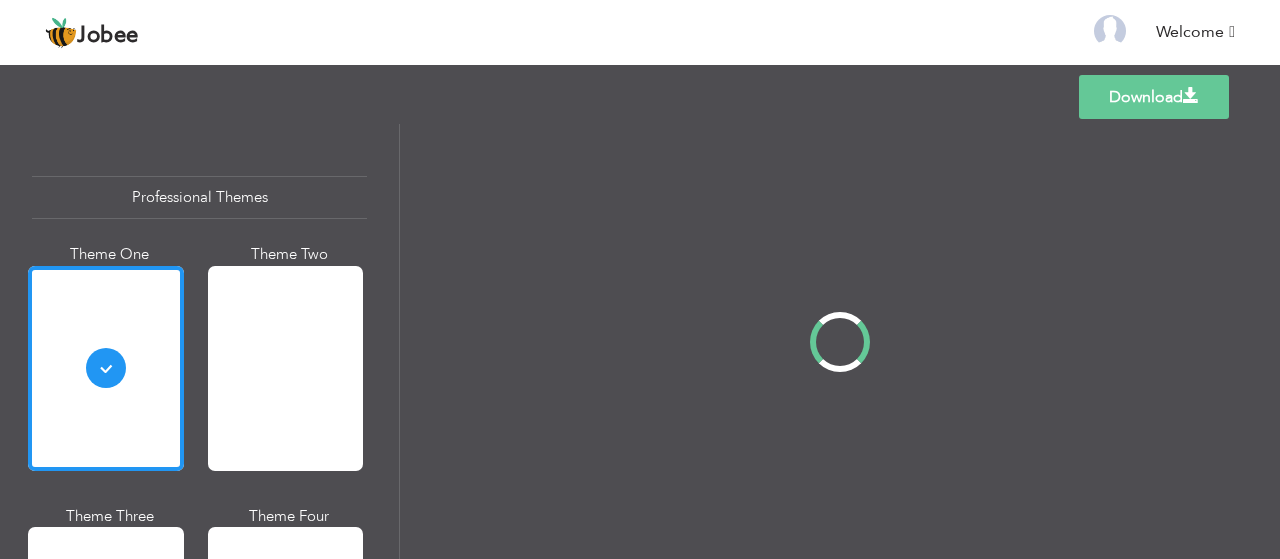 scroll, scrollTop: 0, scrollLeft: 0, axis: both 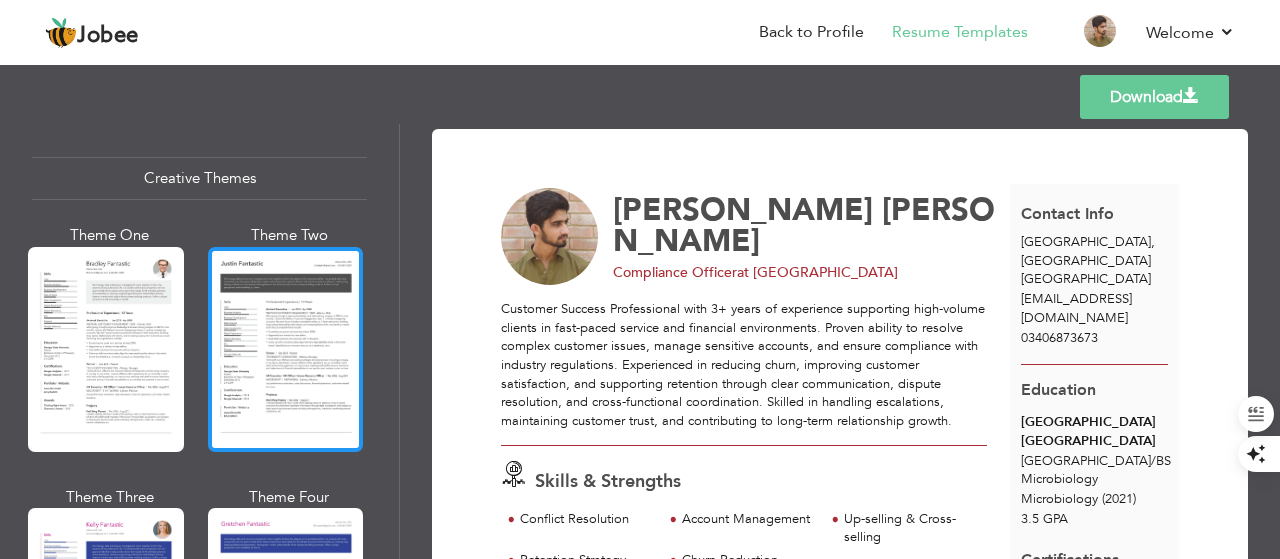 click at bounding box center [286, 349] 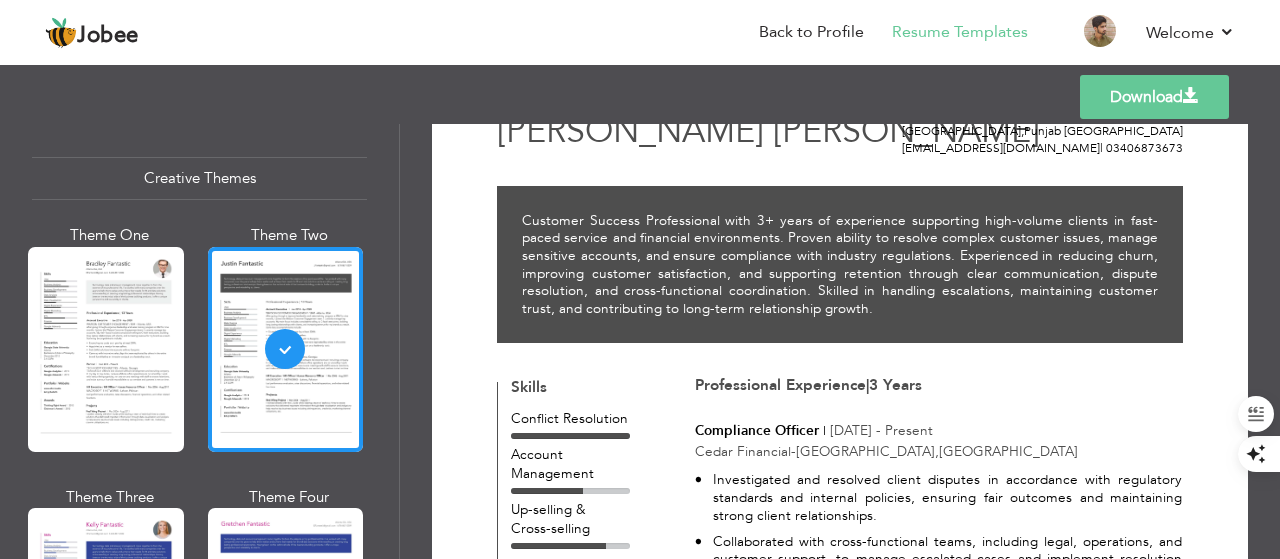 scroll, scrollTop: 0, scrollLeft: 0, axis: both 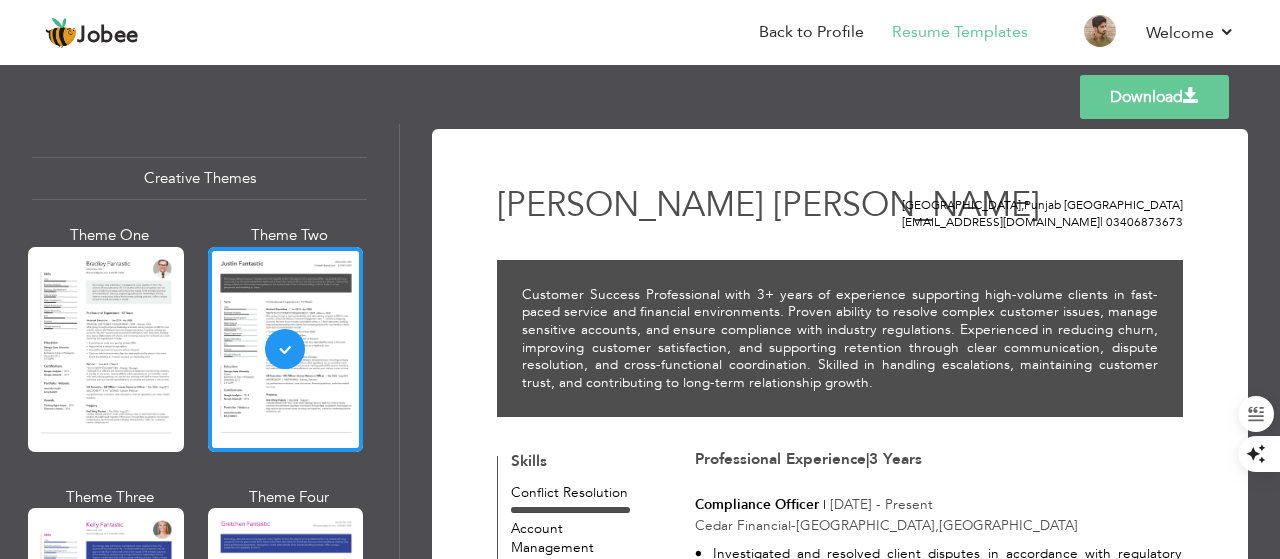 click on "Customer Success Professional with 3+ years of experience supporting high-volume clients in fast-paced service and financial environments. Proven ability to resolve complex customer issues, manage sensitive accounts, and ensure compliance with industry regulations. Experienced in reducing churn, improving customer satisfaction, and supporting retention through clear communication, dispute resolution, and cross-functional coordination. Skilled in handling escalations, maintaining customer trust, and contributing to long-term relationship growth." at bounding box center [840, 339] 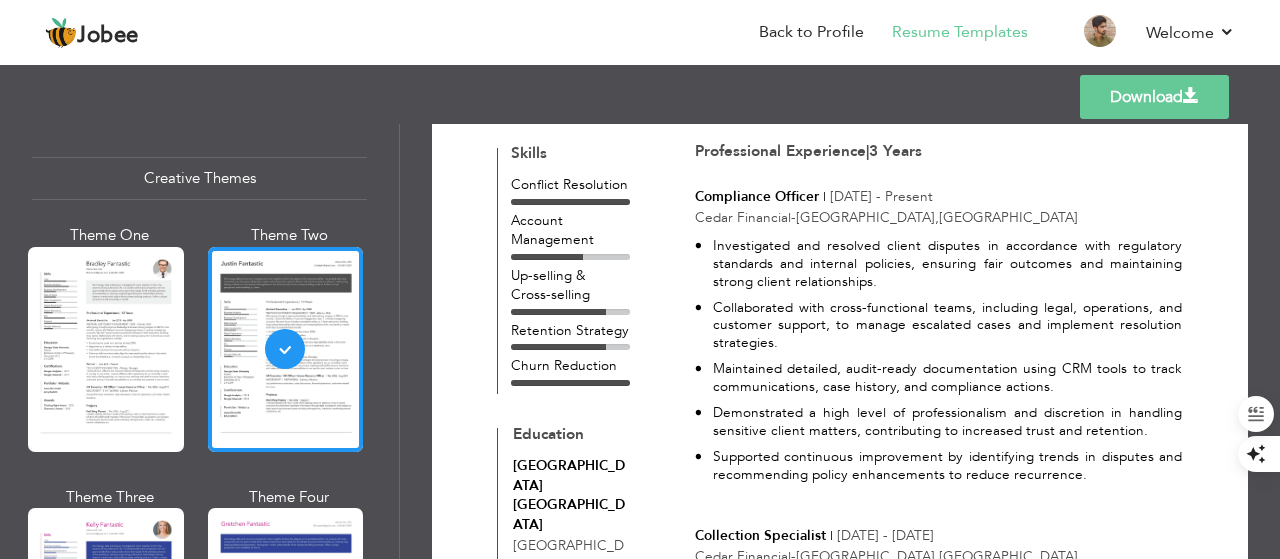 scroll, scrollTop: 0, scrollLeft: 0, axis: both 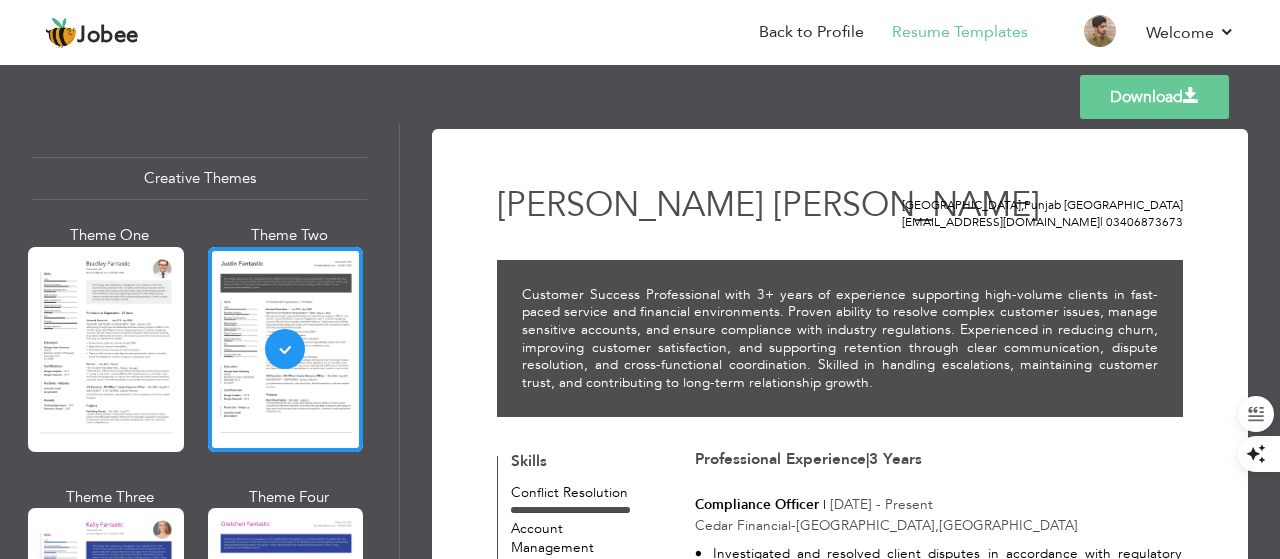 click on "Download" at bounding box center [1154, 97] 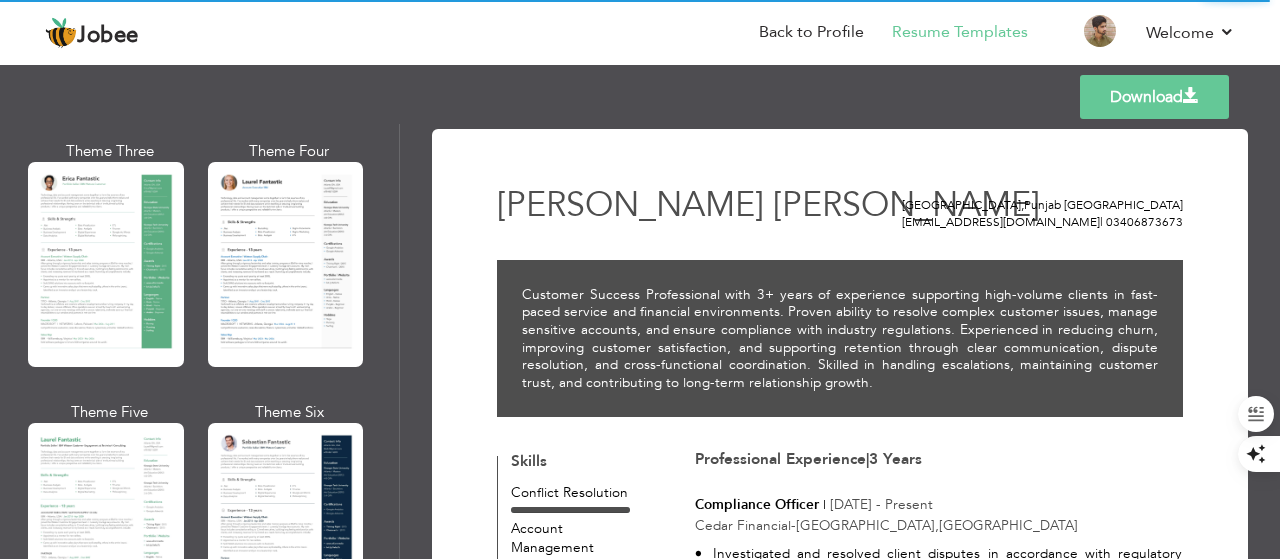 scroll, scrollTop: 368, scrollLeft: 0, axis: vertical 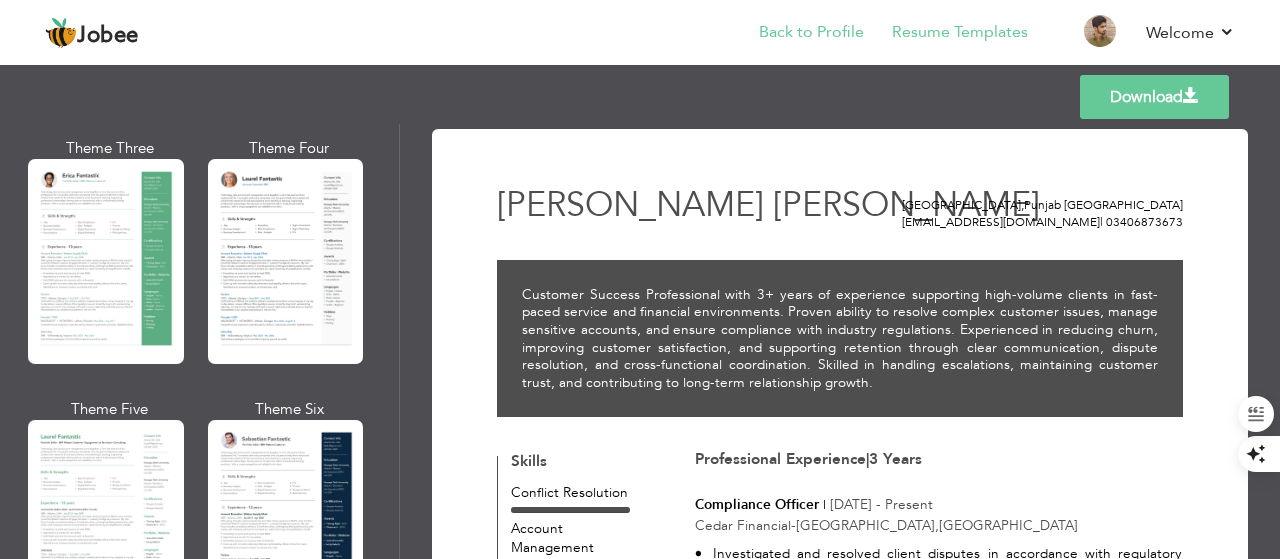 click on "Back to Profile" at bounding box center (797, 34) 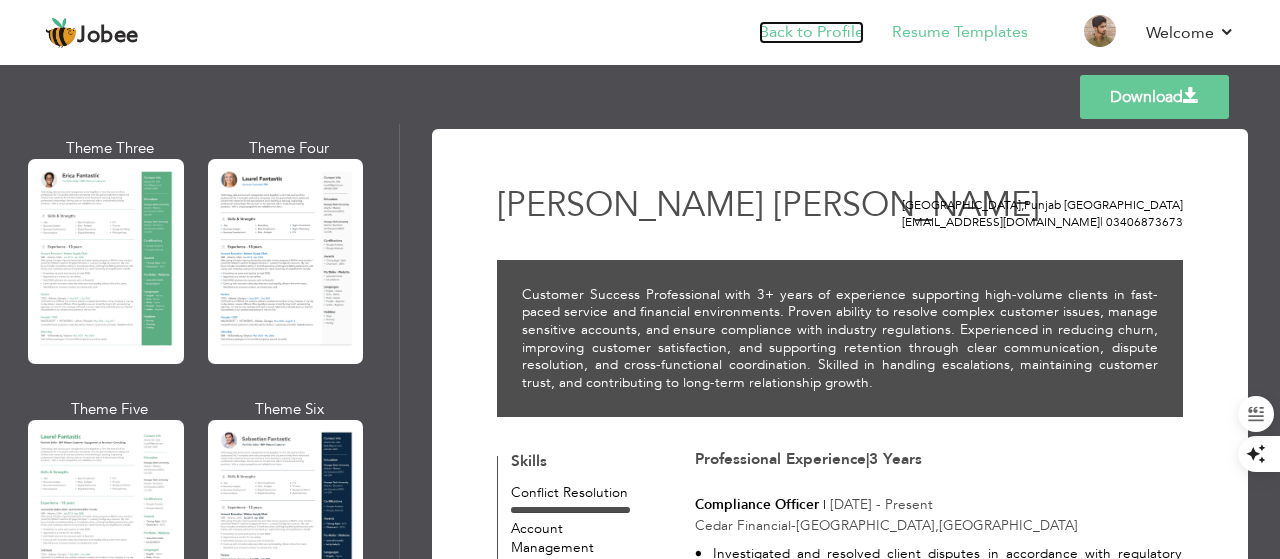 click on "Back to Profile" at bounding box center (811, 32) 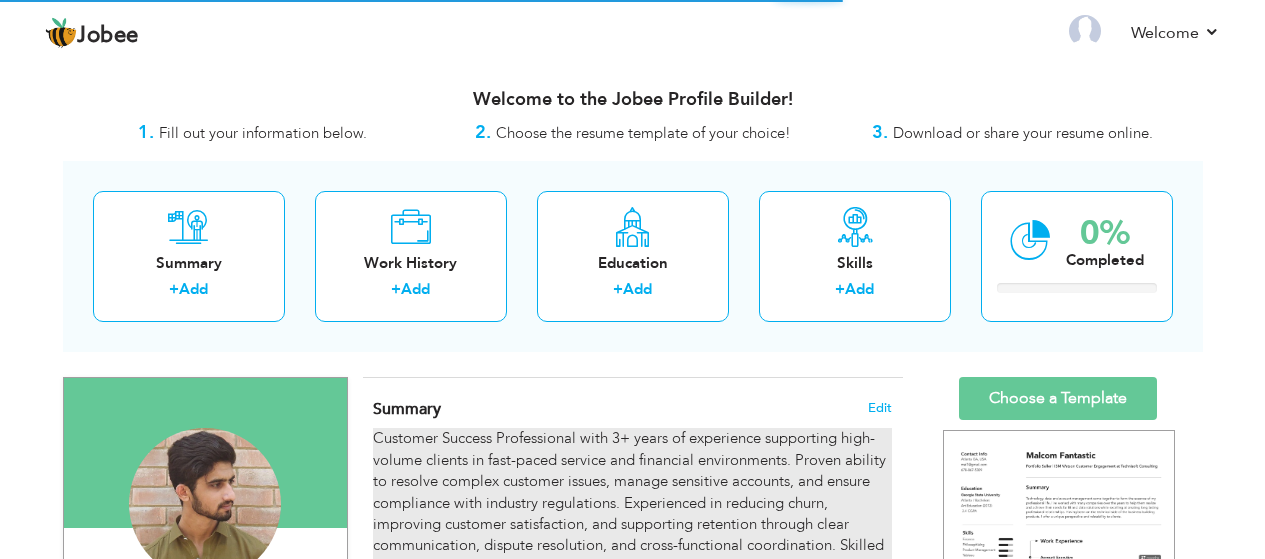 scroll, scrollTop: 0, scrollLeft: 0, axis: both 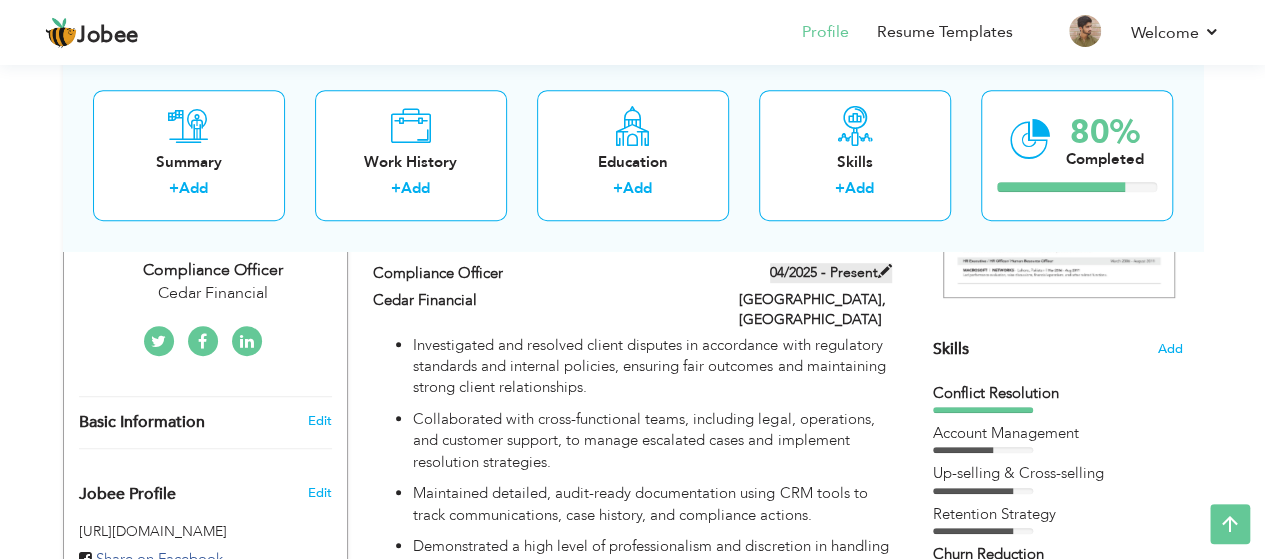click at bounding box center [885, 271] 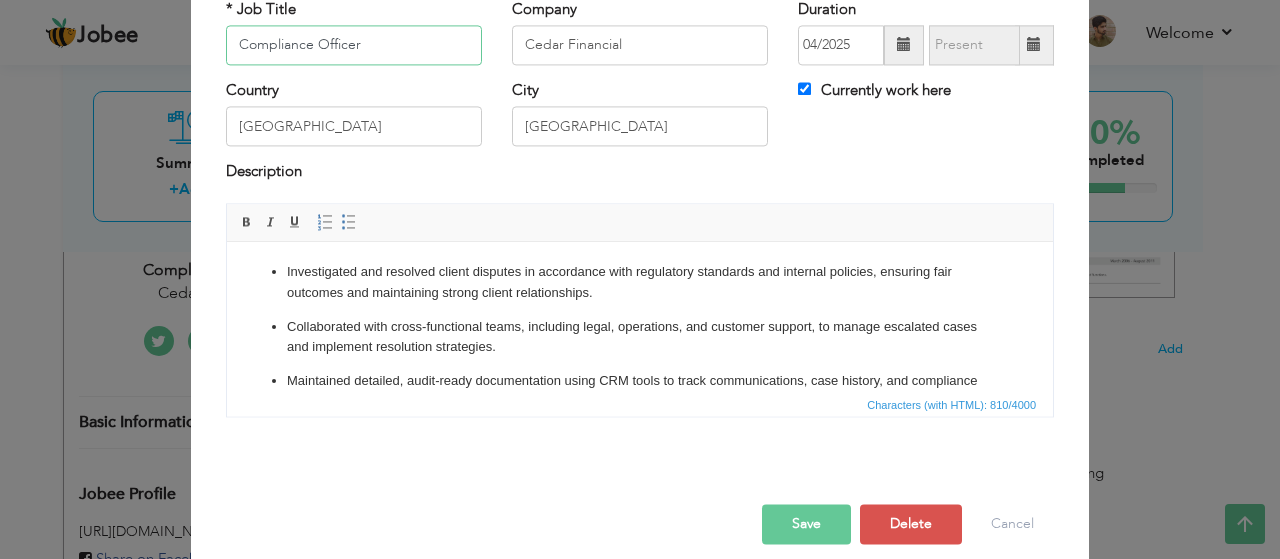 scroll, scrollTop: 151, scrollLeft: 0, axis: vertical 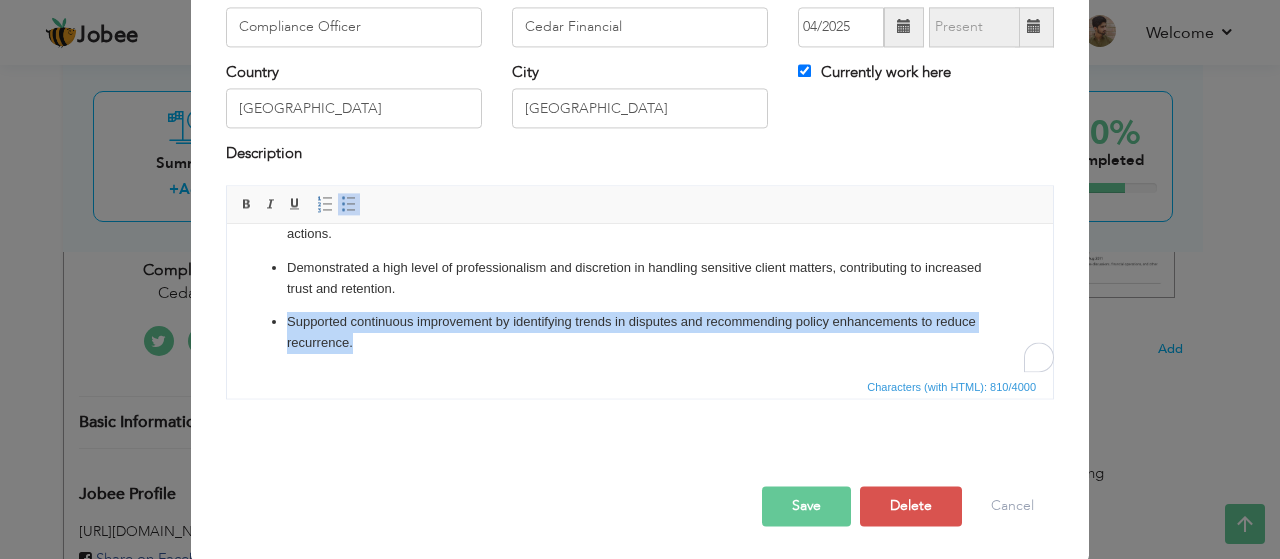 drag, startPoint x: 362, startPoint y: 348, endPoint x: 265, endPoint y: 320, distance: 100.96039 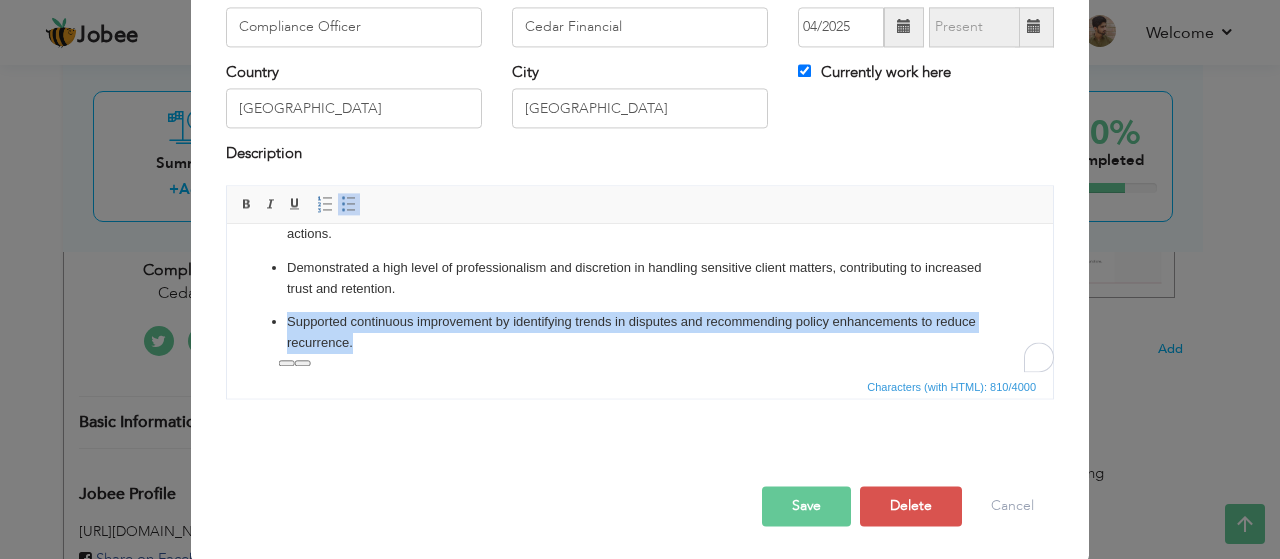 type 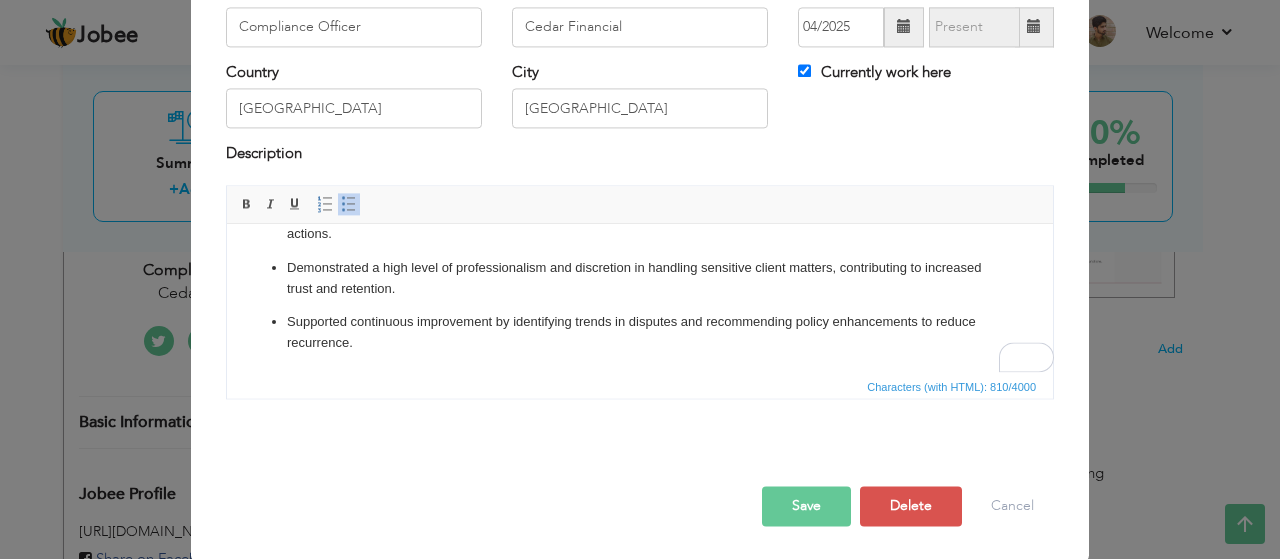 scroll, scrollTop: 129, scrollLeft: 0, axis: vertical 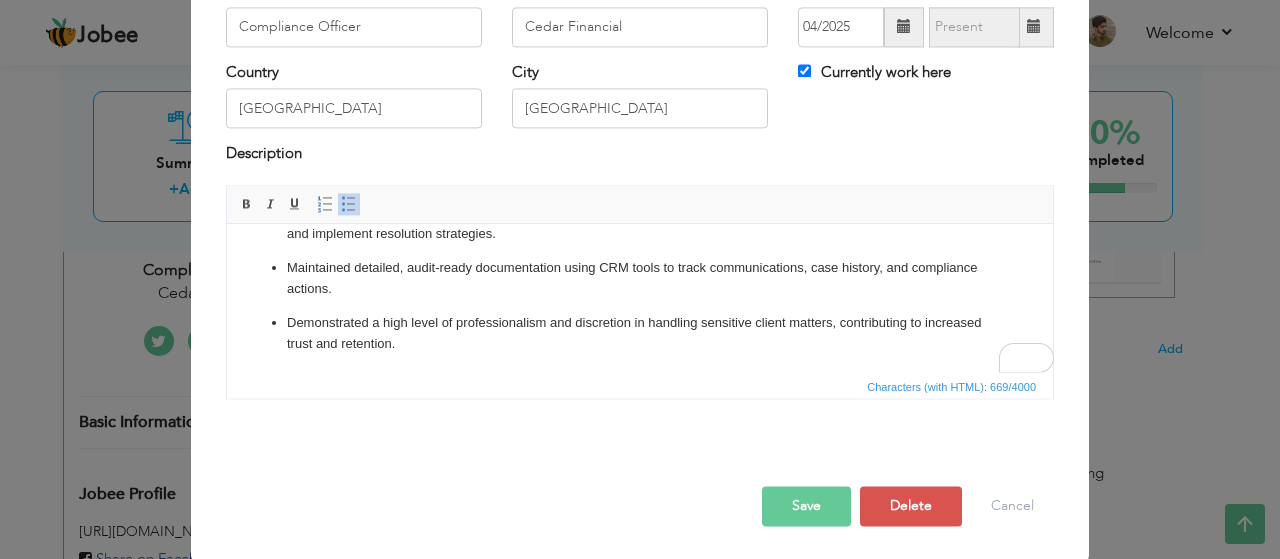 click on "Save
Save and Continue
Delete
Cancel" at bounding box center (640, 485) 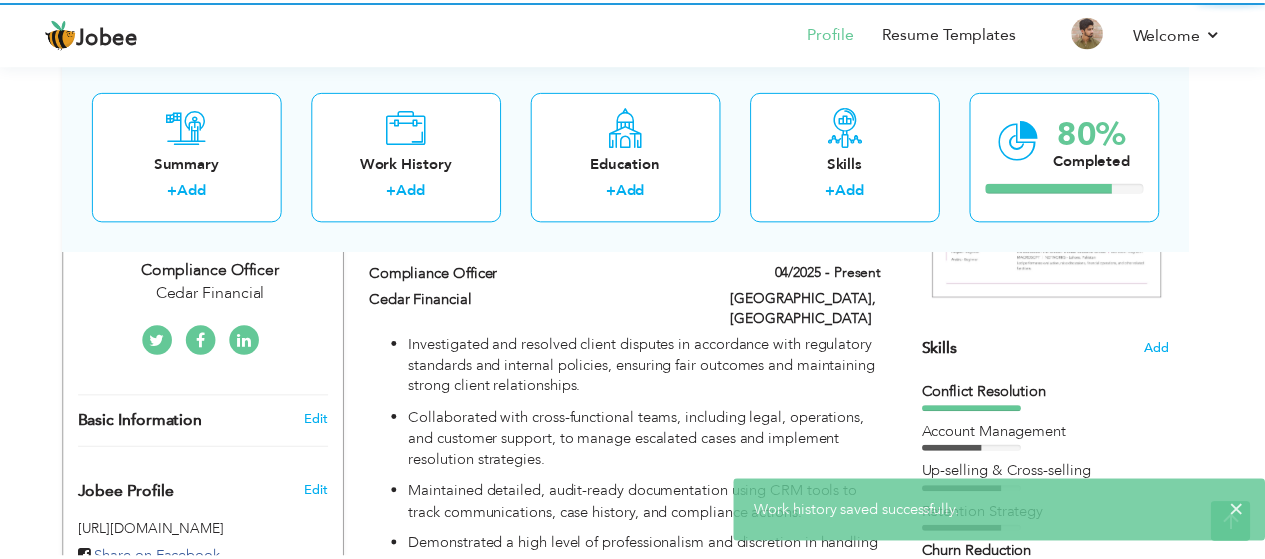 scroll, scrollTop: 0, scrollLeft: 0, axis: both 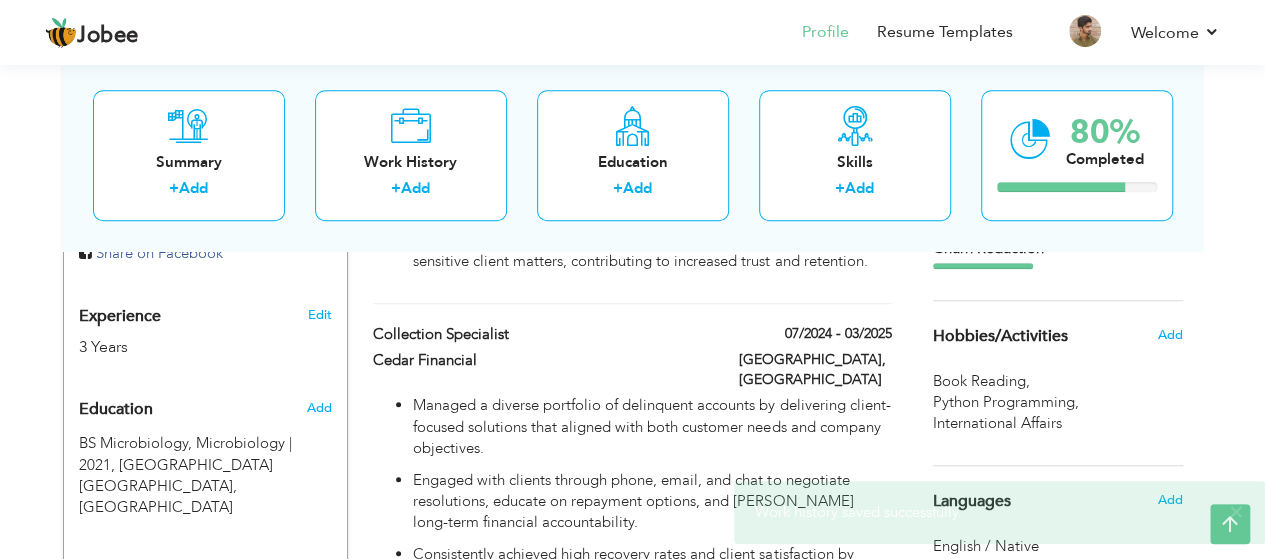 click on "07/2024 - 03/2025" at bounding box center [815, 336] 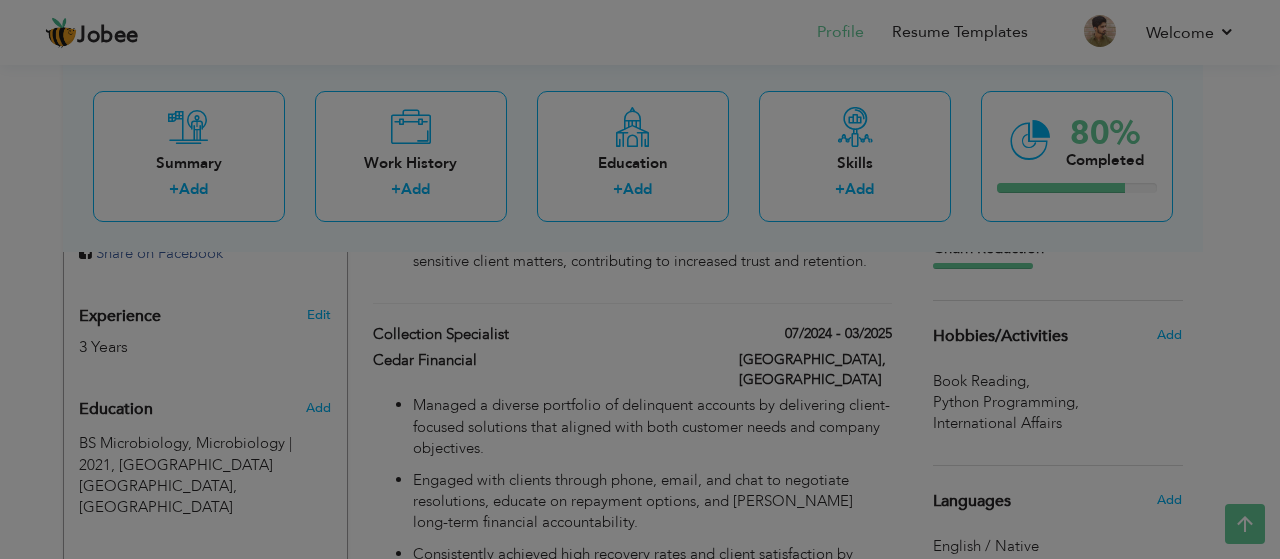 scroll, scrollTop: 0, scrollLeft: 0, axis: both 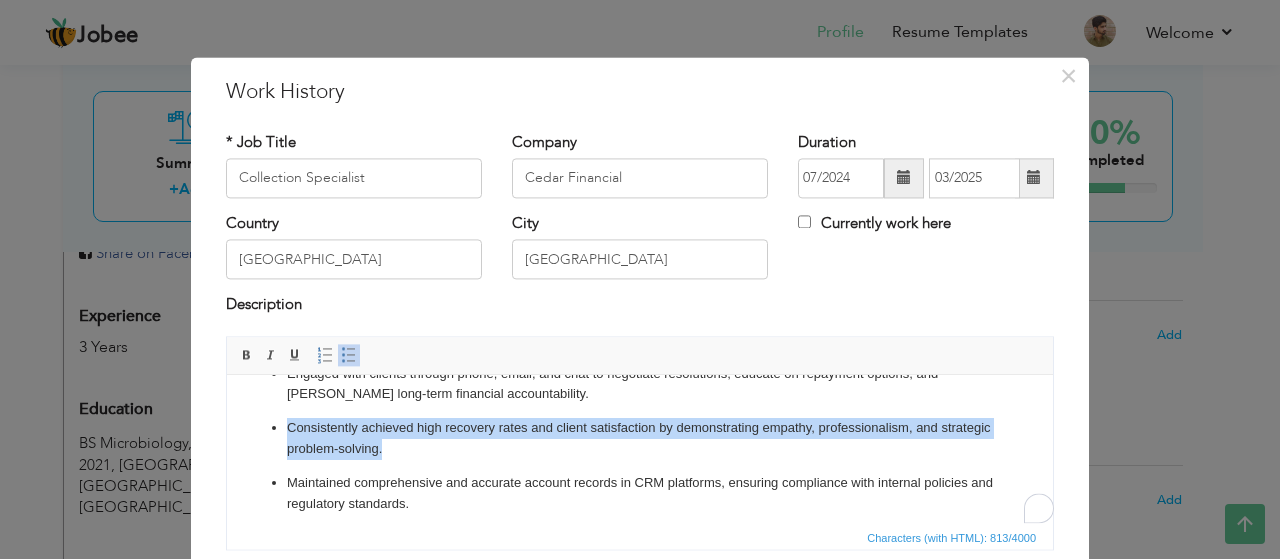 drag, startPoint x: 435, startPoint y: 453, endPoint x: 250, endPoint y: 418, distance: 188.28171 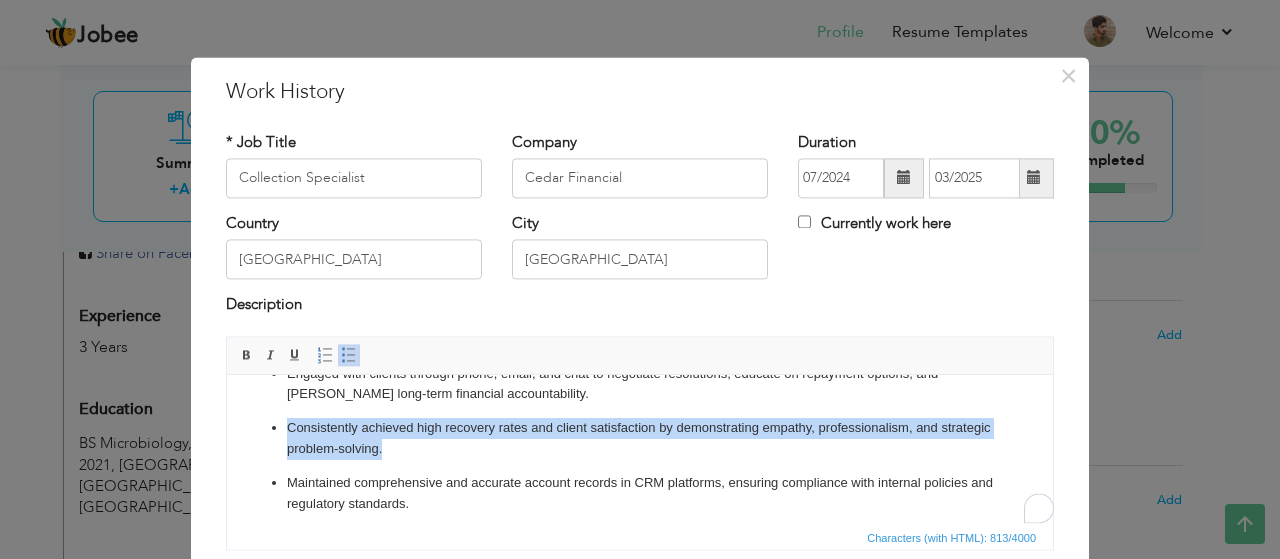 type 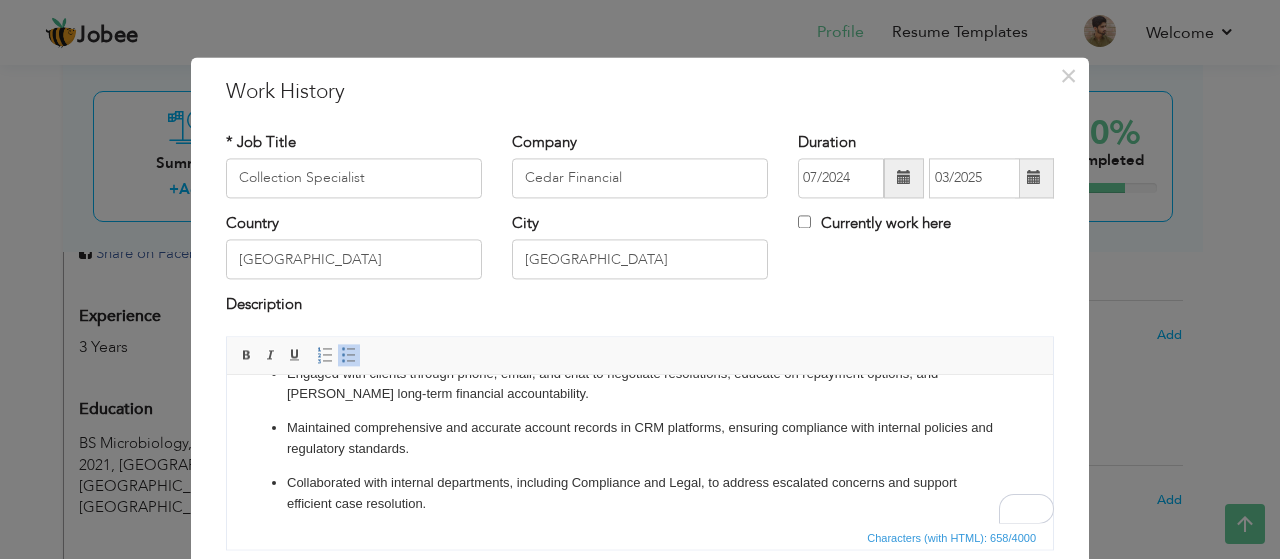 scroll, scrollTop: 24, scrollLeft: 0, axis: vertical 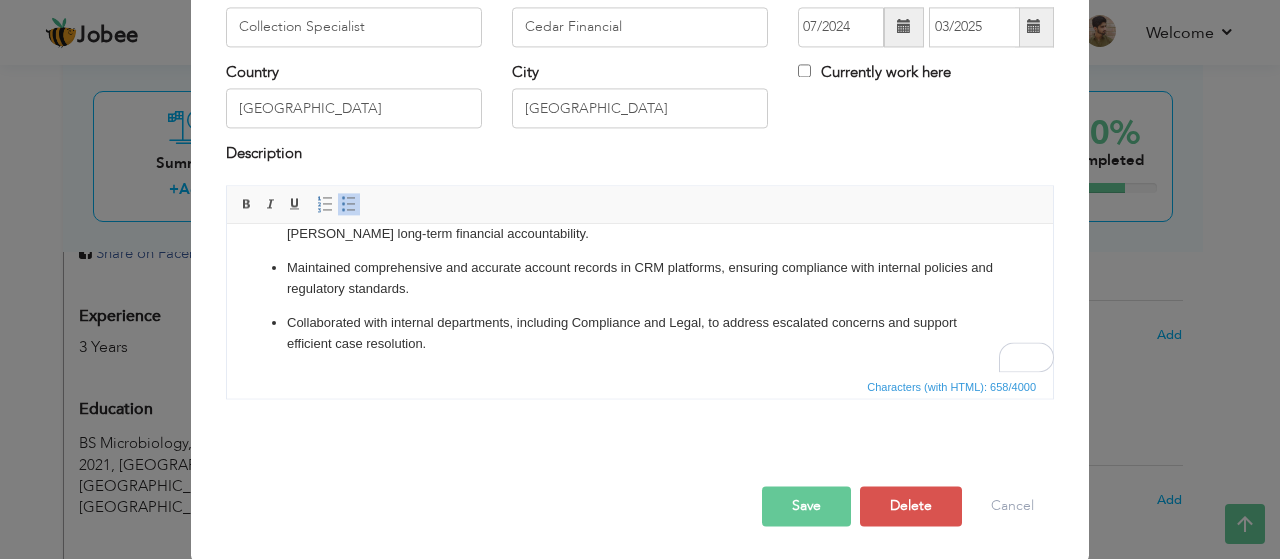 click on "Save" at bounding box center (806, 506) 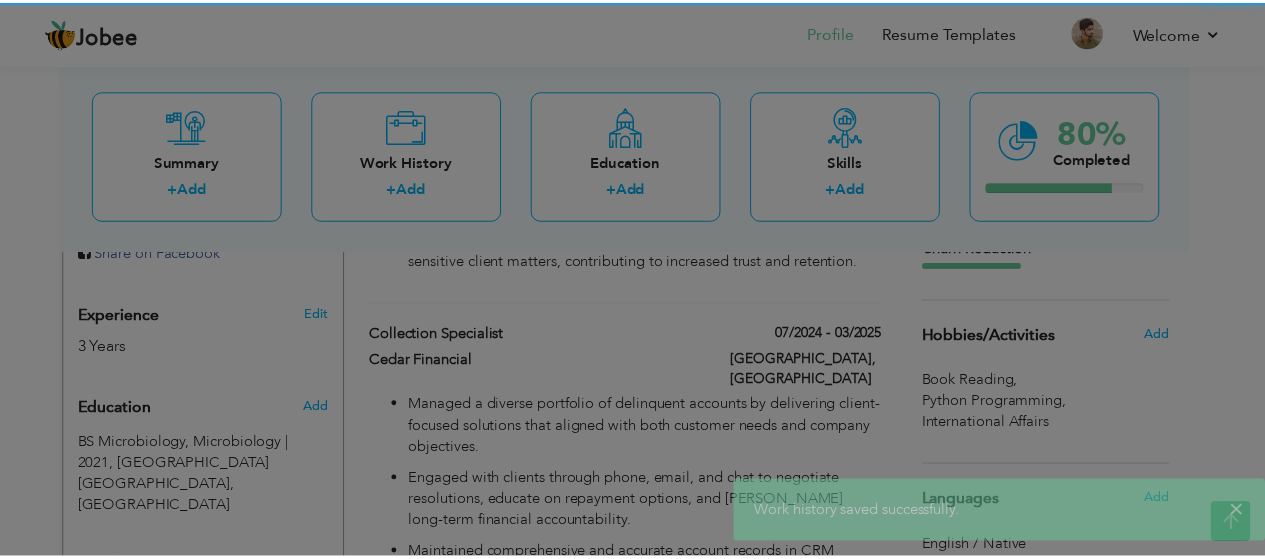 scroll 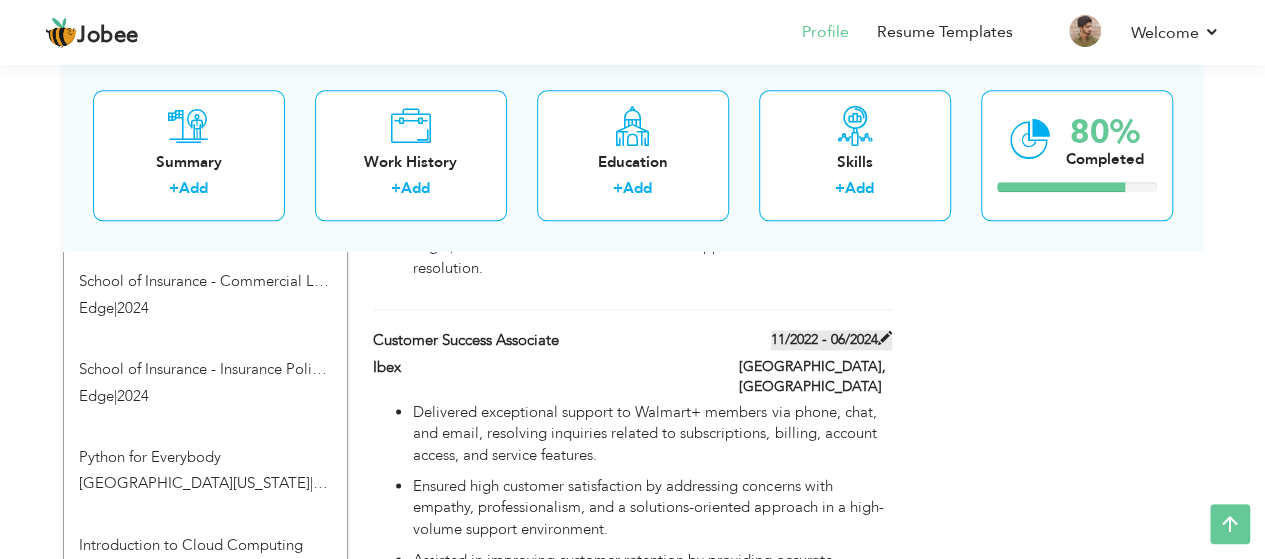 click at bounding box center (885, 338) 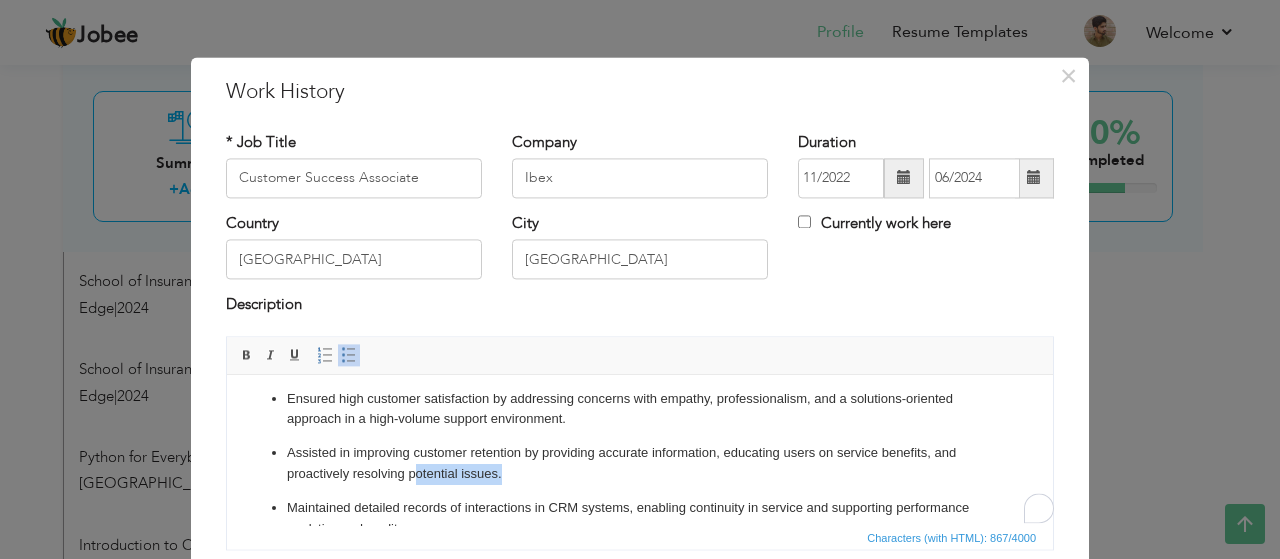 scroll, scrollTop: 61, scrollLeft: 0, axis: vertical 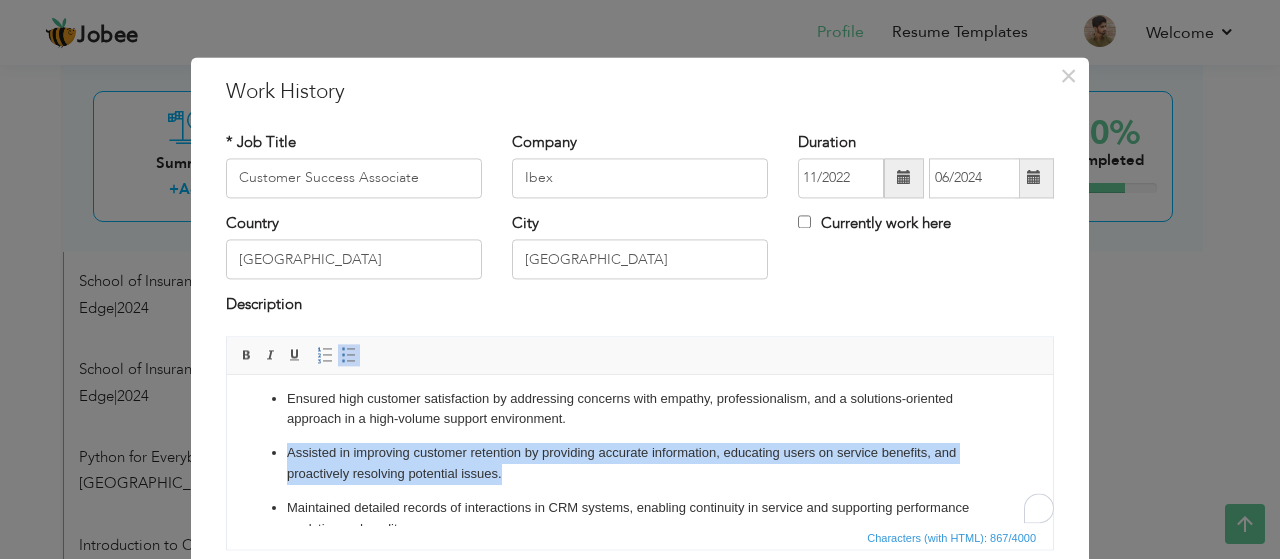 drag, startPoint x: 522, startPoint y: 465, endPoint x: 234, endPoint y: 441, distance: 288.99826 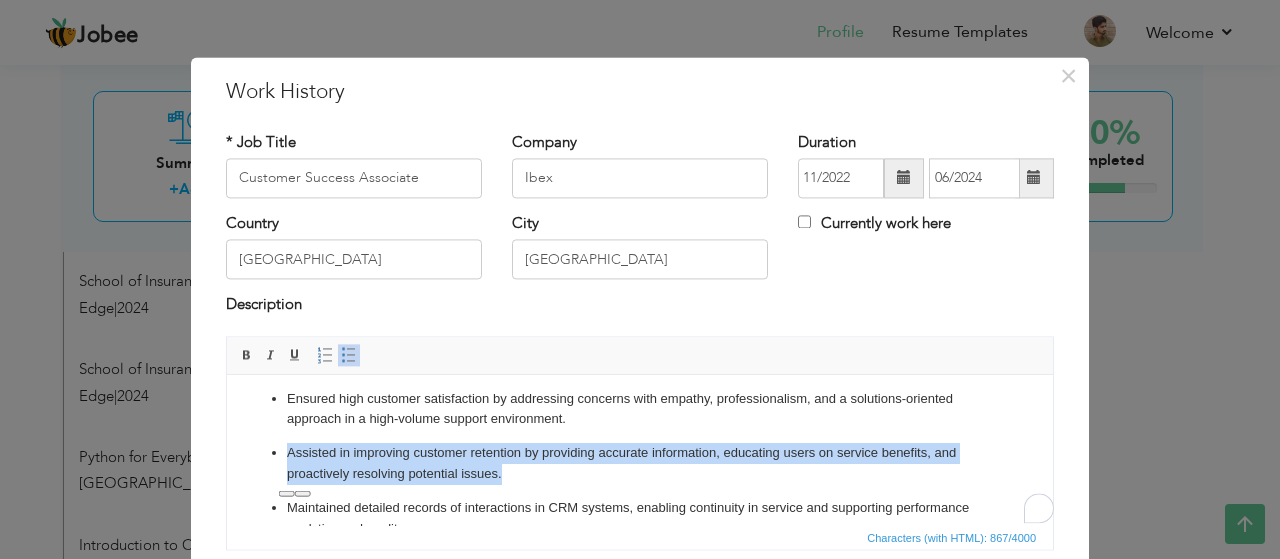 type 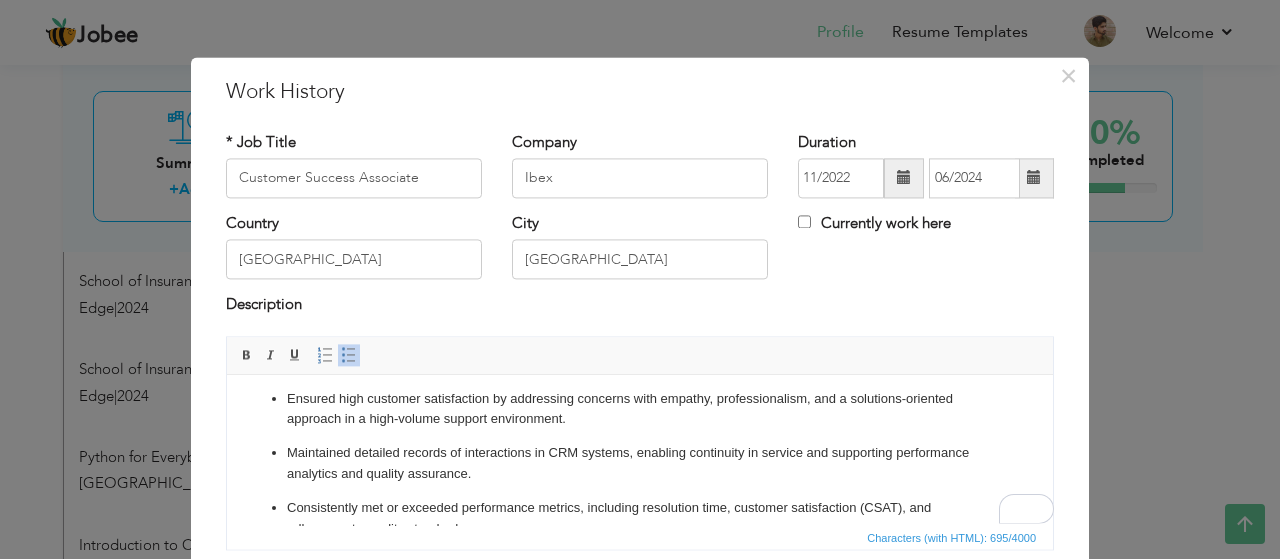 scroll, scrollTop: 95, scrollLeft: 0, axis: vertical 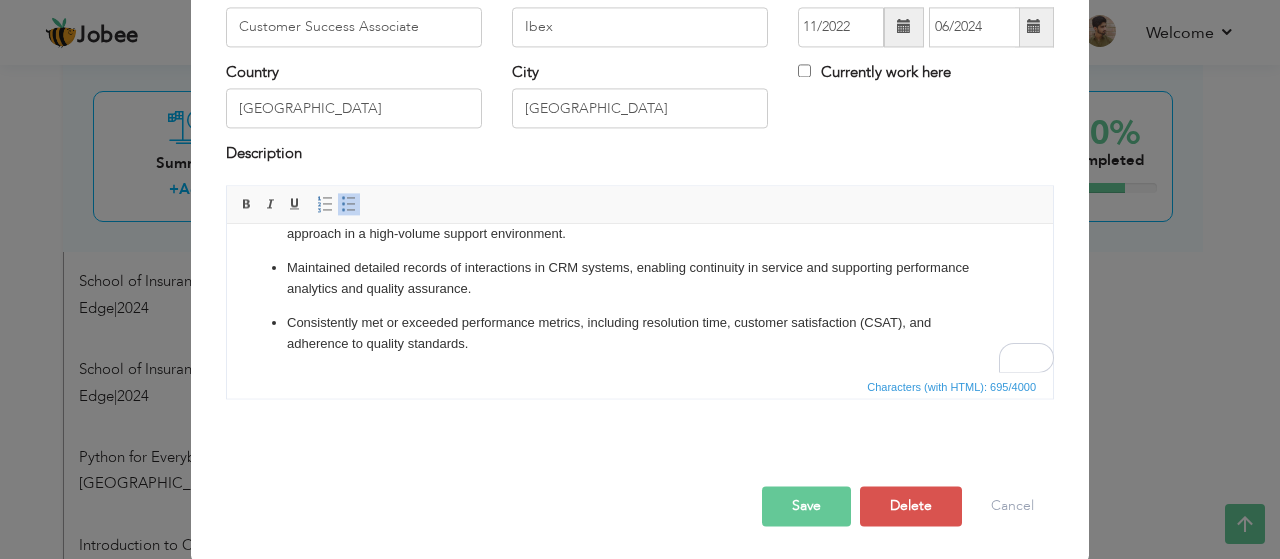 click on "Save" at bounding box center [806, 506] 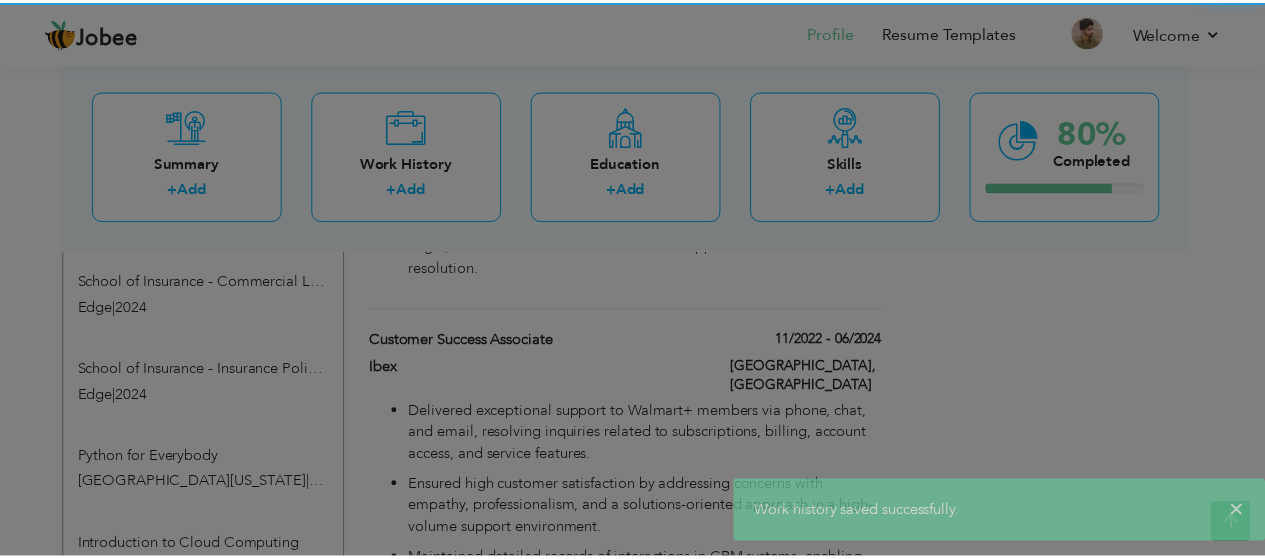 scroll, scrollTop: 0, scrollLeft: 0, axis: both 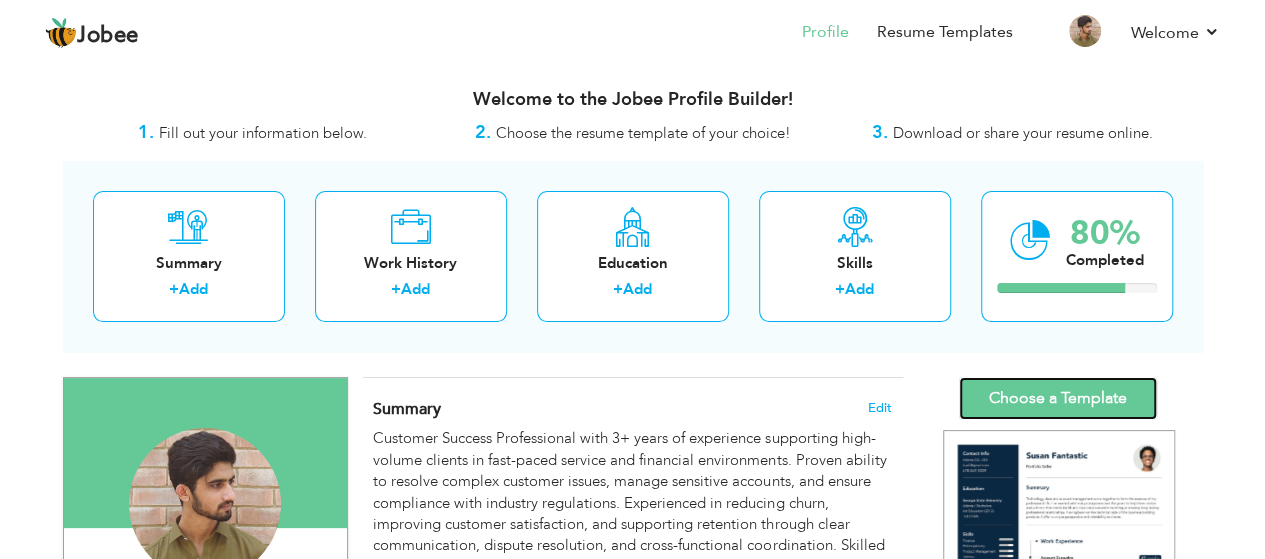 click on "Choose a Template" at bounding box center [1058, 398] 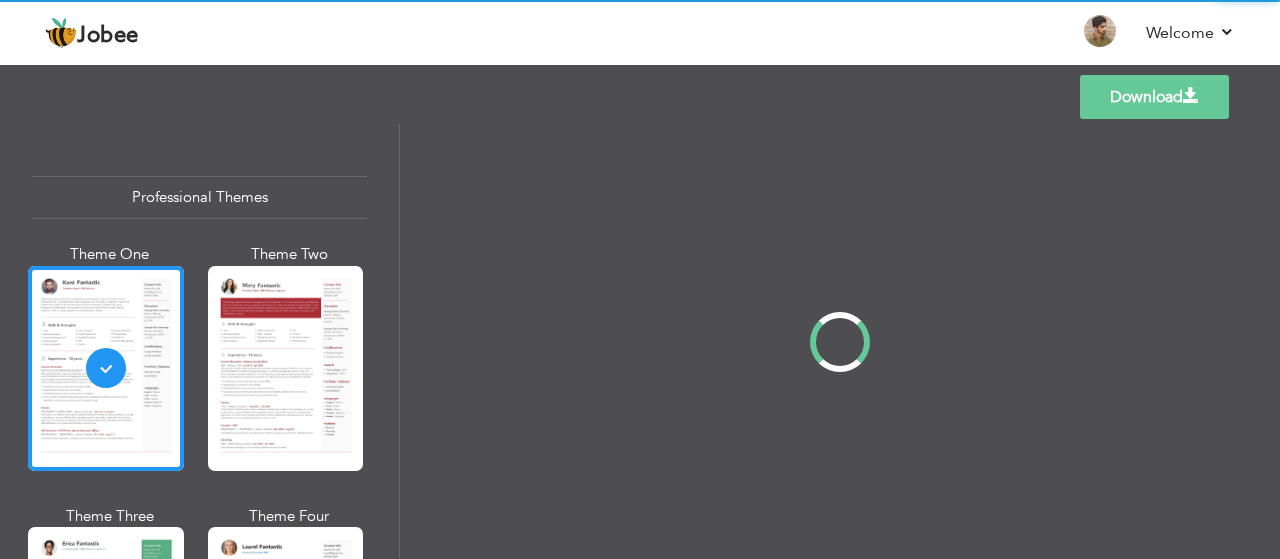 scroll, scrollTop: 0, scrollLeft: 0, axis: both 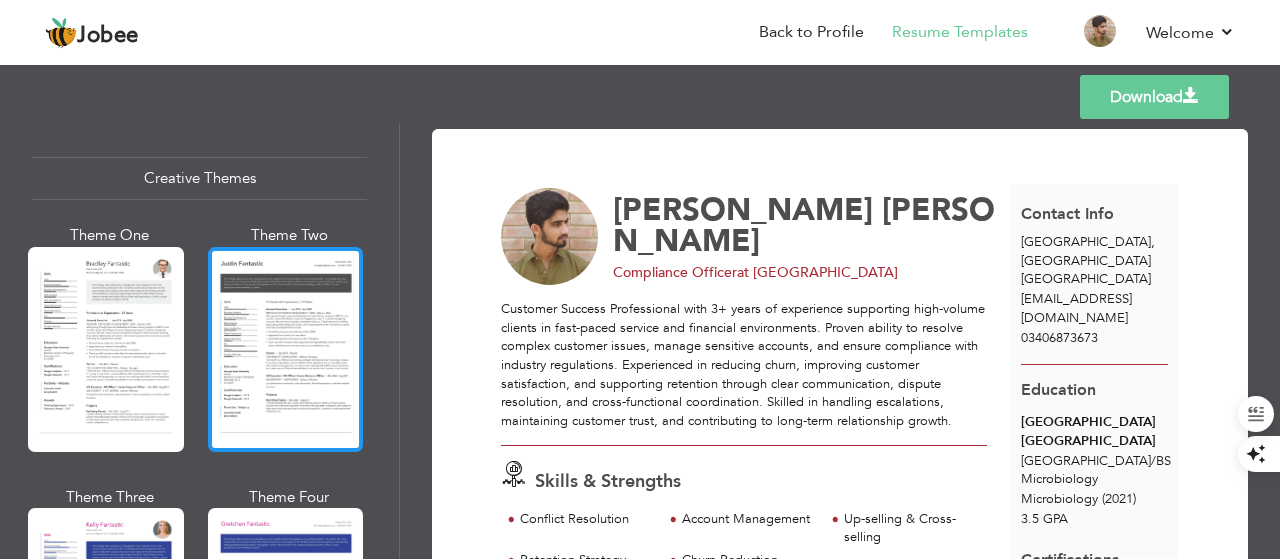 click at bounding box center (286, 349) 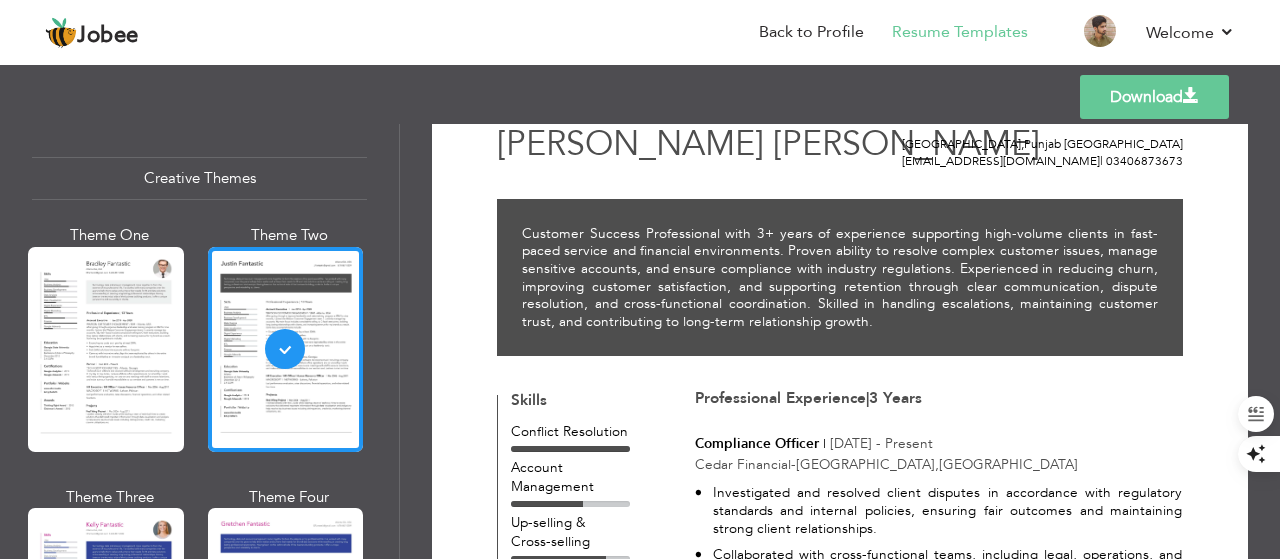scroll, scrollTop: 0, scrollLeft: 0, axis: both 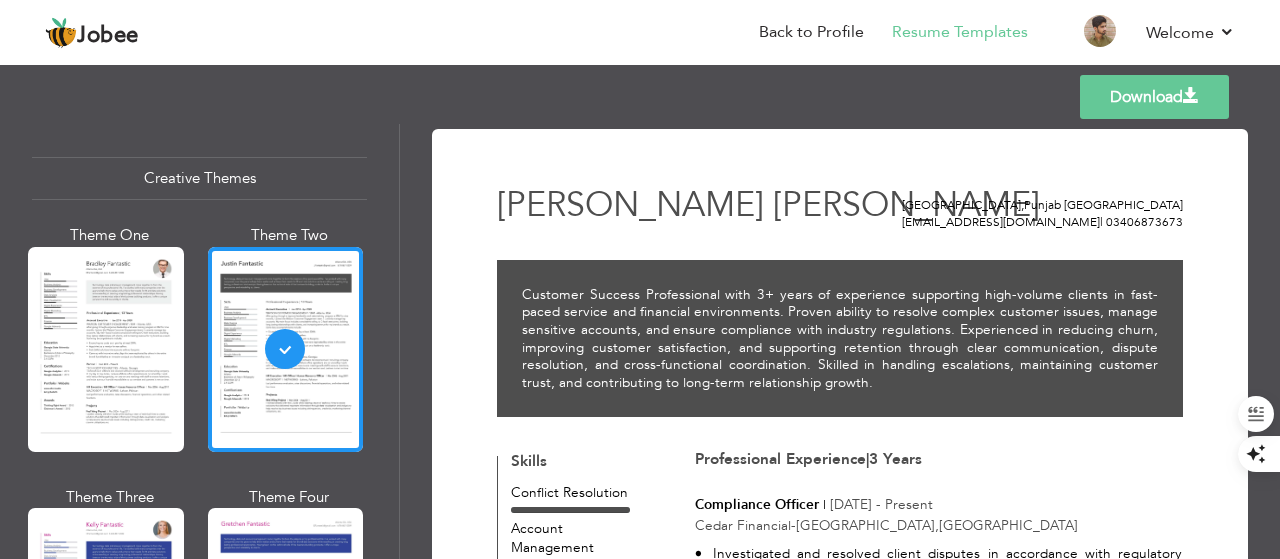 click on "Download" at bounding box center (1154, 97) 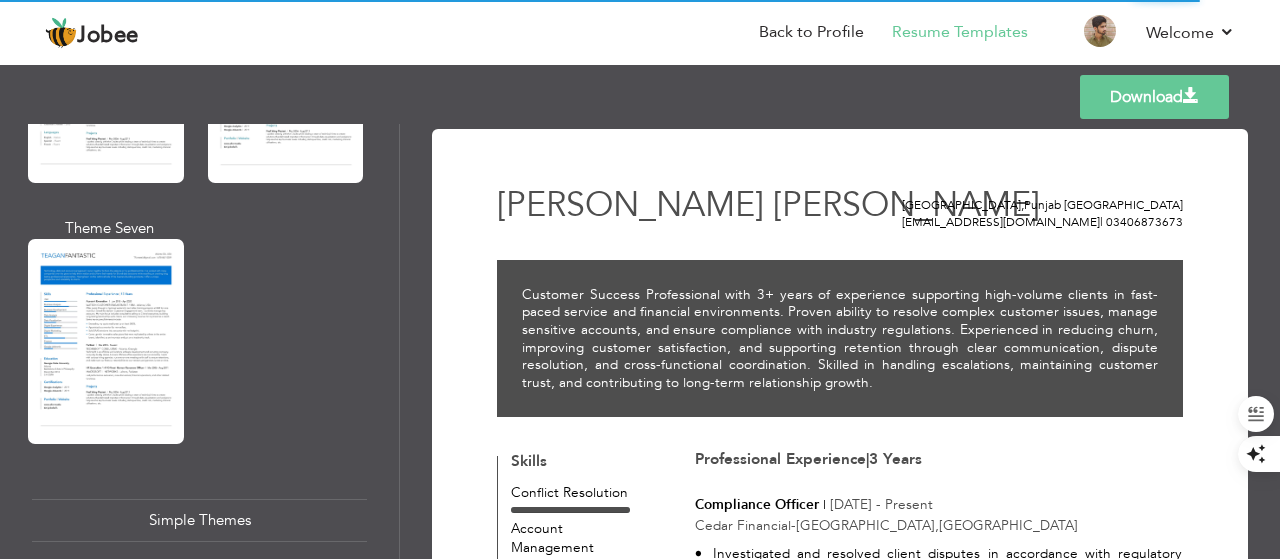 scroll, scrollTop: 3151, scrollLeft: 0, axis: vertical 